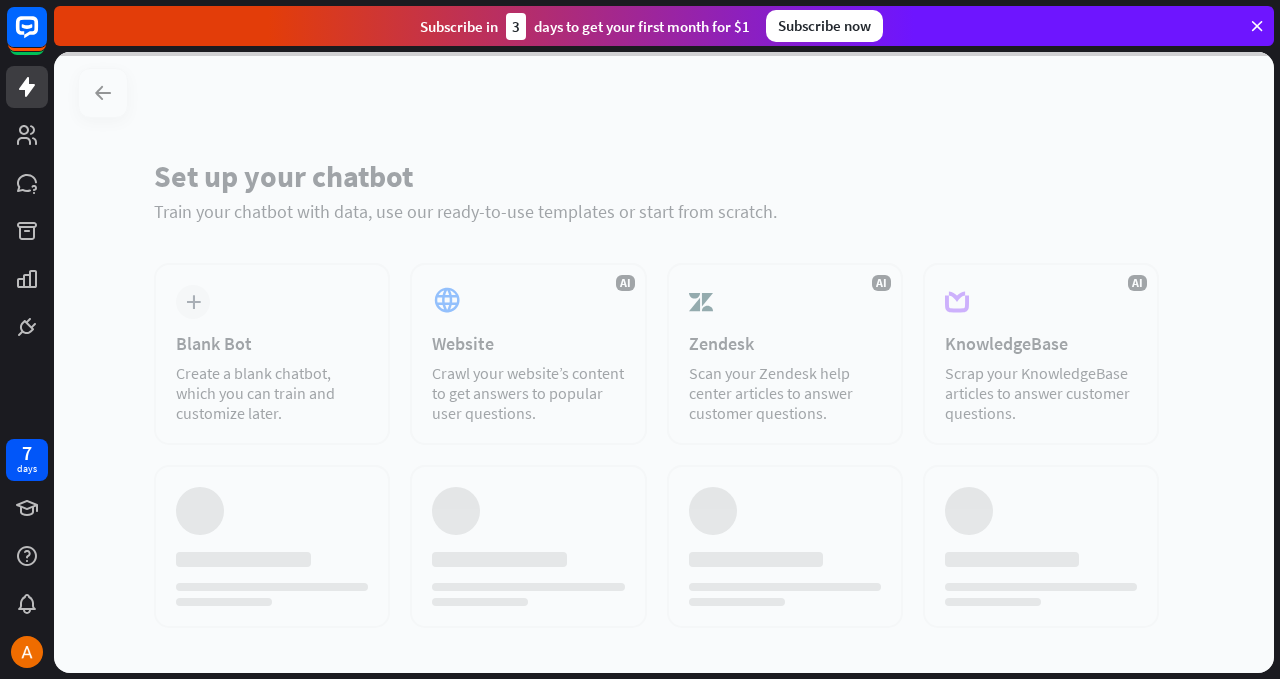 scroll, scrollTop: 0, scrollLeft: 0, axis: both 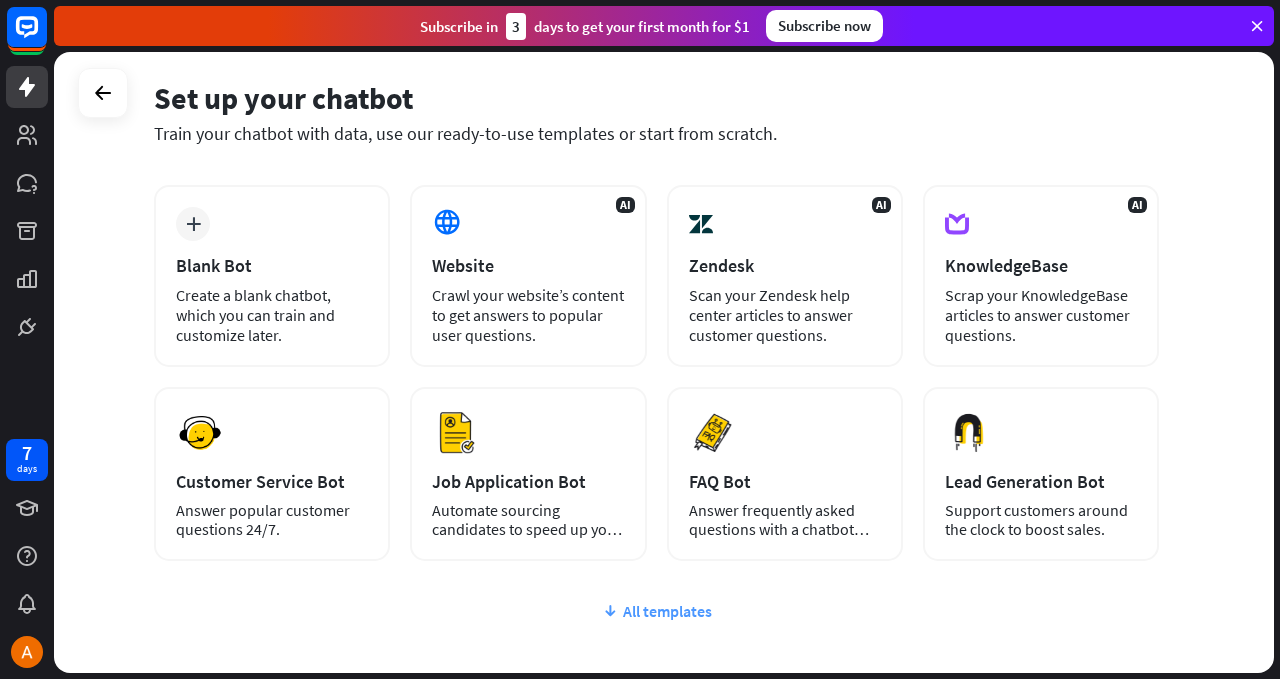 click on "All templates" at bounding box center (656, 611) 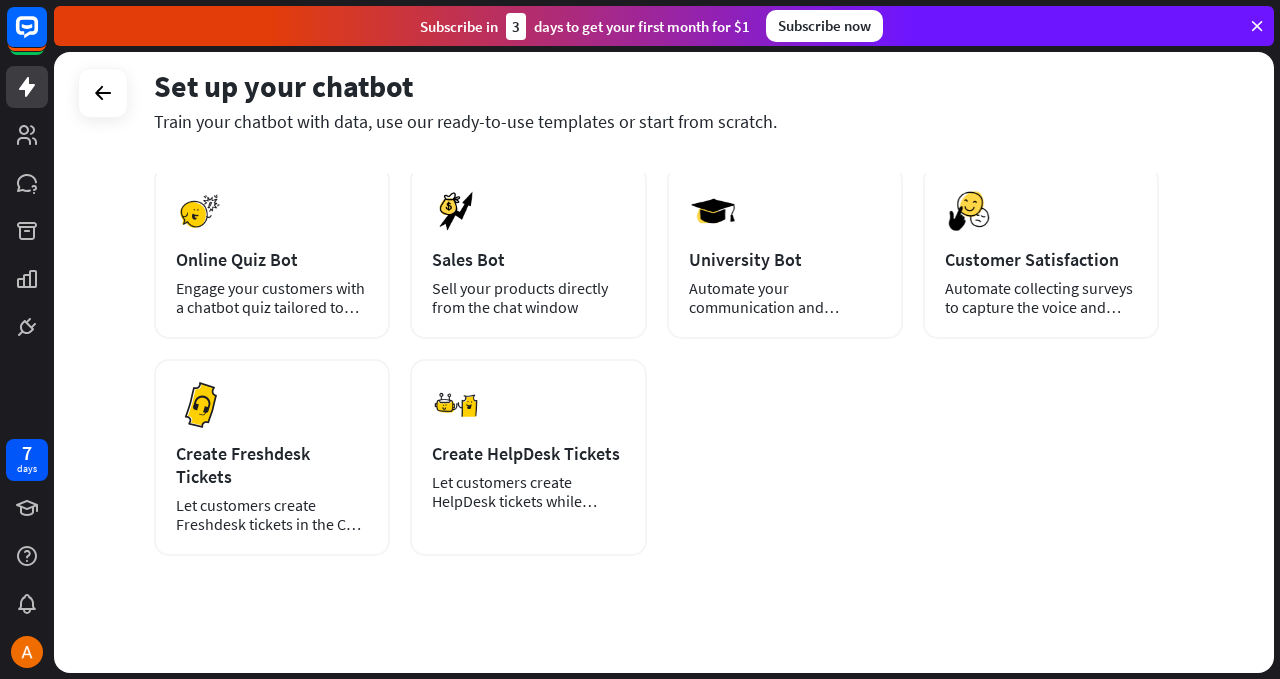 scroll, scrollTop: 0, scrollLeft: 0, axis: both 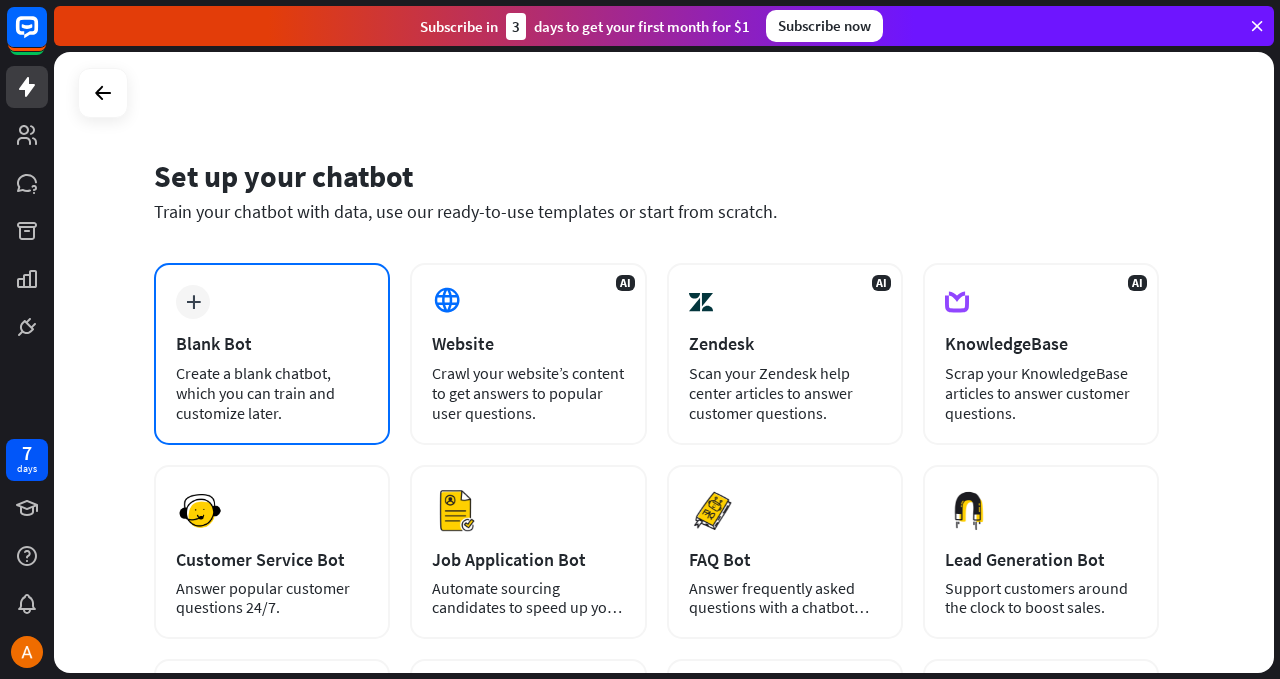 click on "plus   Blank Bot
Create a blank chatbot, which you can train and
customize later." at bounding box center (272, 354) 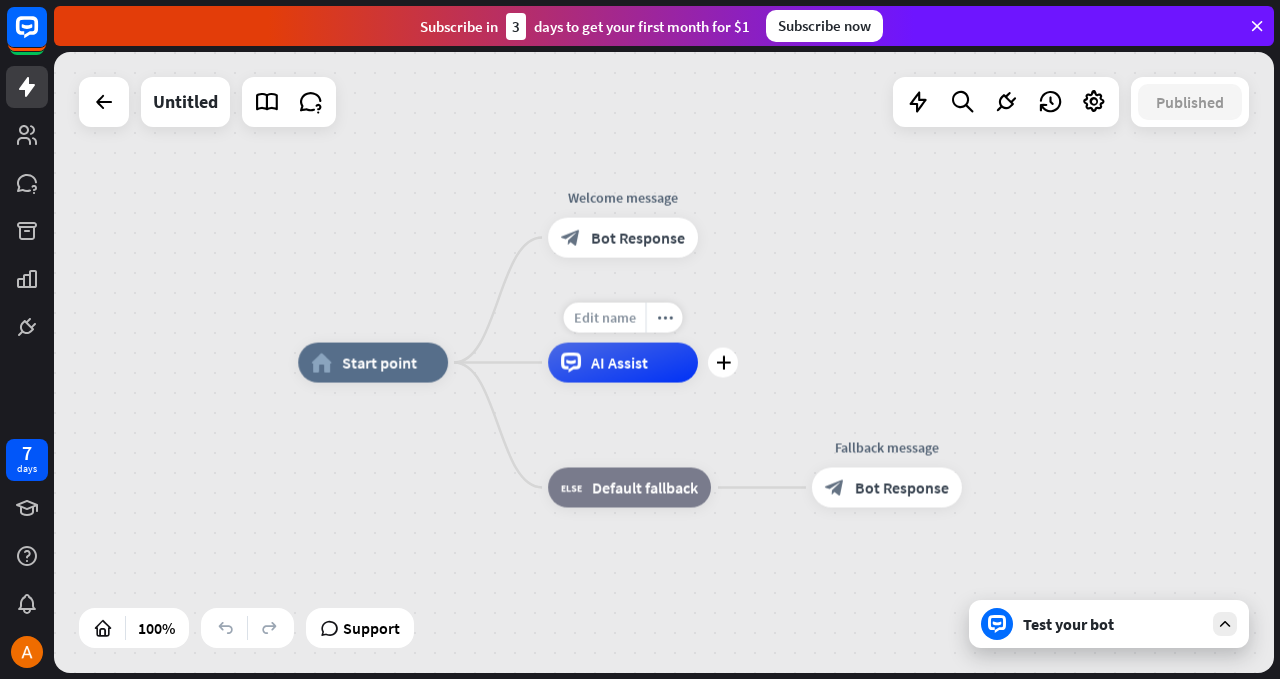 click on "Edit name" at bounding box center (605, 318) 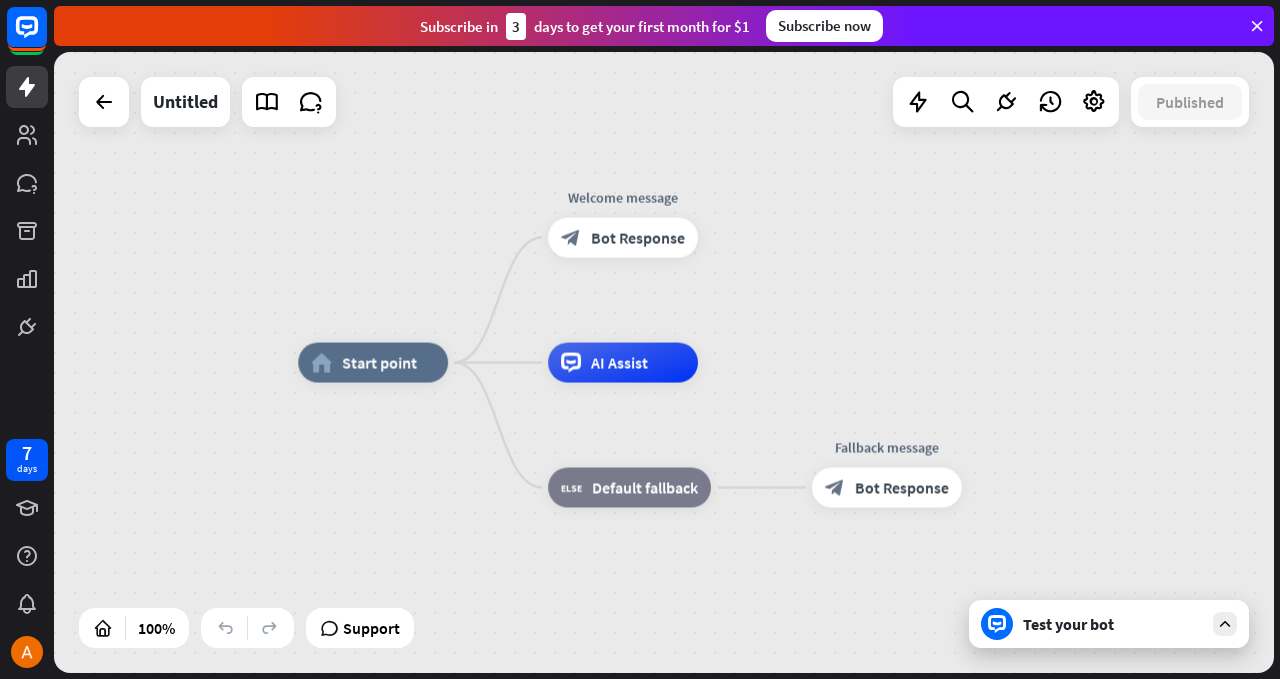 click on "home_2   Start point                 Welcome message   block_bot_response   Bot Response                     AI Assist                   block_fallback   Default fallback                 Fallback message   block_bot_response   Bot Response" at bounding box center (664, 362) 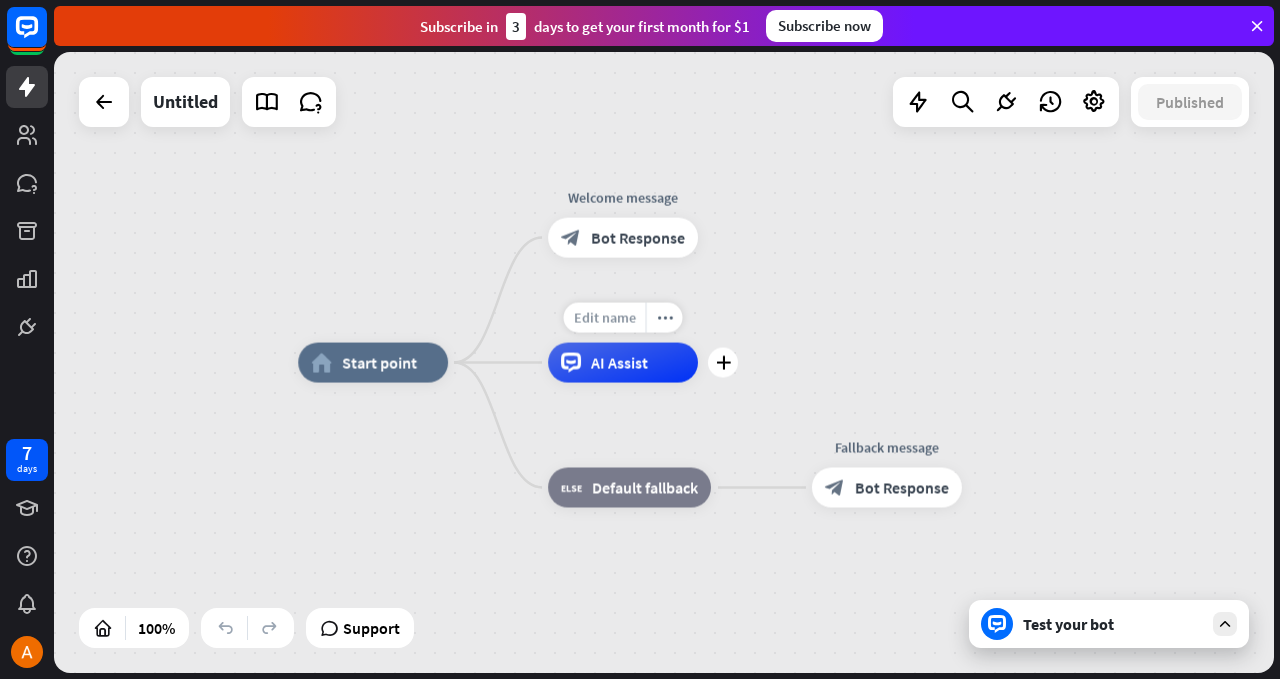 click on "Edit name" at bounding box center (605, 318) 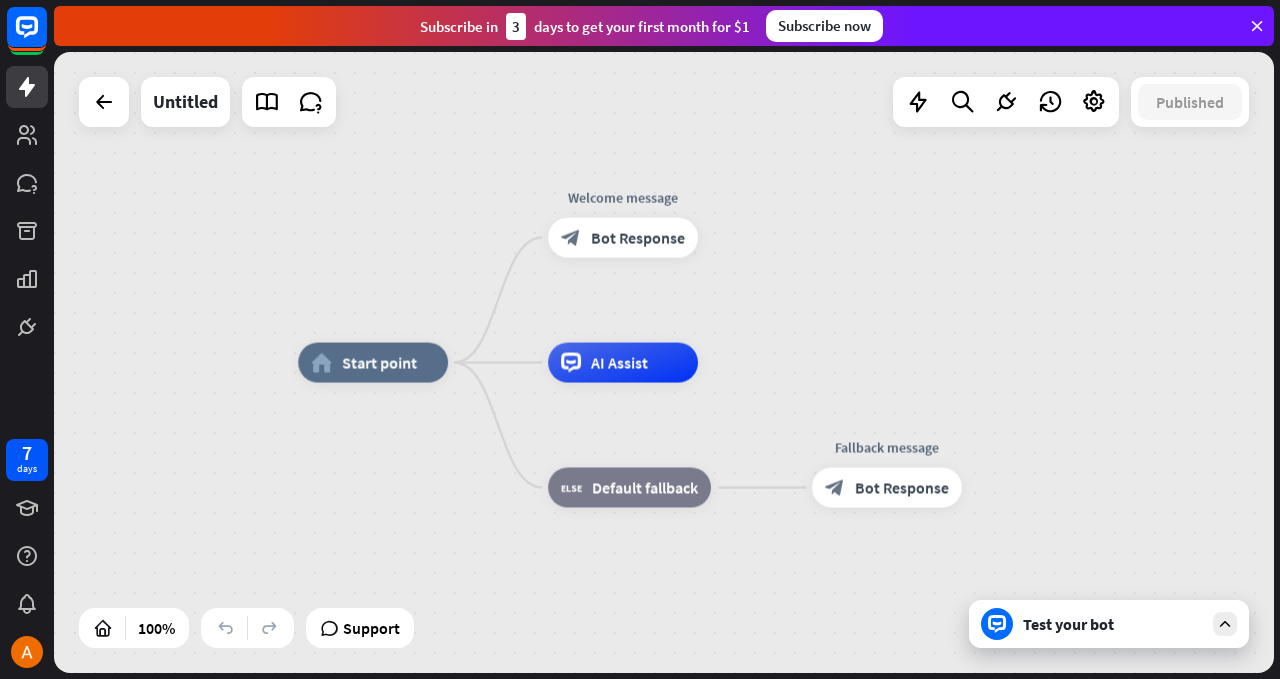 click on "home_2   Start point                 Welcome message   block_bot_response   Bot Response                     AI Assist                   block_fallback   Default fallback                 Fallback message   block_bot_response   Bot Response" at bounding box center [664, 362] 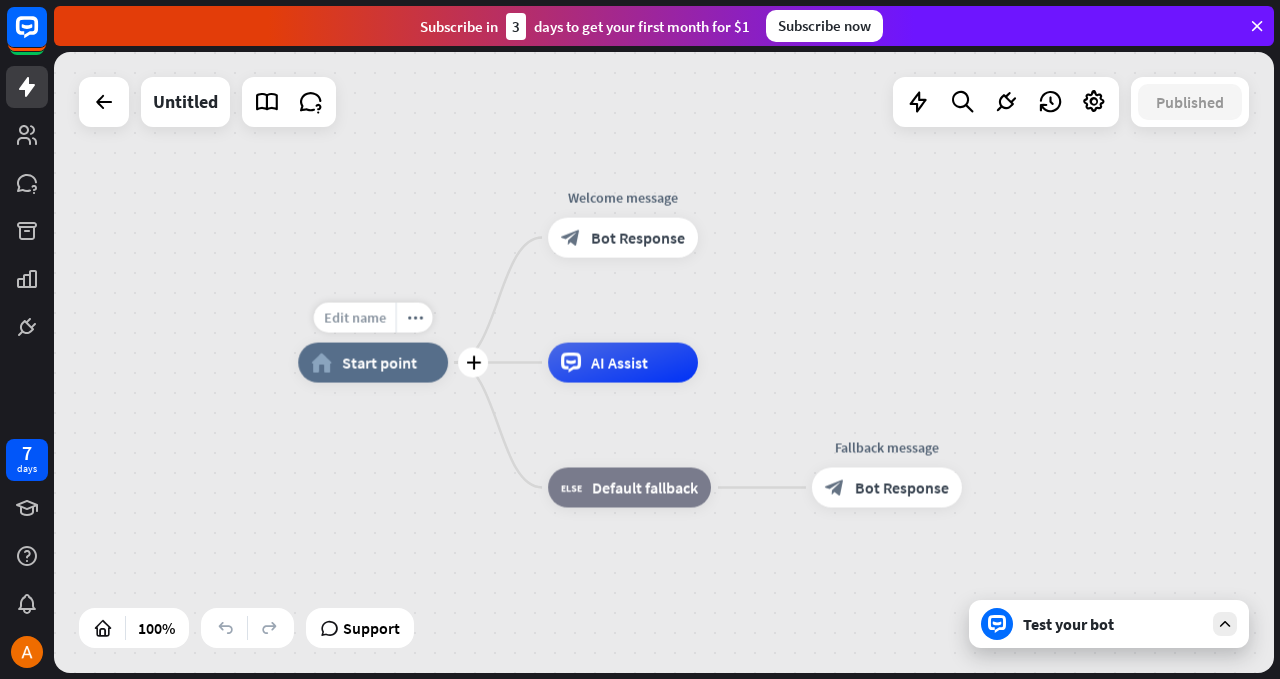 click on "Edit name" at bounding box center (355, 318) 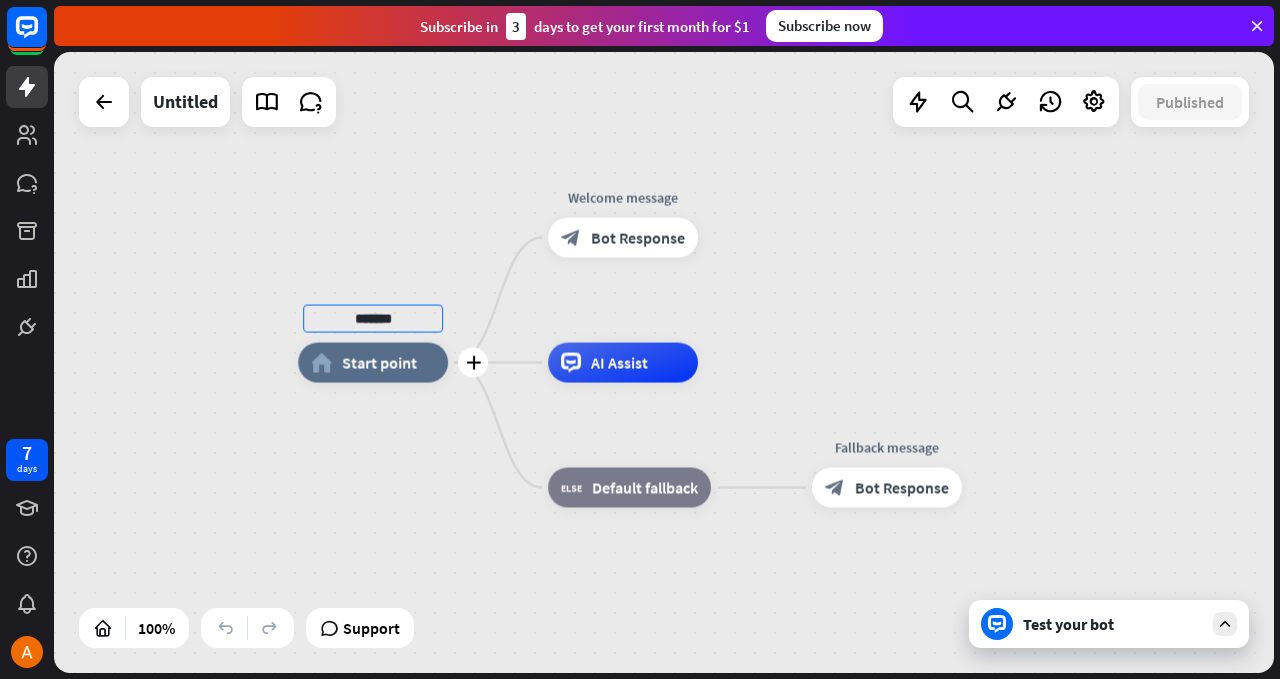 type on "*******" 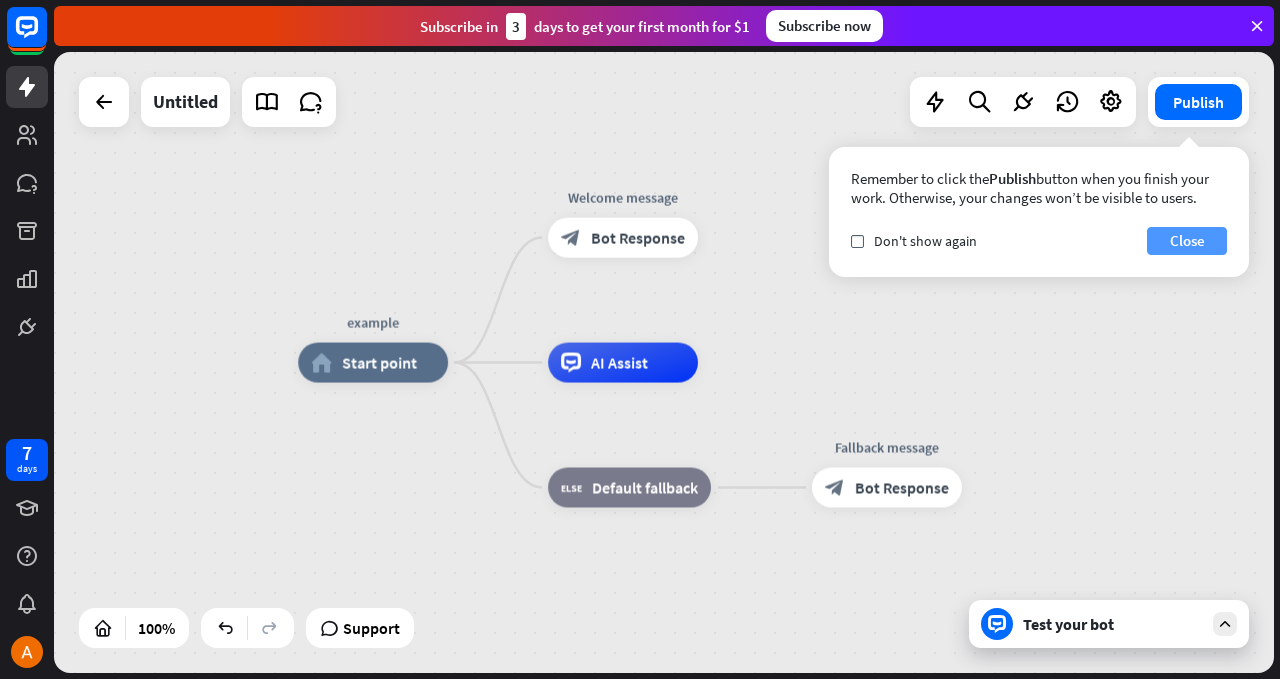 click on "Close" at bounding box center [1187, 241] 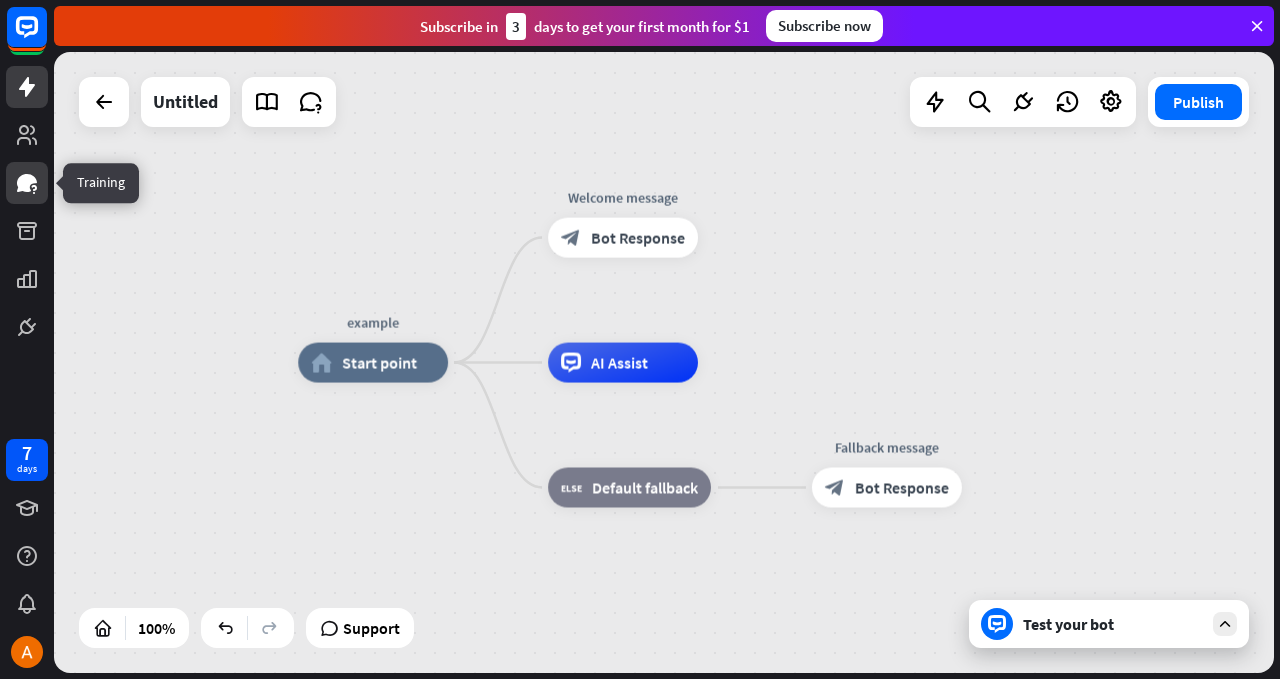 click at bounding box center (27, 183) 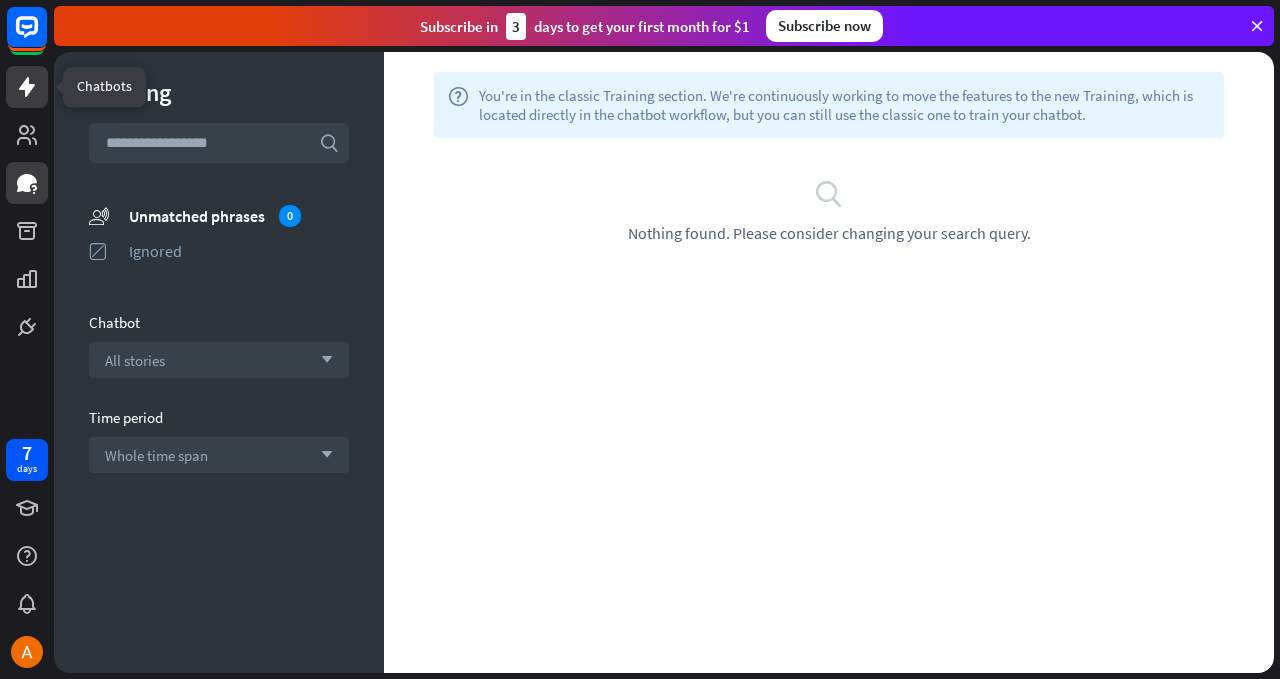 click at bounding box center (27, 87) 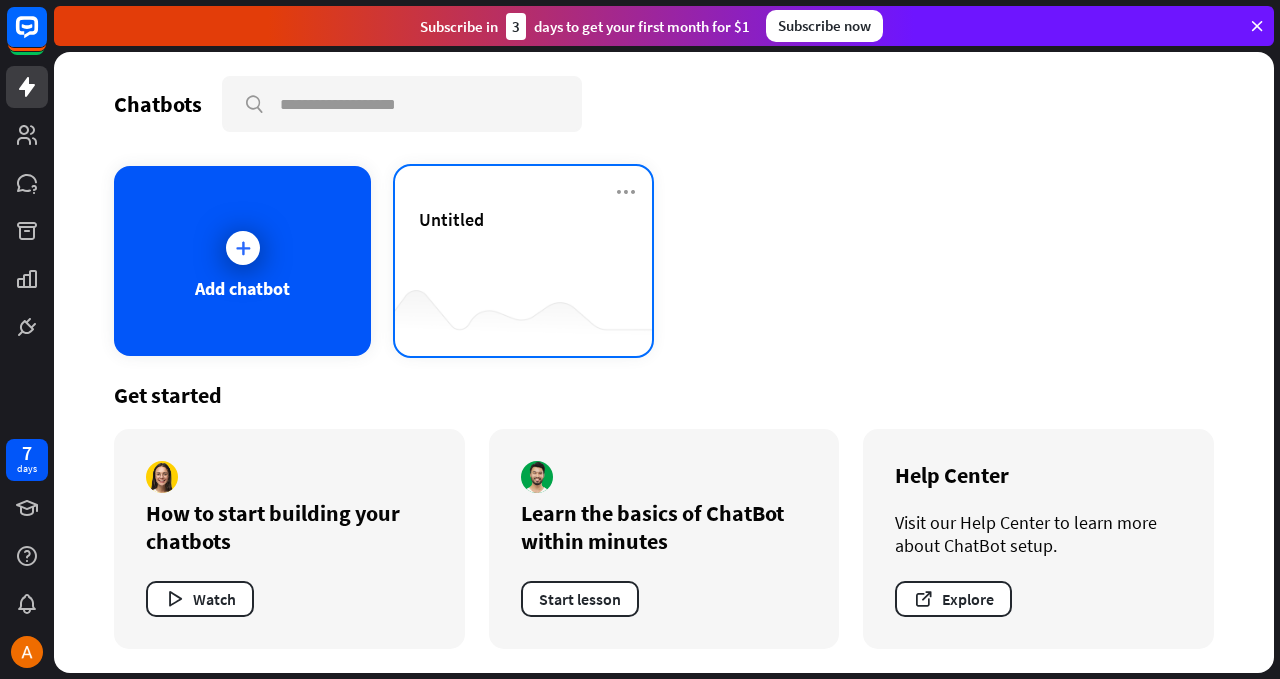 click at bounding box center (523, 316) 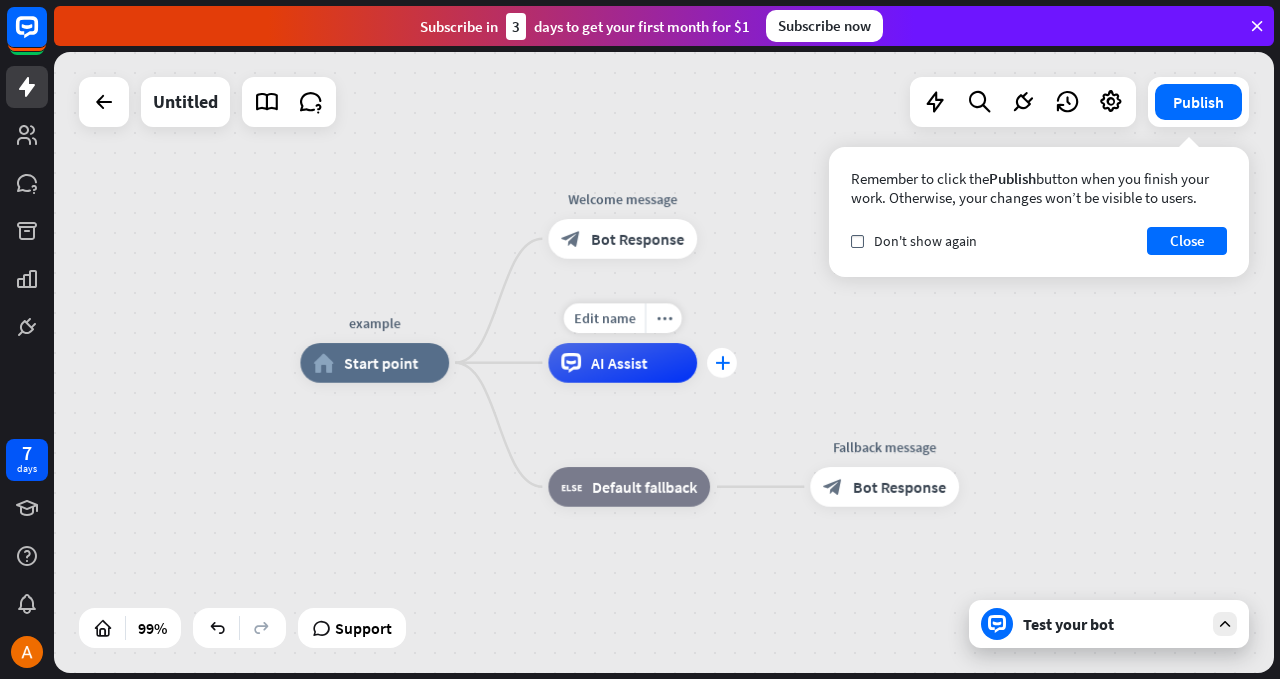 click on "plus" at bounding box center [722, 363] 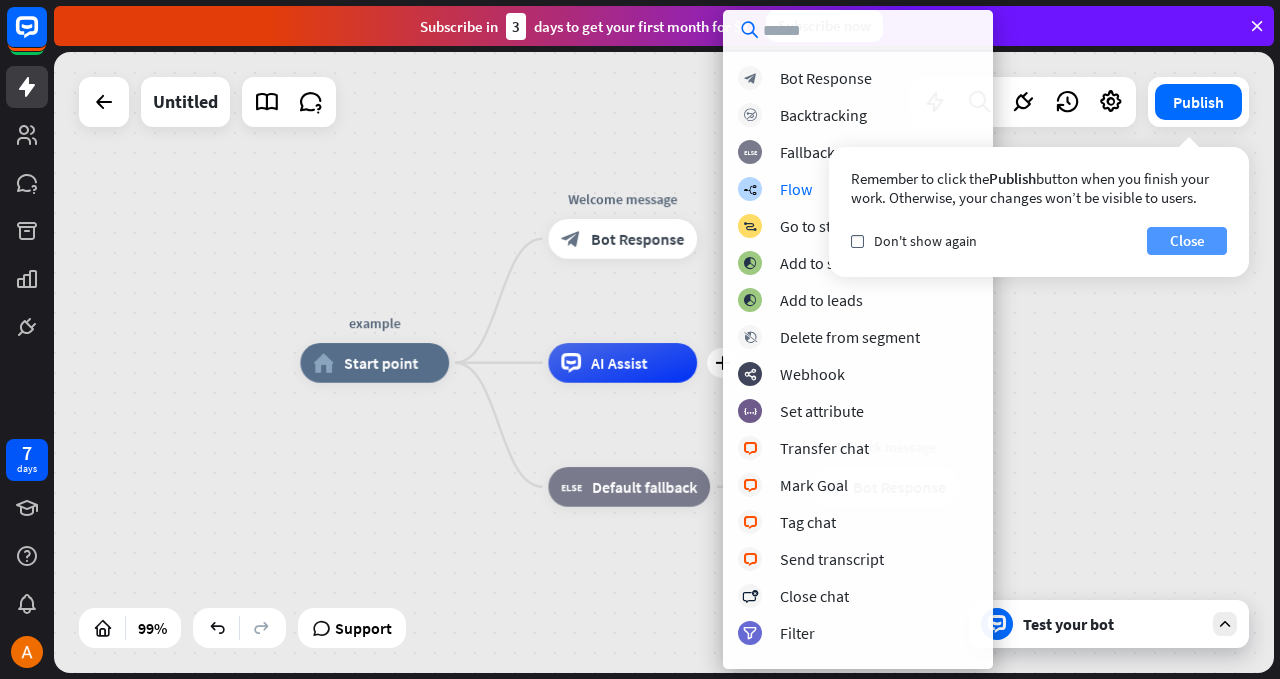 click on "Close" at bounding box center [1187, 241] 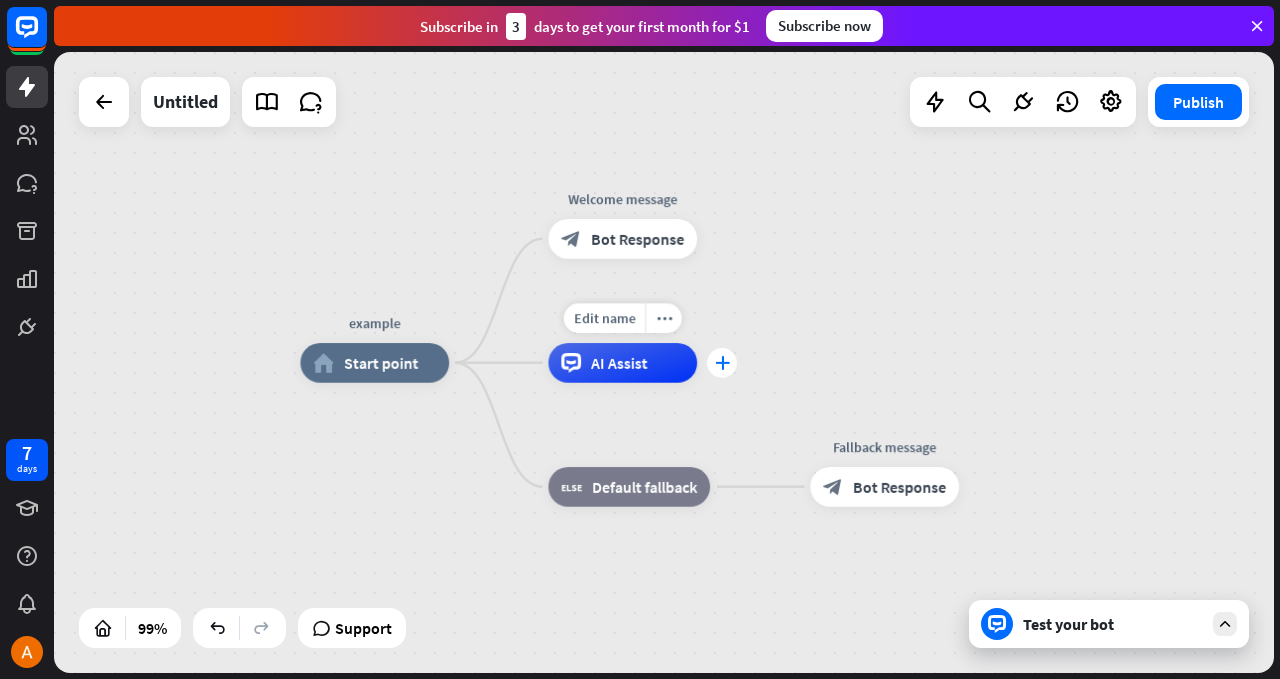 click on "plus" at bounding box center [722, 363] 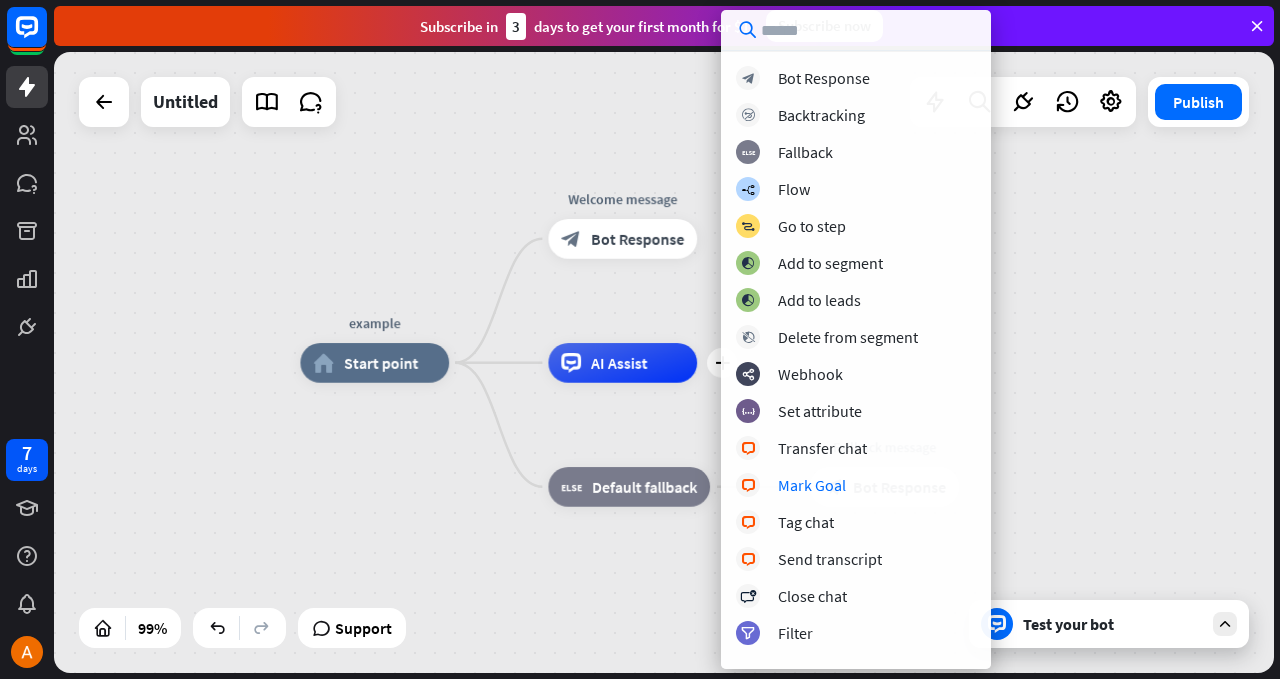 scroll, scrollTop: 398, scrollLeft: 0, axis: vertical 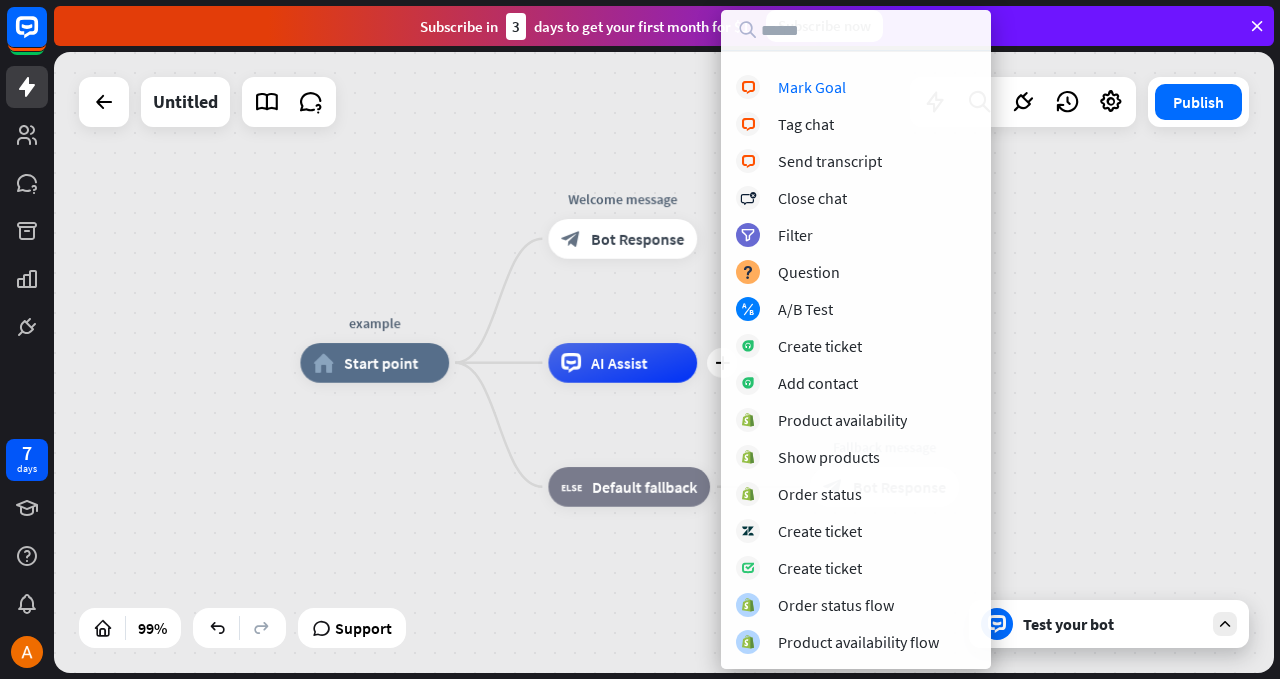 click on "example   home_2   Start point                 Welcome message   block_bot_response   Bot Response               plus       AI Assist                   block_fallback   Default fallback                 Fallback message   block_bot_response   Bot Response" at bounding box center [905, 671] 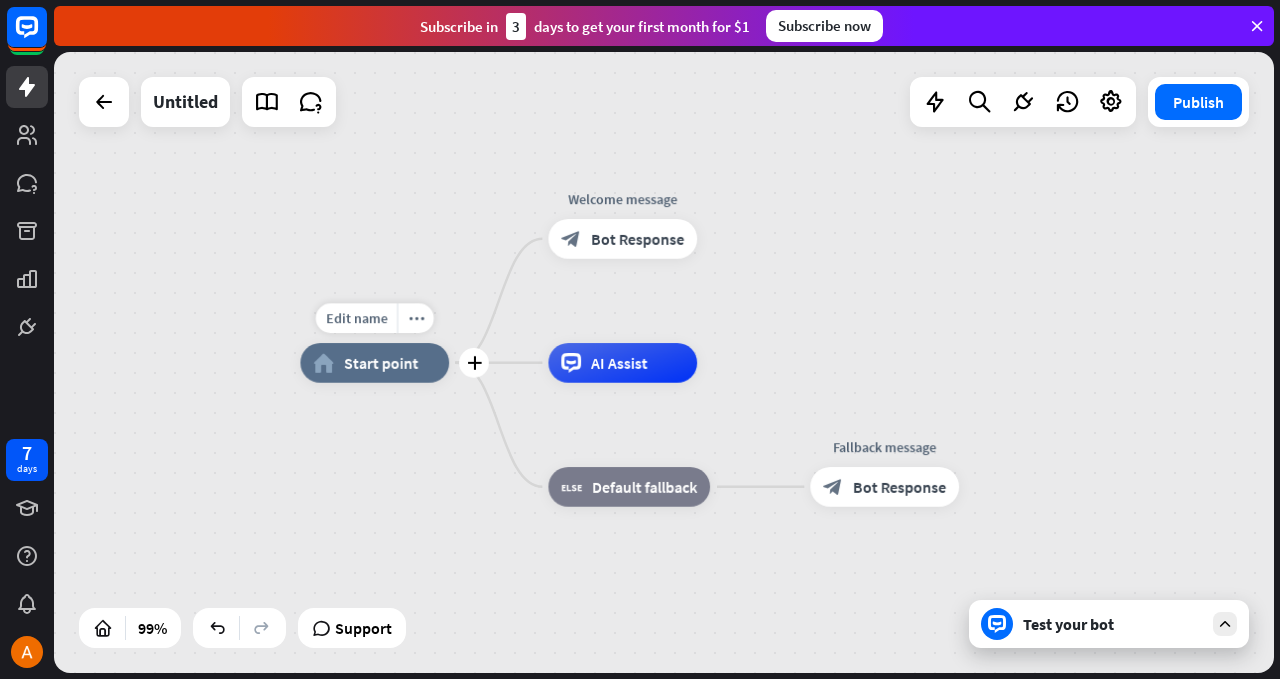 click on "home_2   Start point" at bounding box center [374, 363] 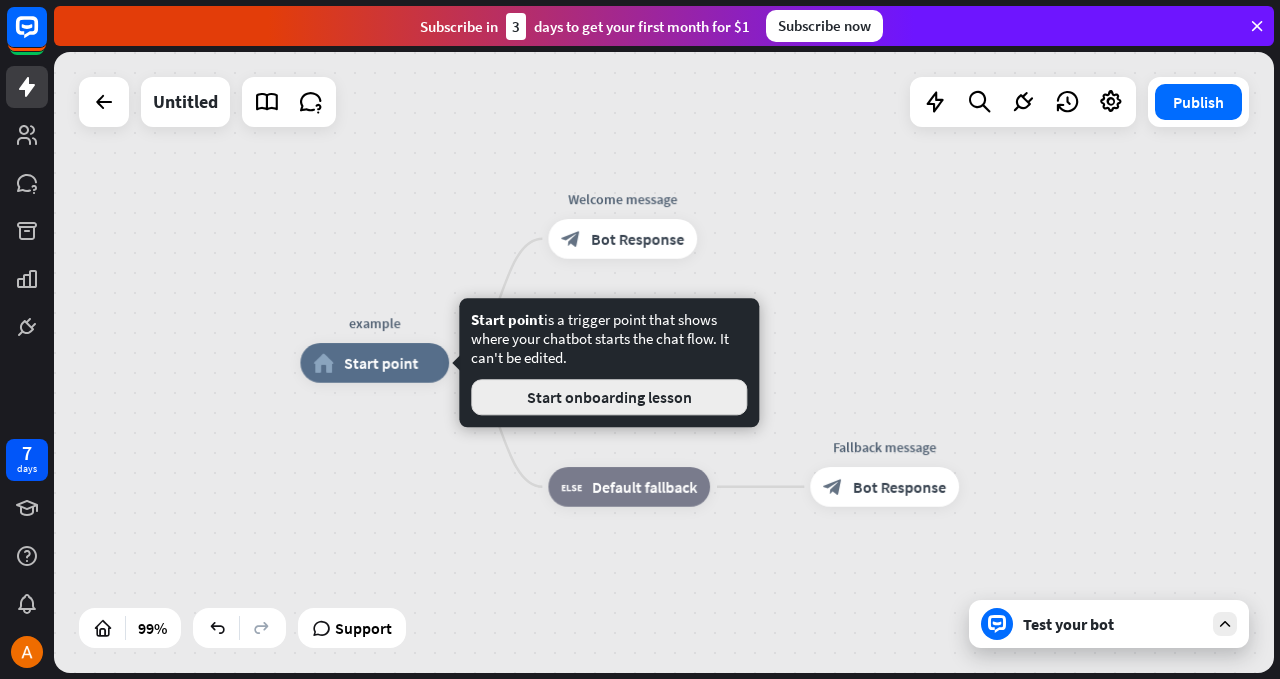 click on "Start onboarding lesson" at bounding box center (609, 397) 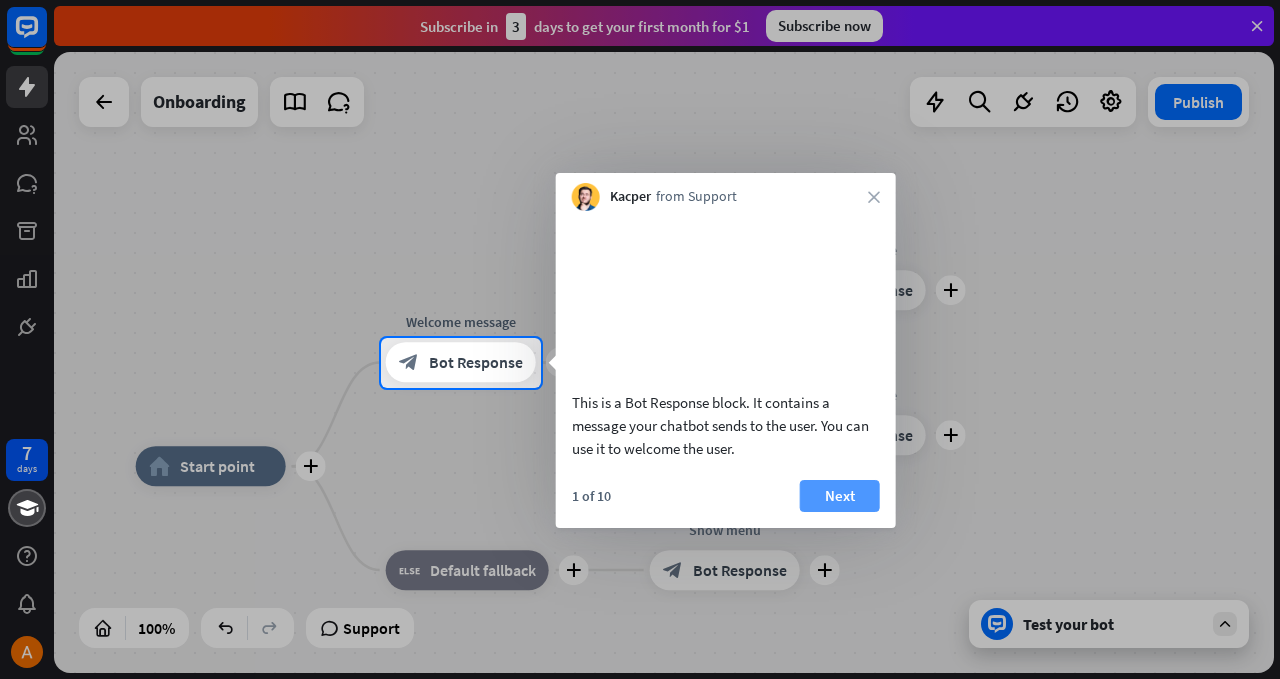 click on "Next" at bounding box center (840, 496) 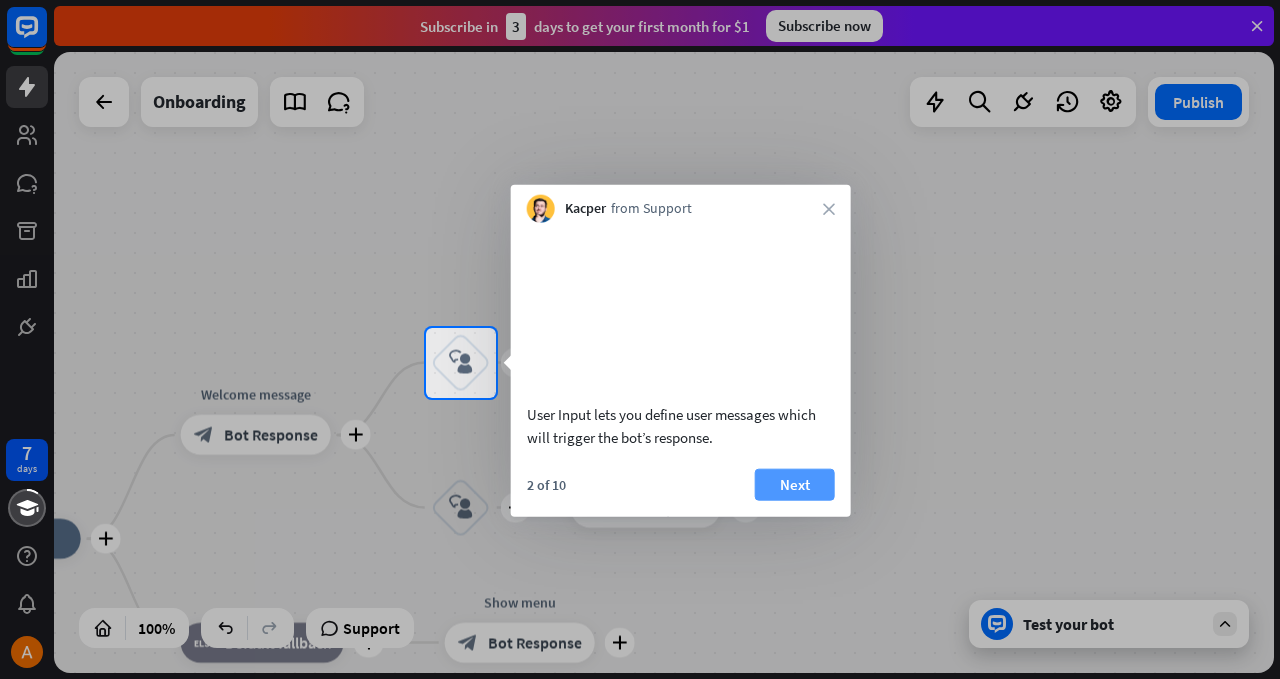 click on "Next" at bounding box center [795, 484] 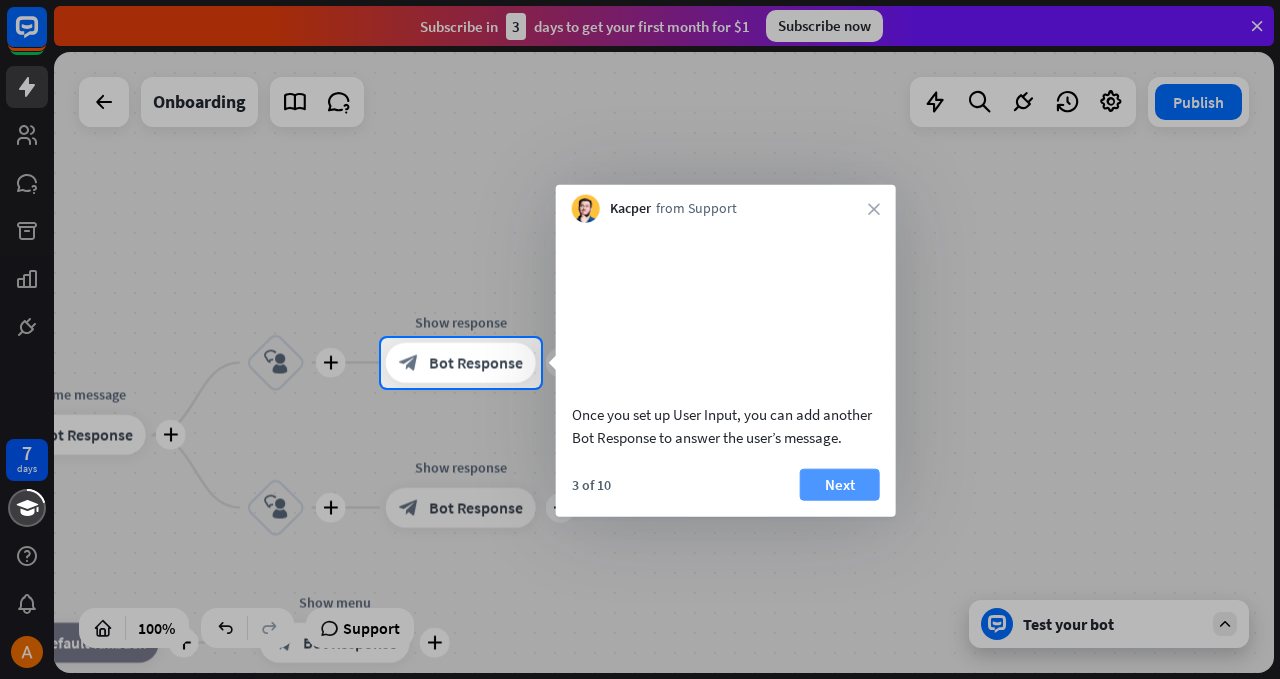 click on "Next" at bounding box center [840, 484] 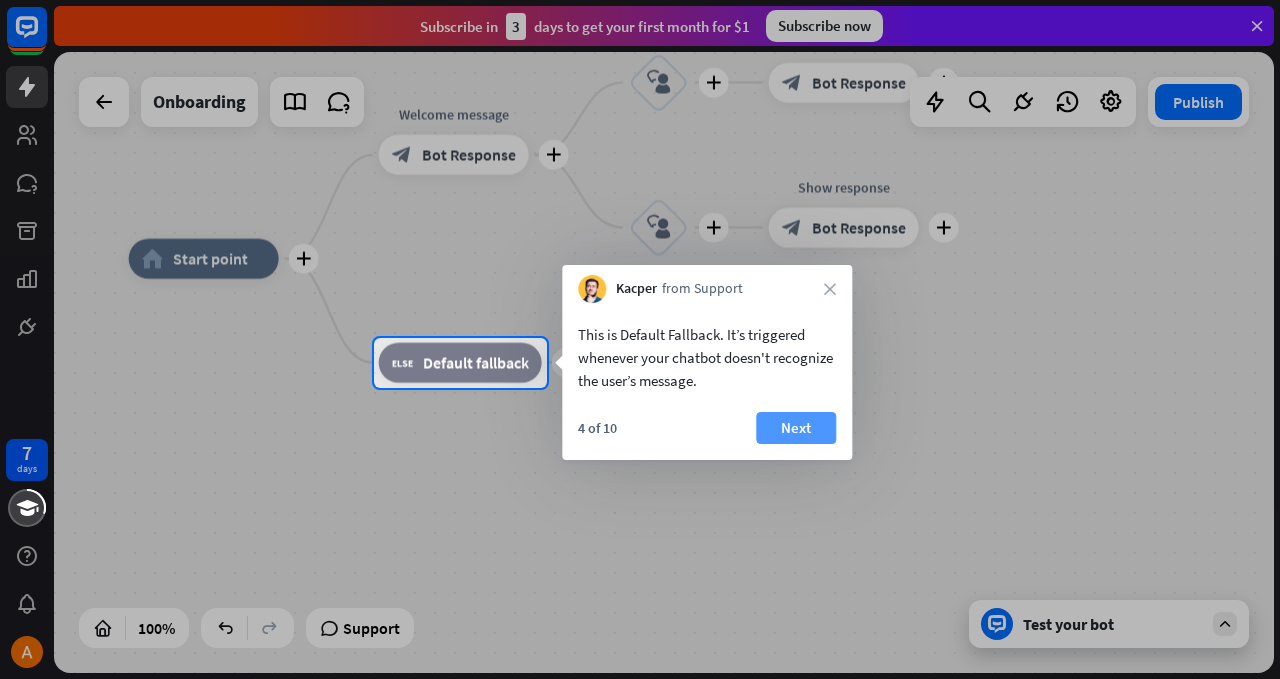 click on "Next" at bounding box center [796, 428] 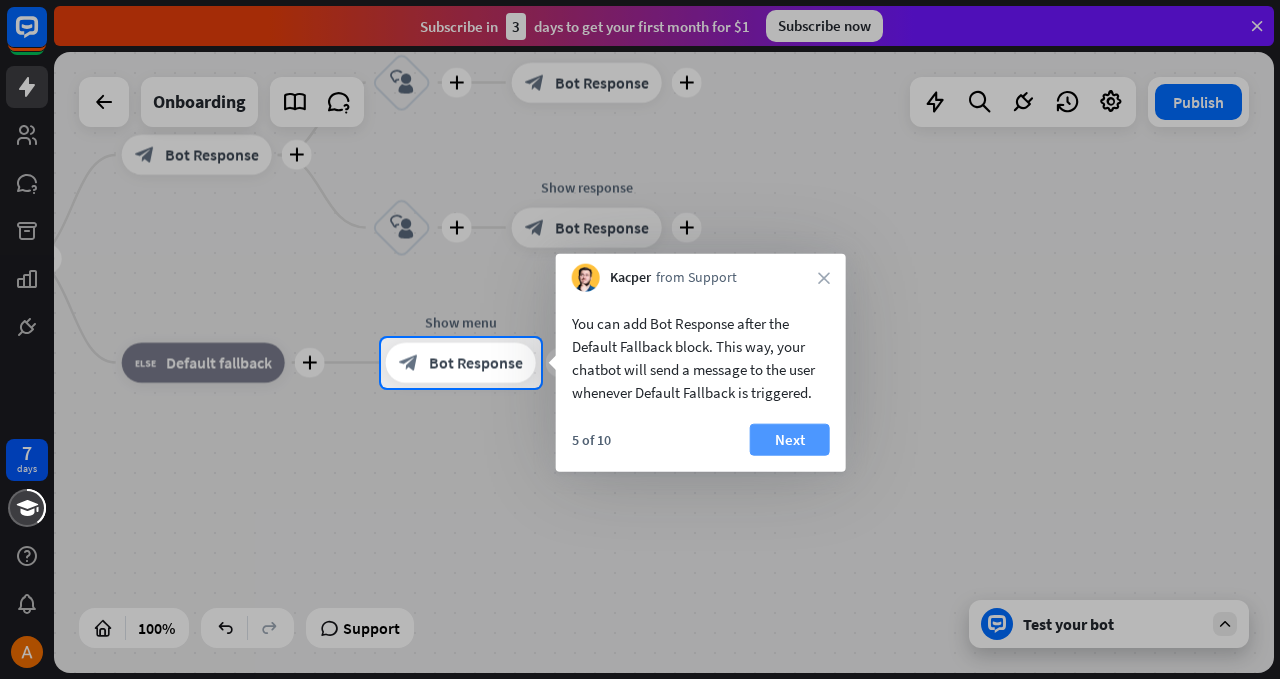 click on "Next" at bounding box center (790, 440) 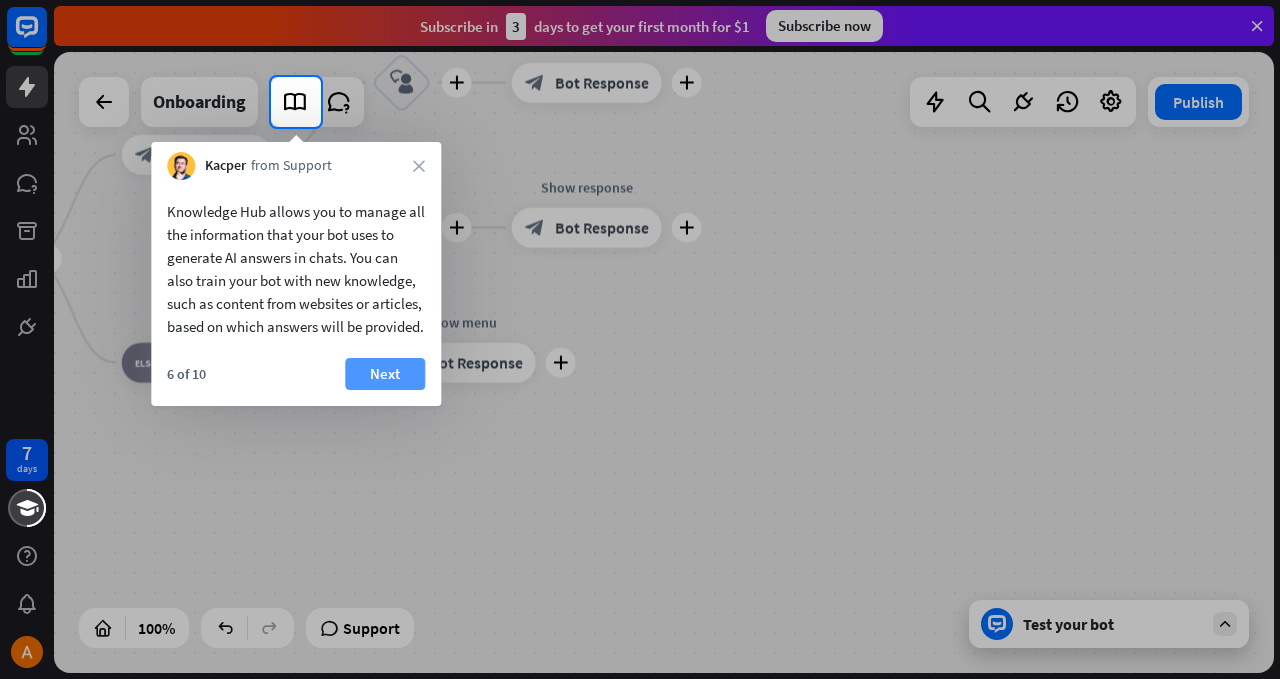 click on "Next" at bounding box center [385, 374] 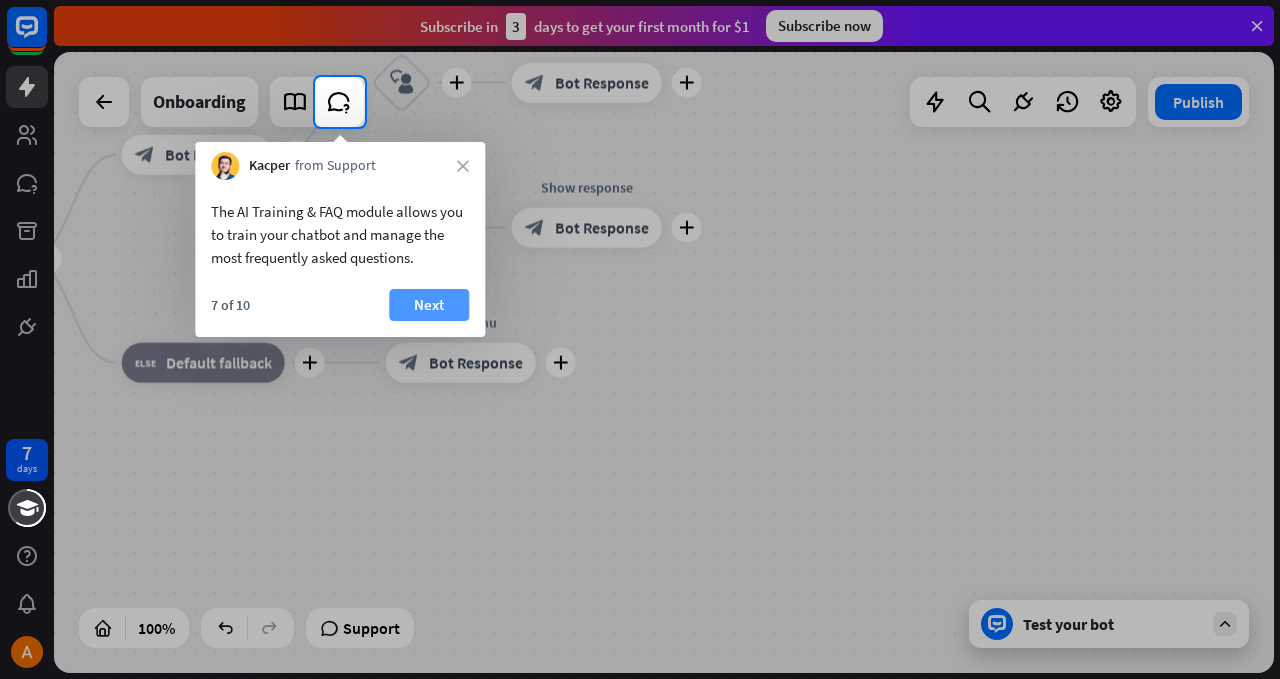 click on "Next" at bounding box center (429, 305) 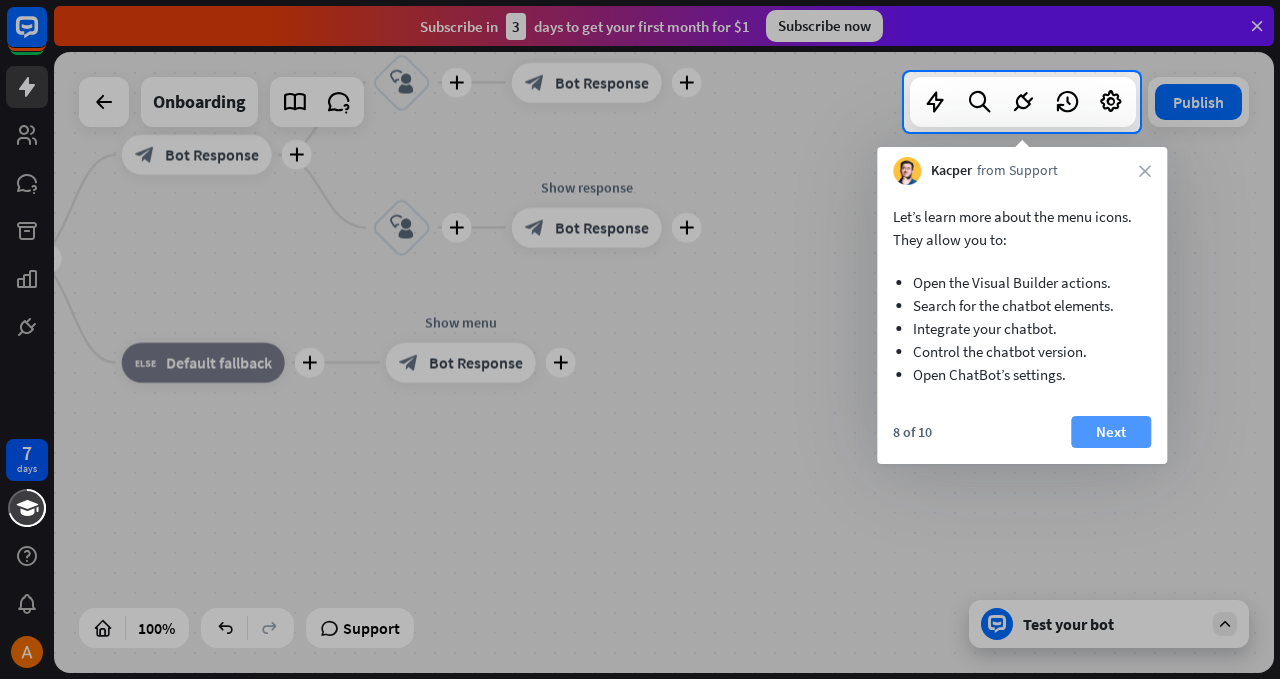 click on "Next" at bounding box center [1111, 432] 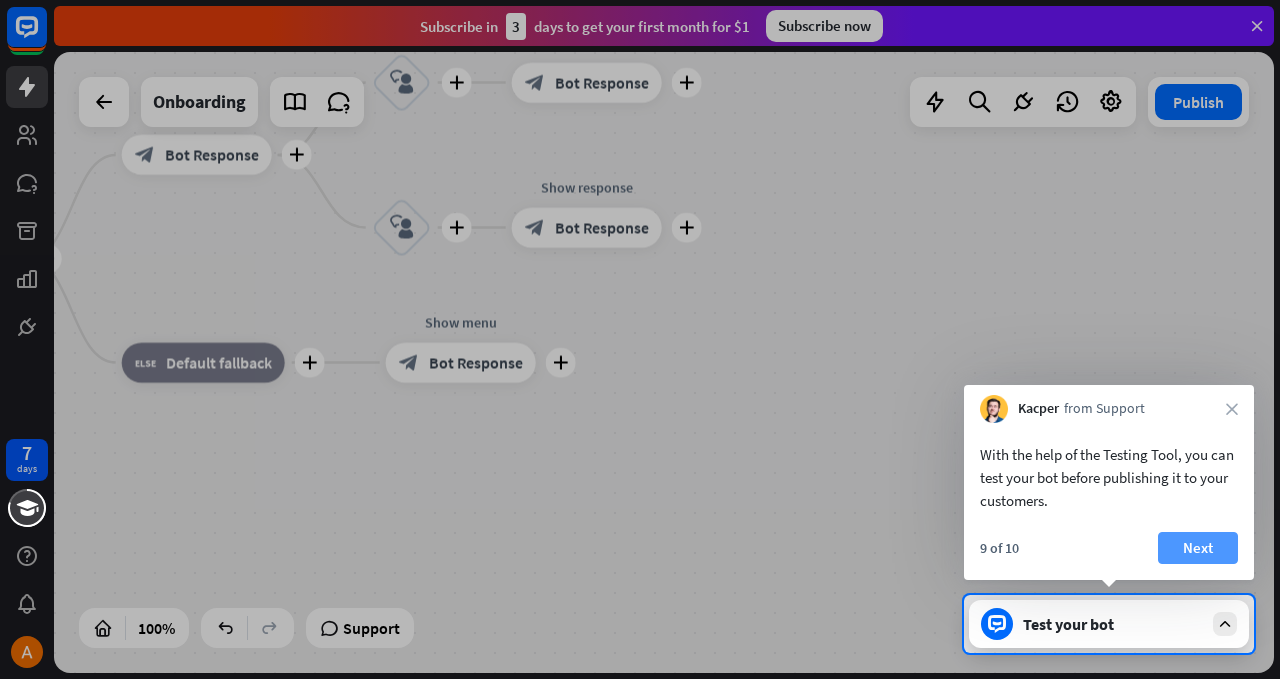 click on "Next" at bounding box center (1198, 548) 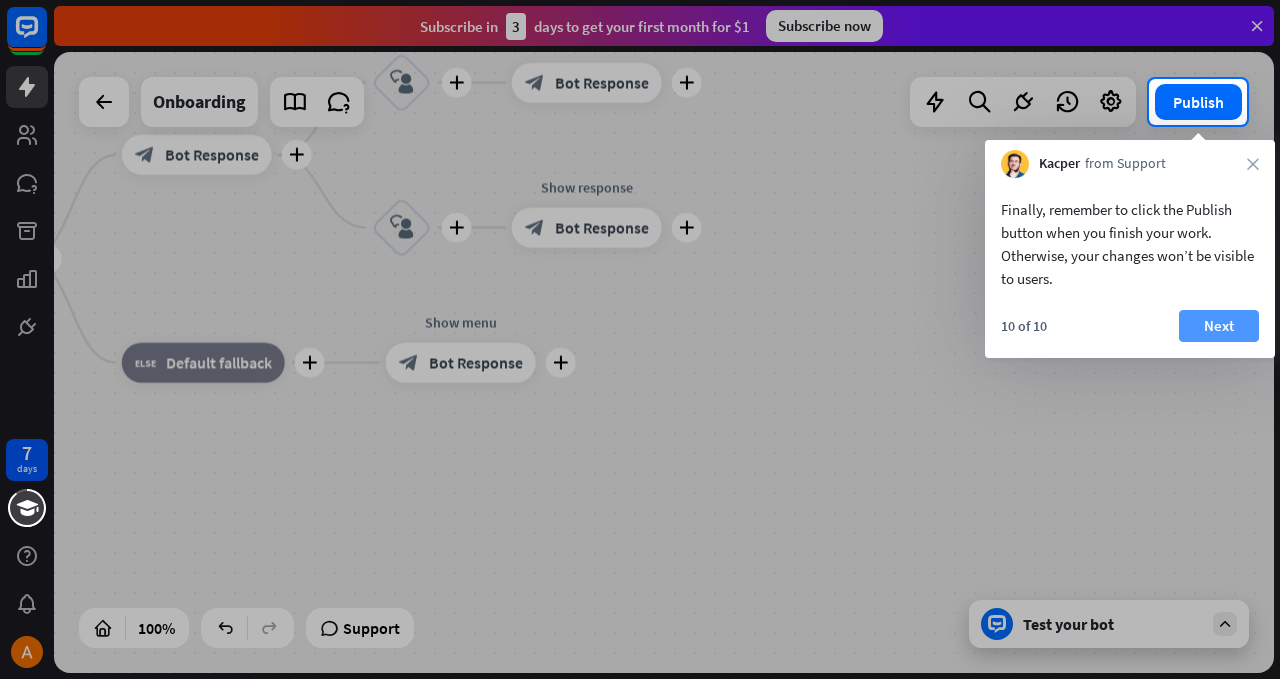 click on "Next" at bounding box center (1219, 326) 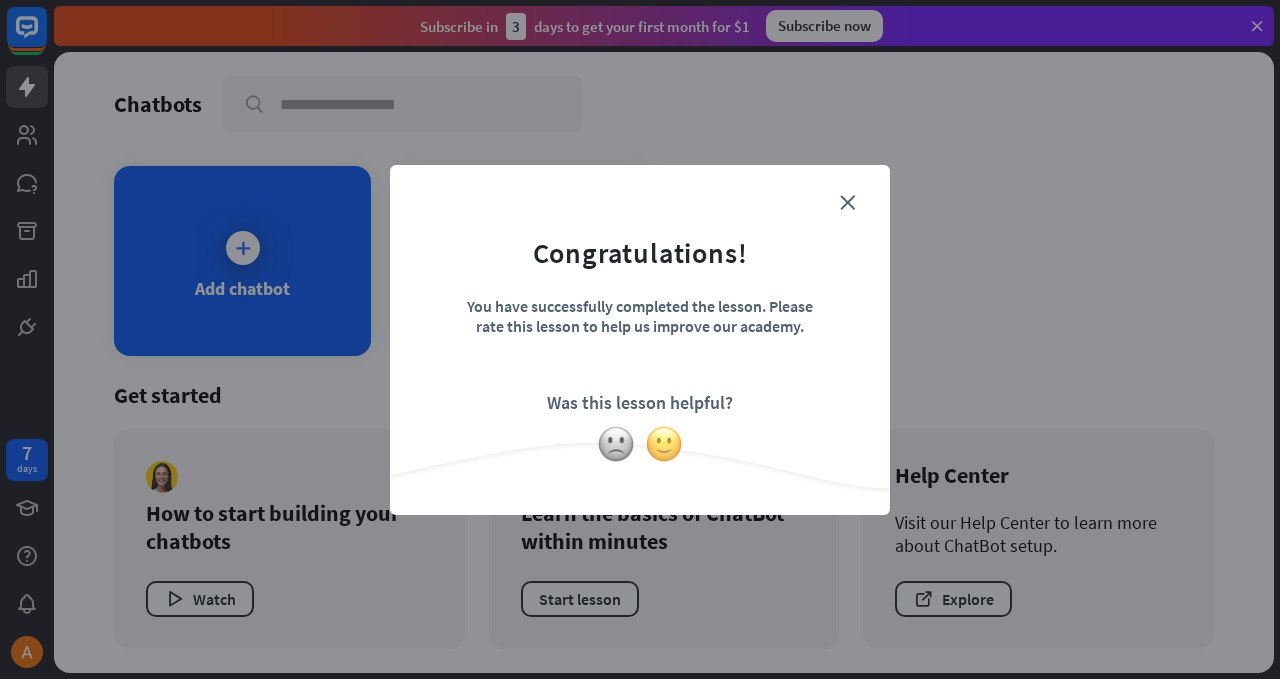 click at bounding box center (664, 444) 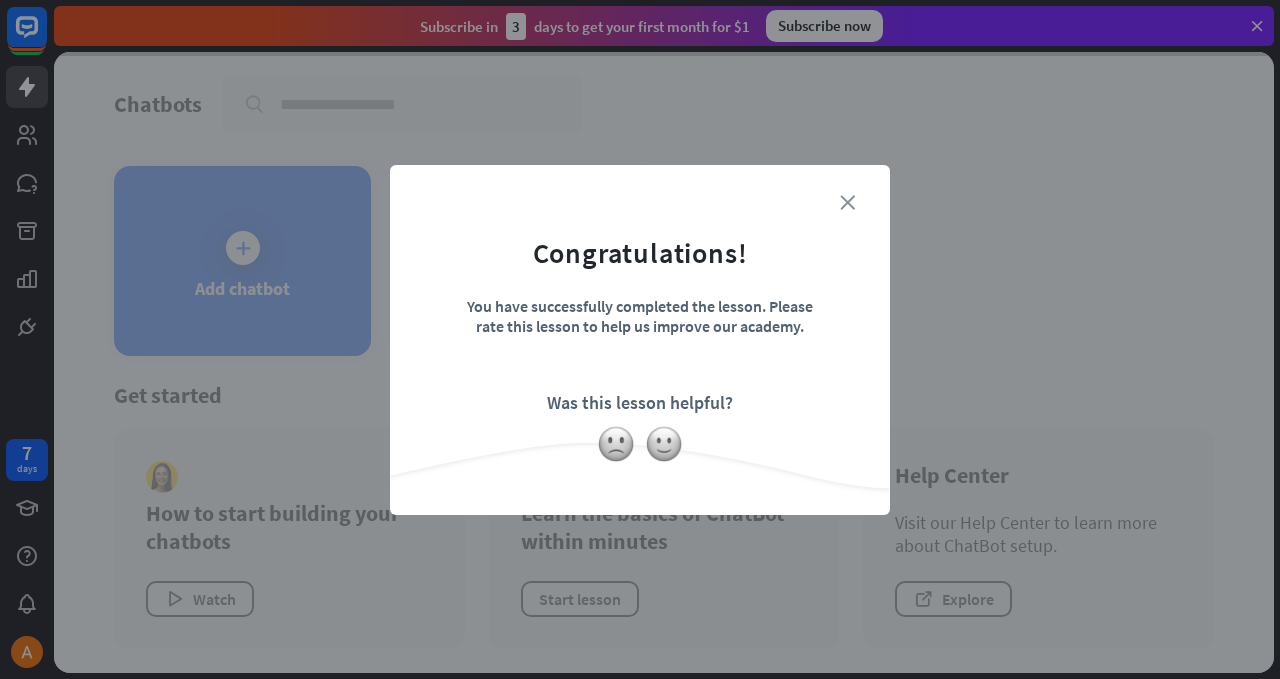 click on "close" at bounding box center [847, 202] 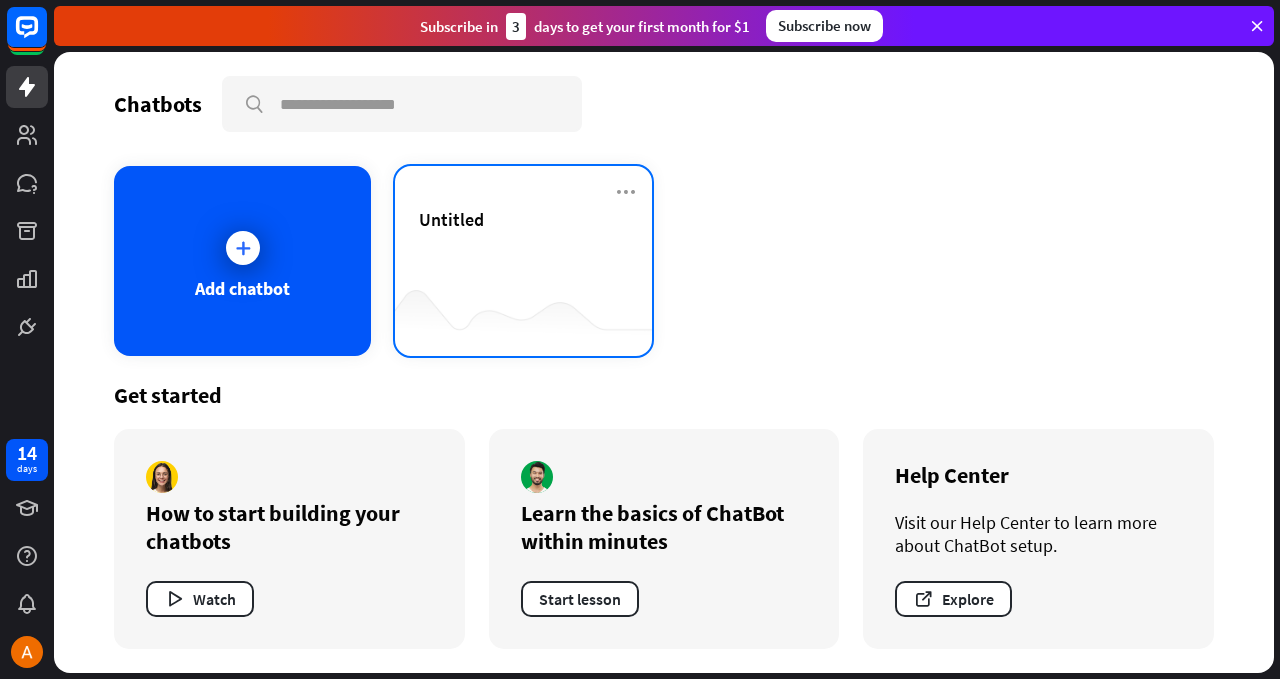click on "Untitled" at bounding box center [523, 243] 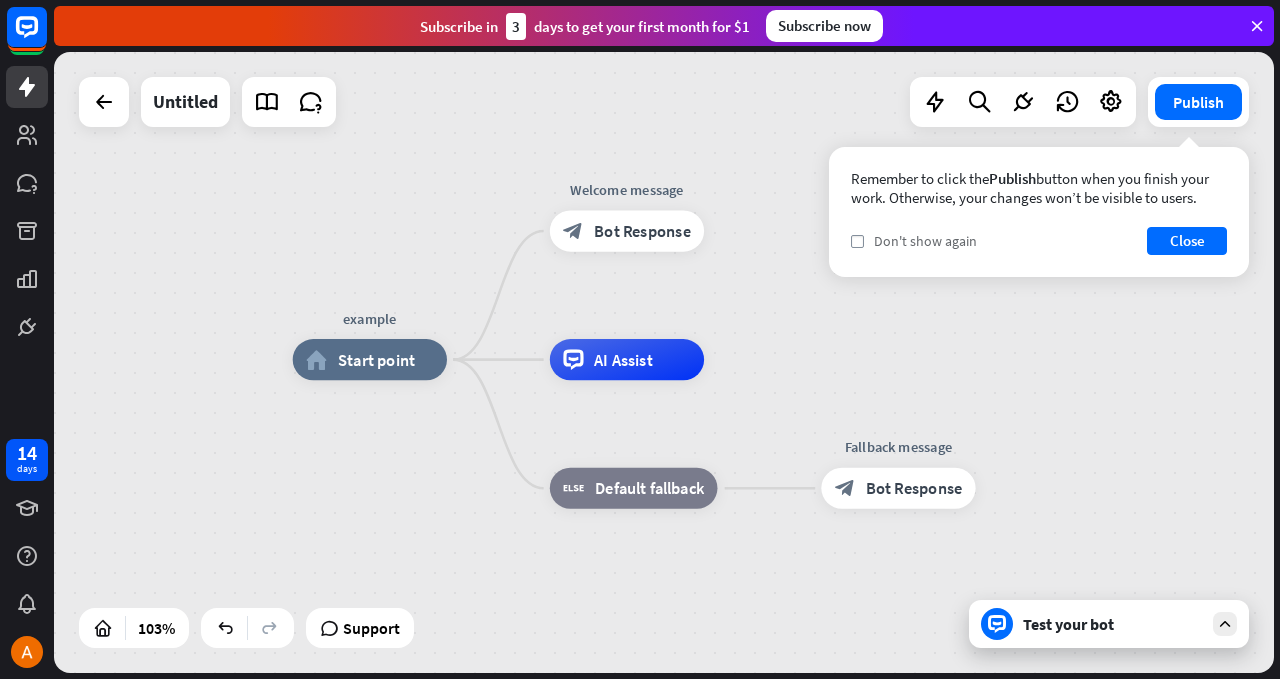 click on "Don't show again" at bounding box center (925, 241) 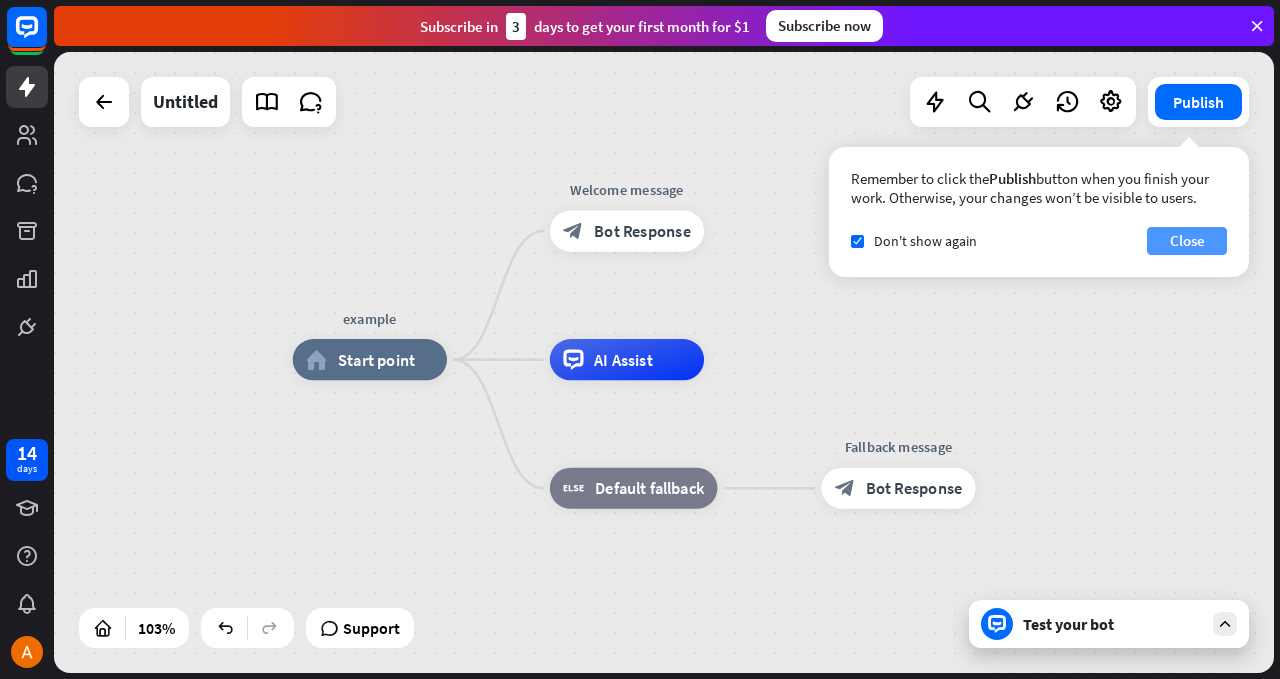 click on "Close" at bounding box center (1187, 241) 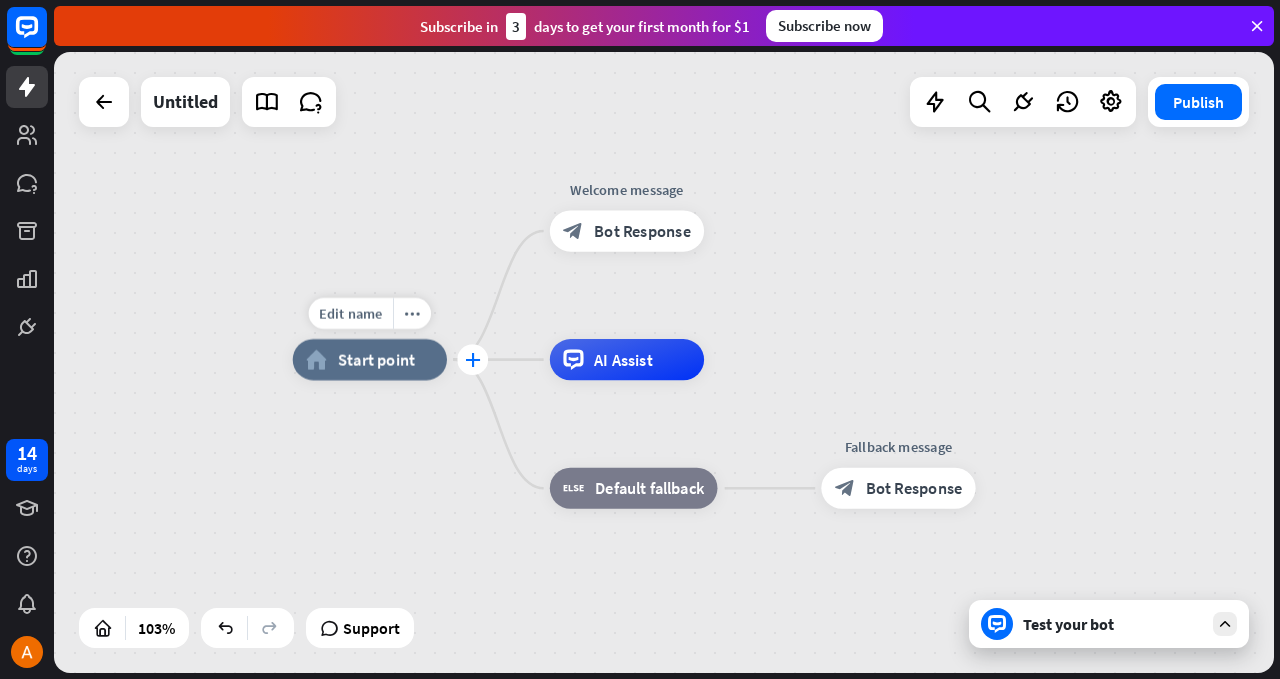 click on "plus" at bounding box center (472, 359) 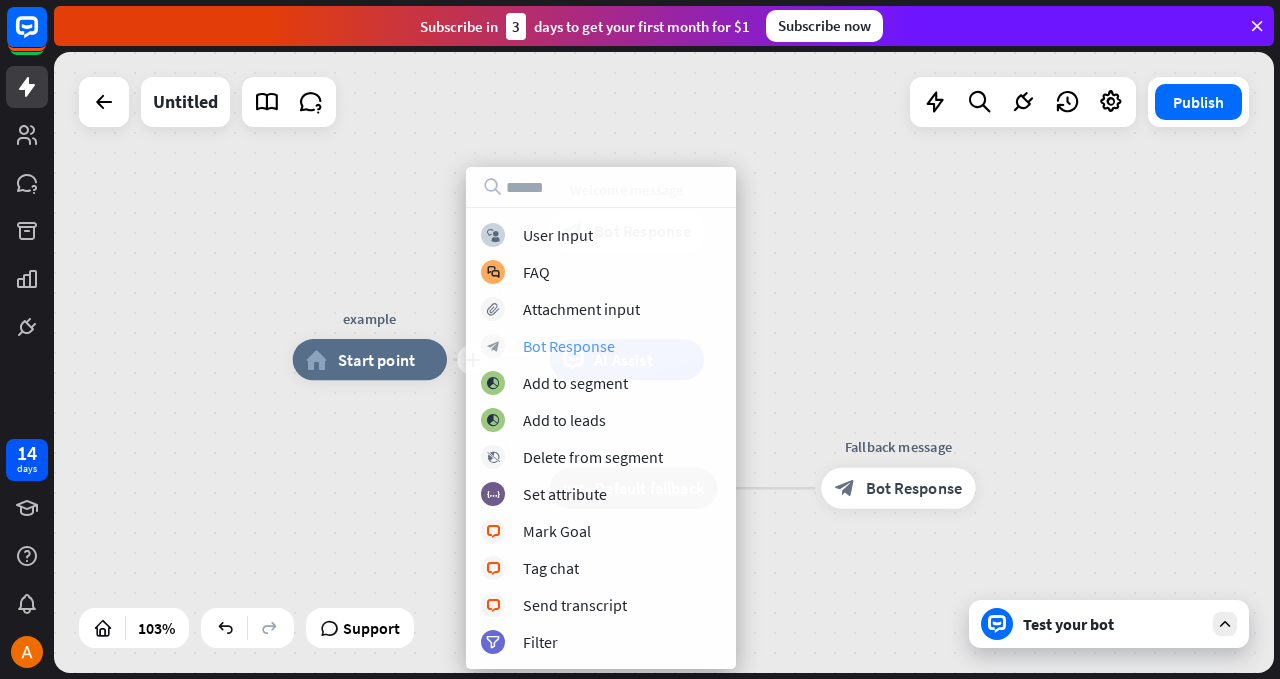 click on "Bot Response" at bounding box center (569, 346) 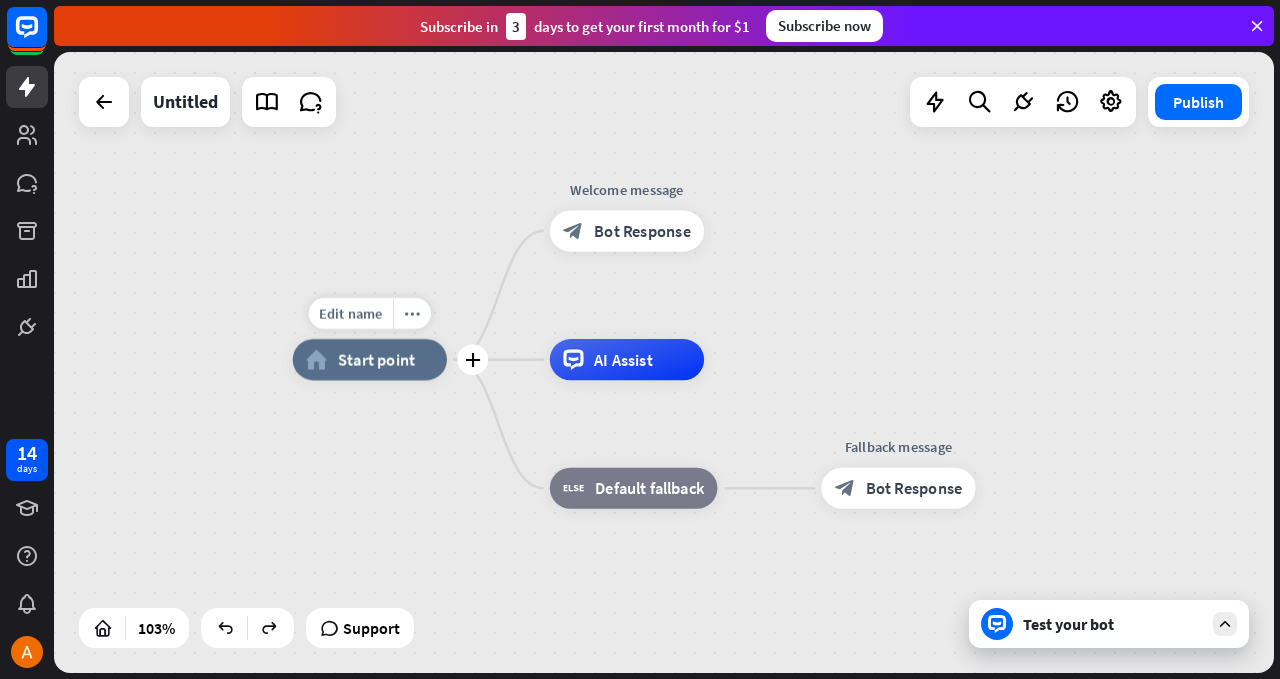 click on "Start point" at bounding box center (376, 359) 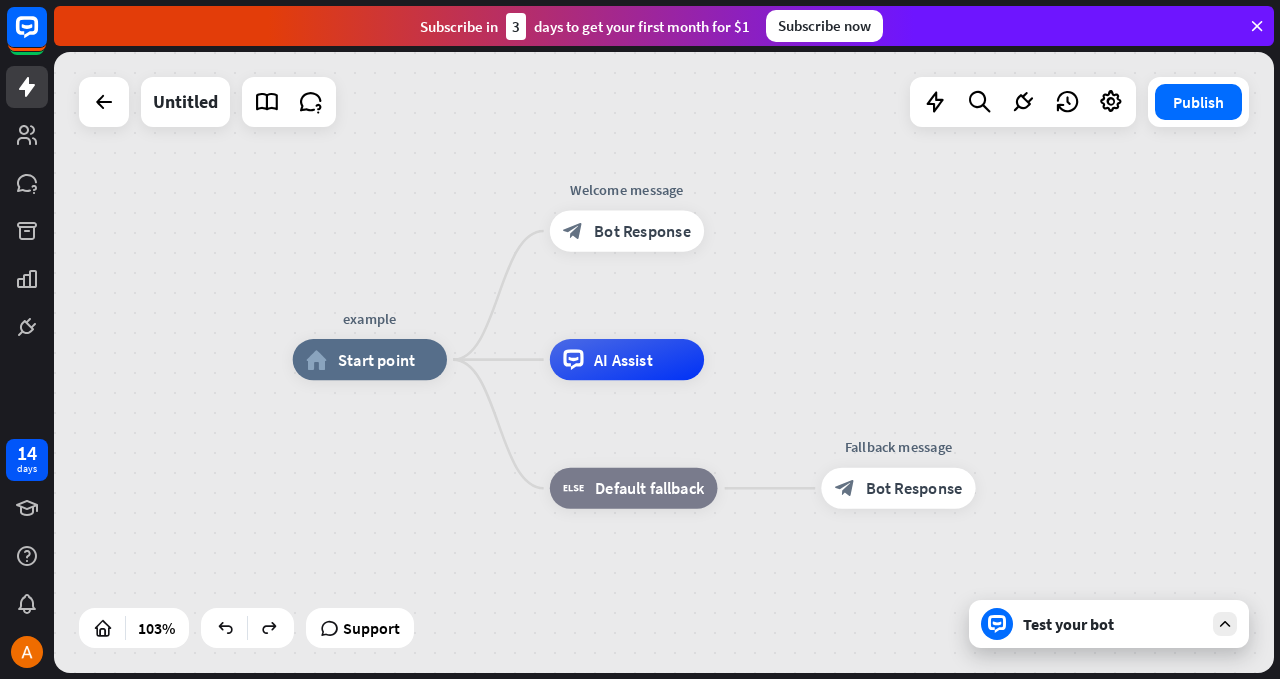 click on "example   home_2   Start point                 Welcome message   block_bot_response   Bot Response                     AI Assist                   block_fallback   Default fallback                 Fallback message   block_bot_response   Bot Response" at bounding box center [664, 362] 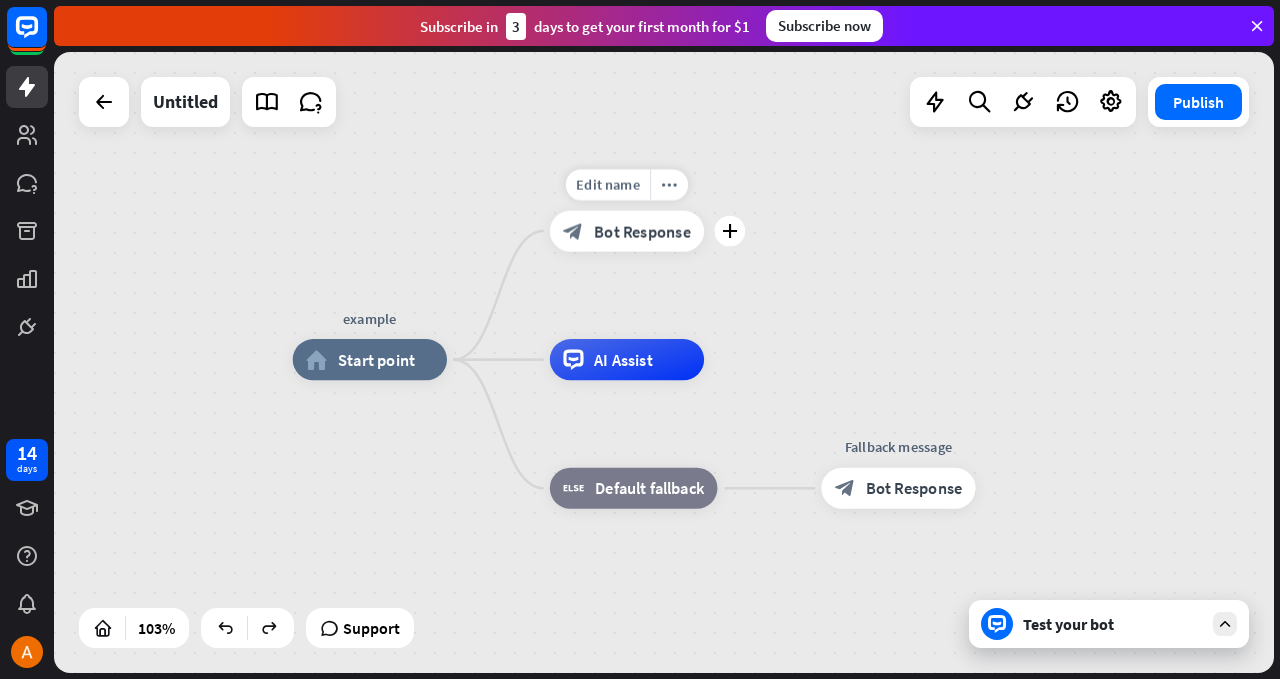 click on "block_bot_response   Bot Response" at bounding box center [627, 231] 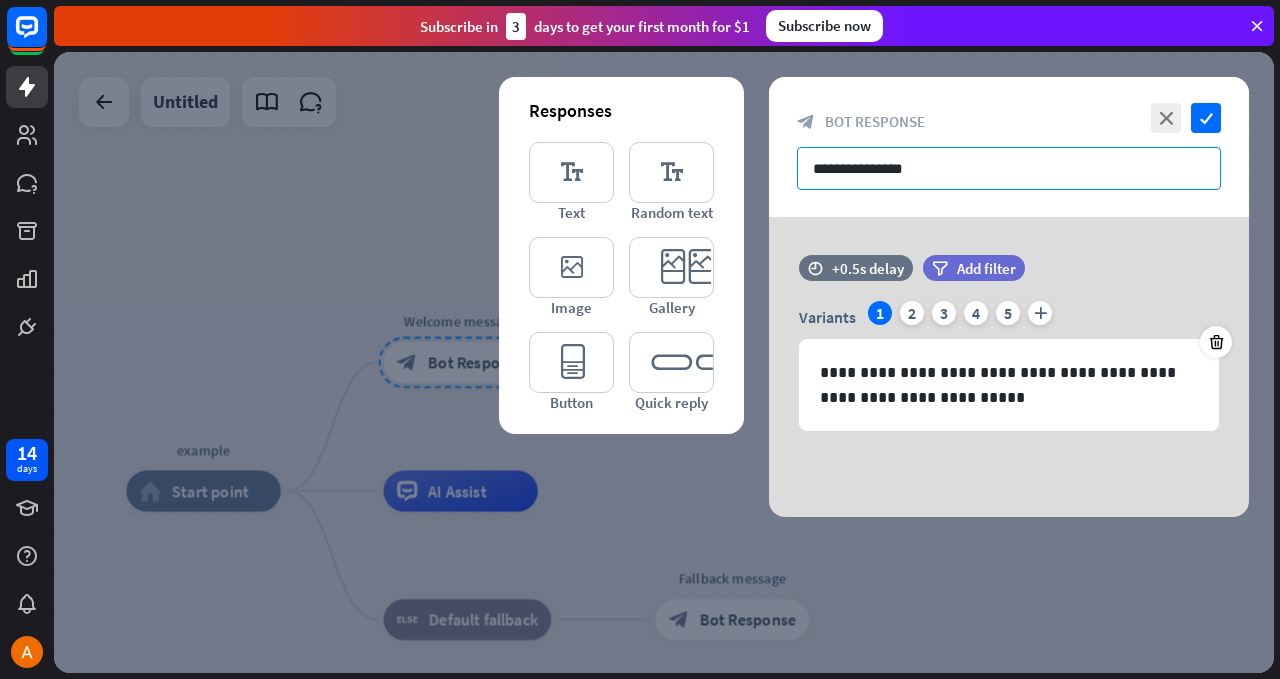 click on "**********" at bounding box center (1009, 168) 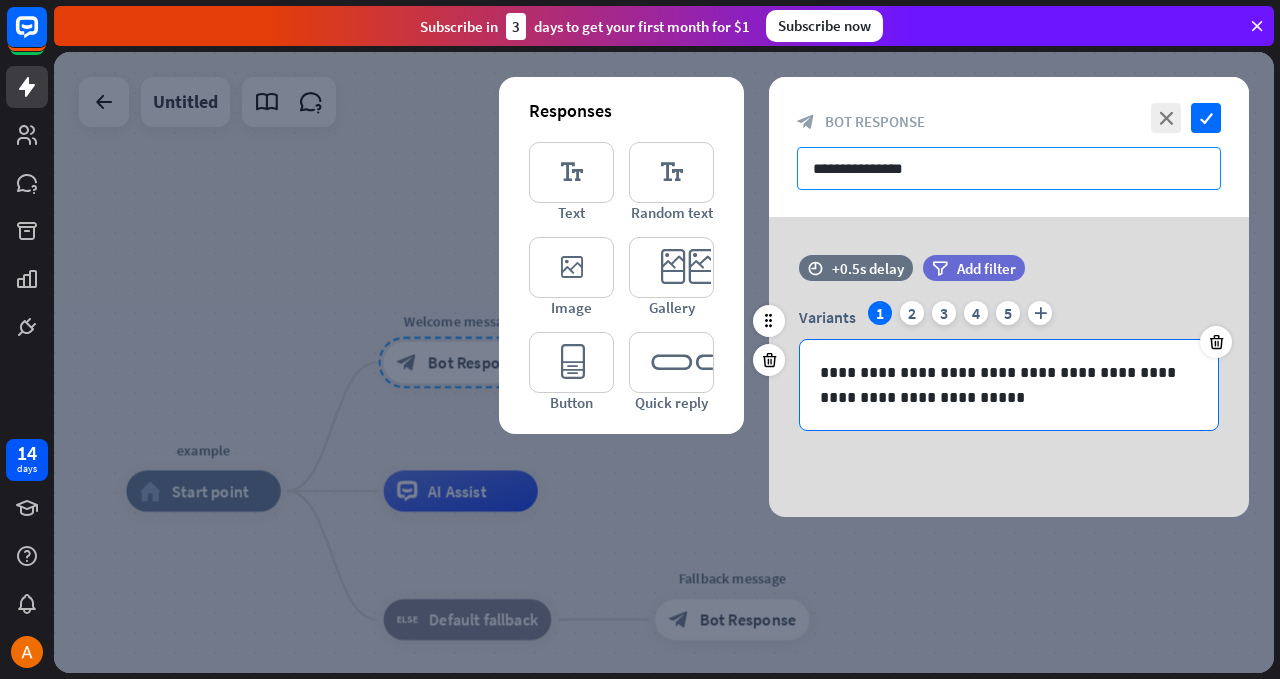 paste on "**********" 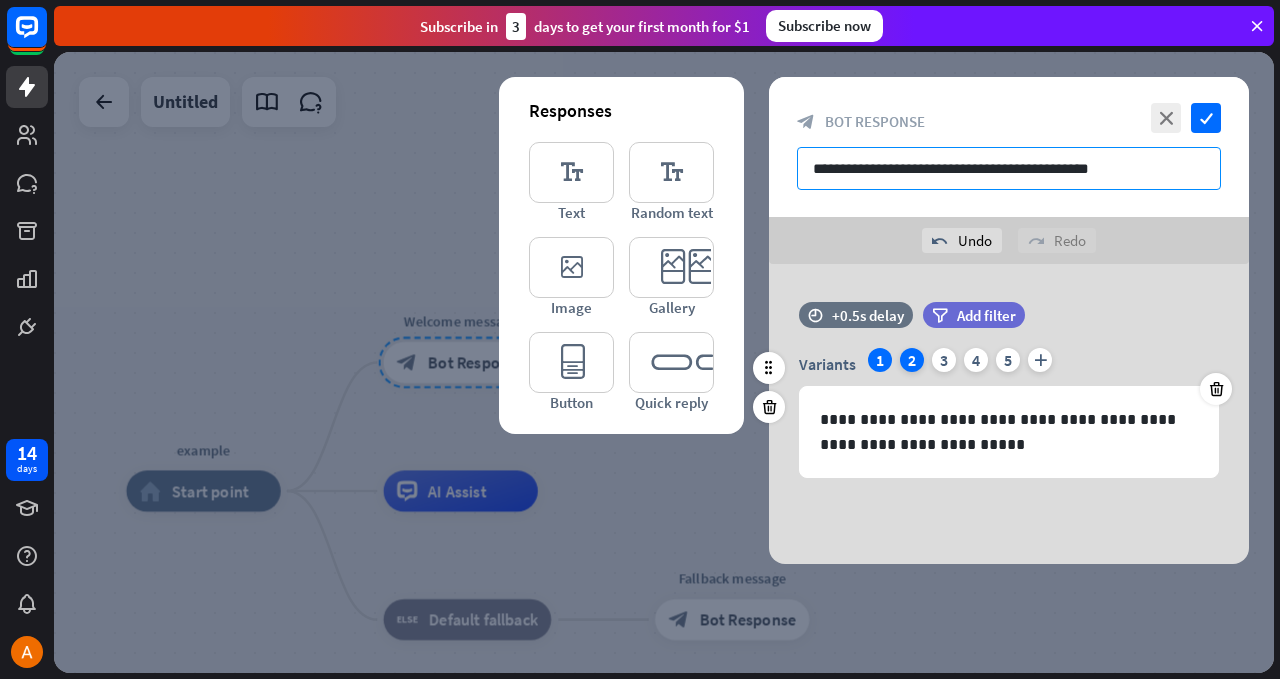 type on "**********" 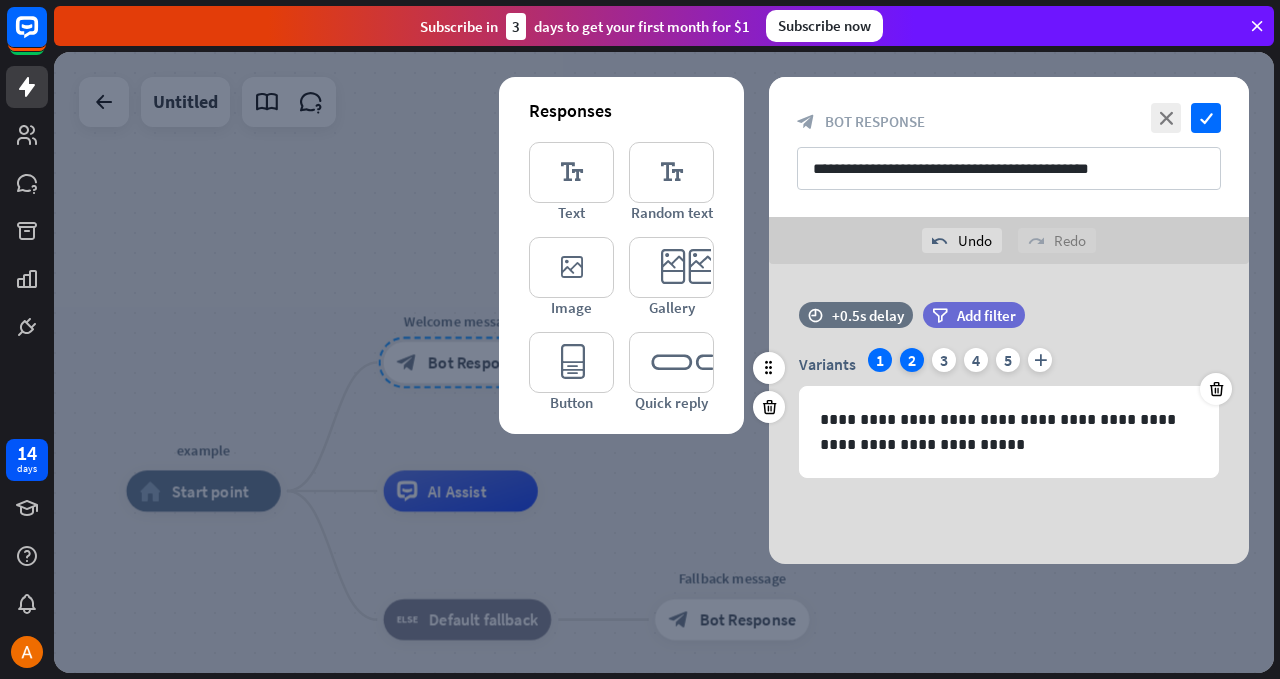click on "2" at bounding box center (912, 360) 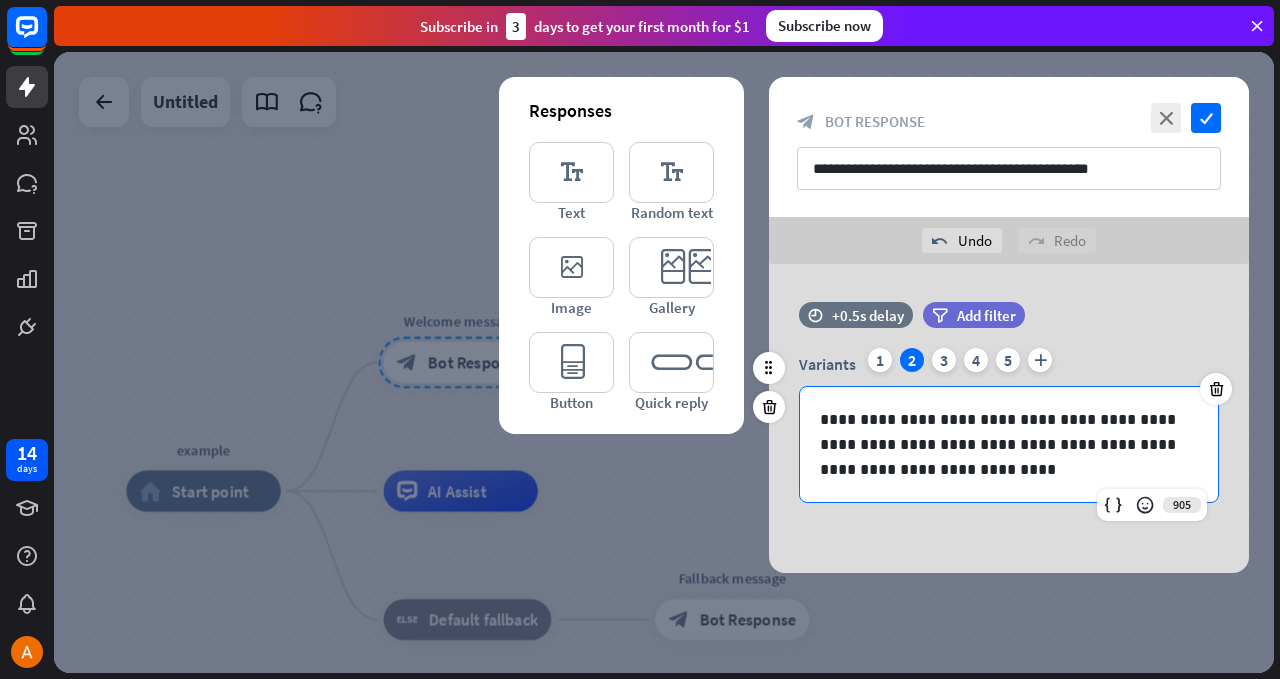click on "**********" at bounding box center (1009, 444) 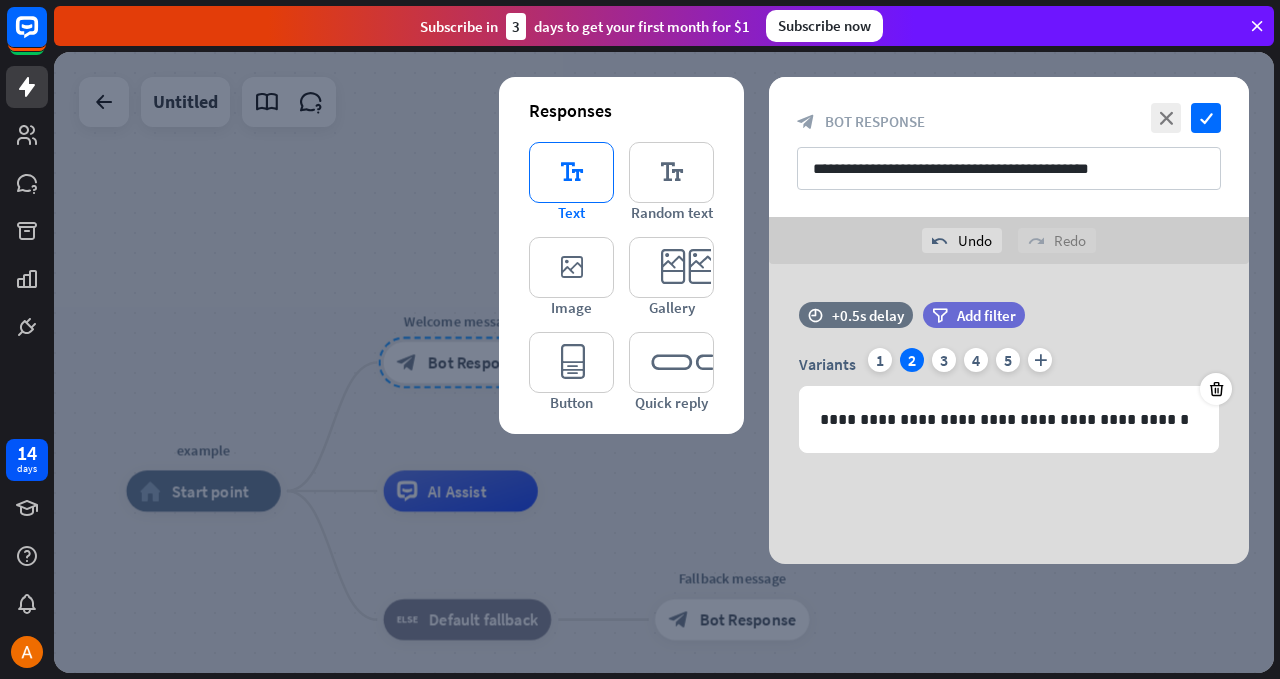 click on "editor_text" at bounding box center [571, 172] 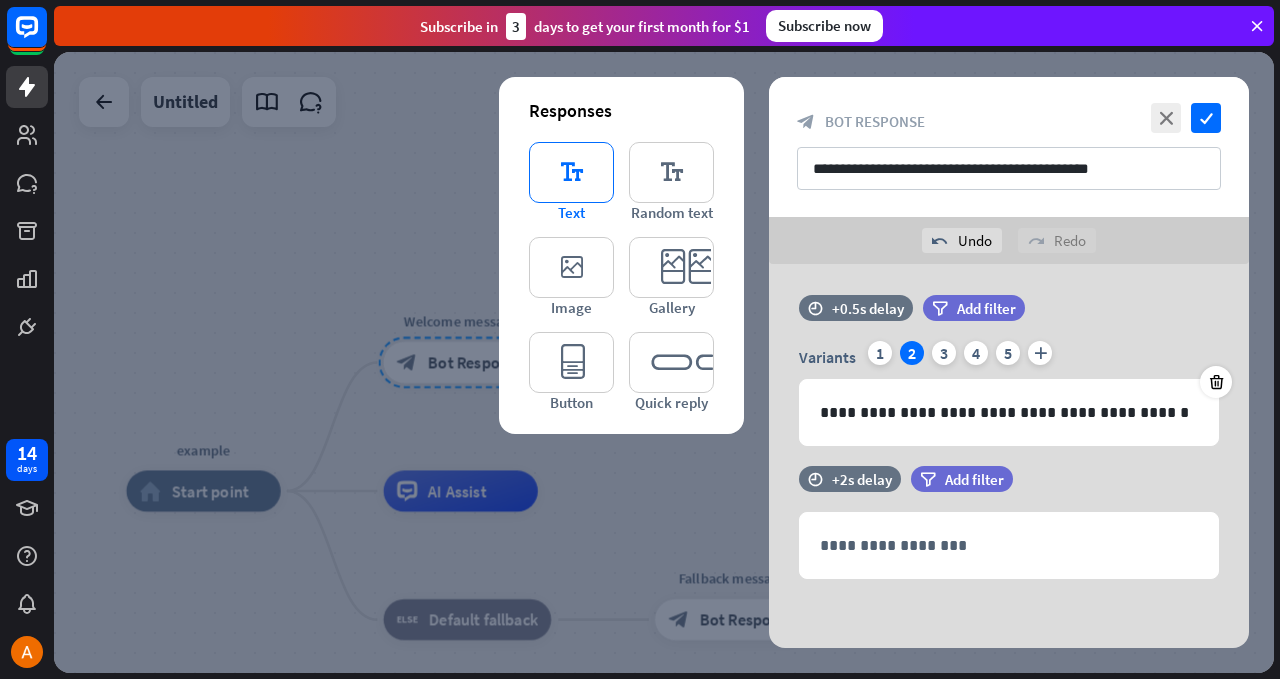 scroll, scrollTop: 8, scrollLeft: 0, axis: vertical 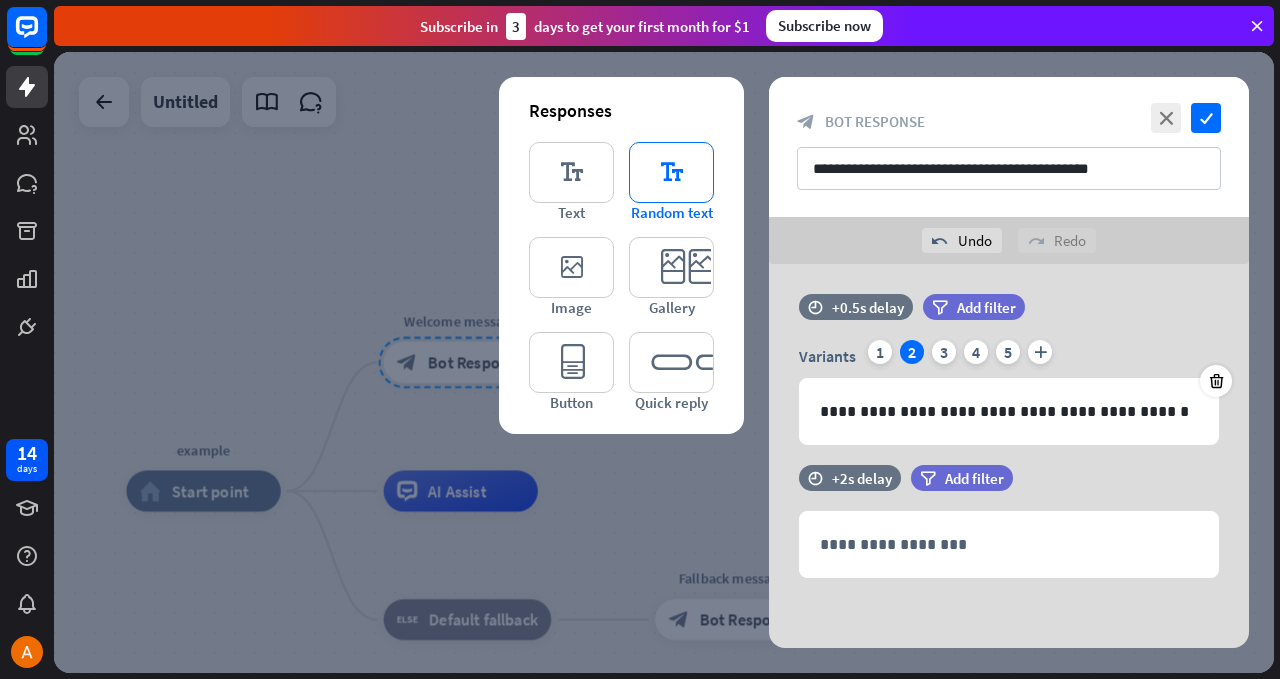 click on "editor_text" at bounding box center [671, 172] 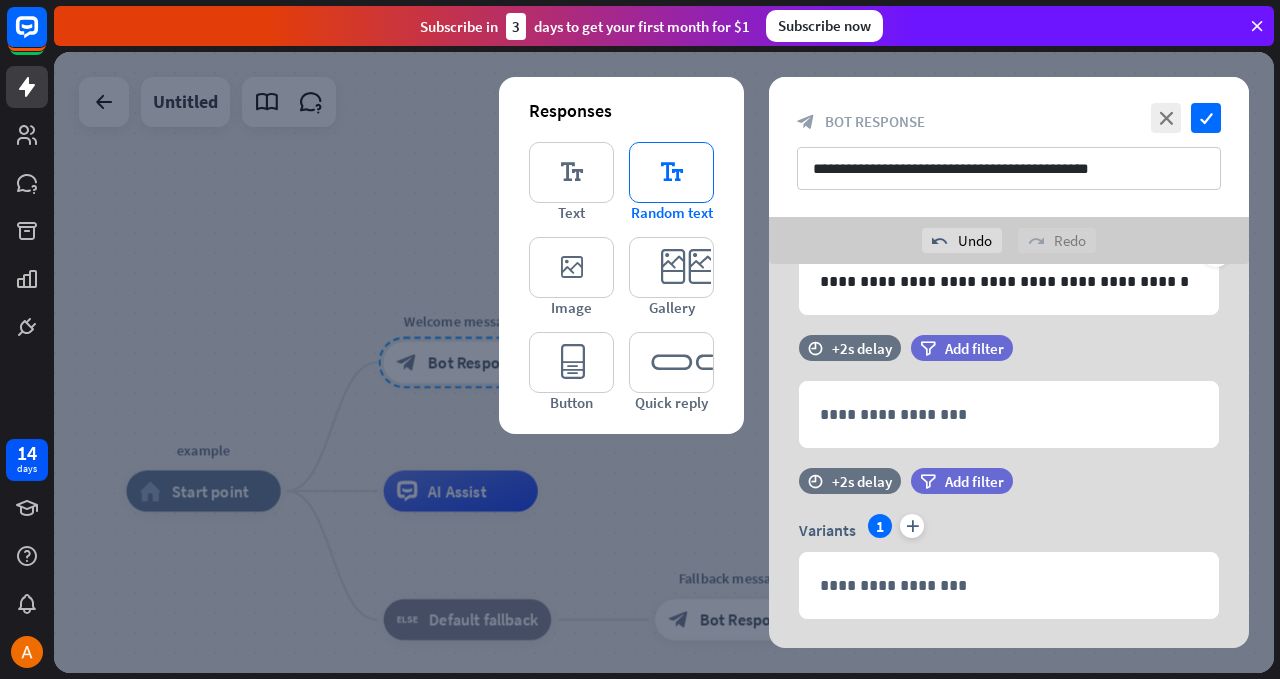 scroll, scrollTop: 179, scrollLeft: 0, axis: vertical 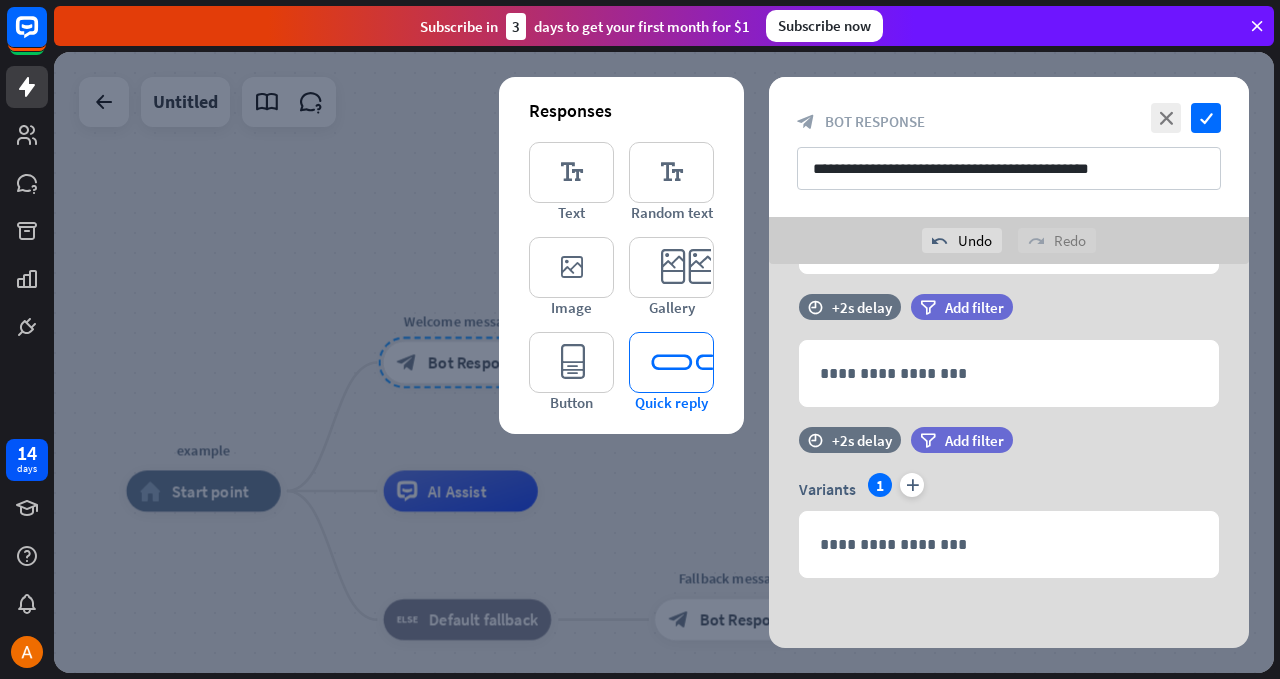 click on "editor_quick_replies" at bounding box center [671, 362] 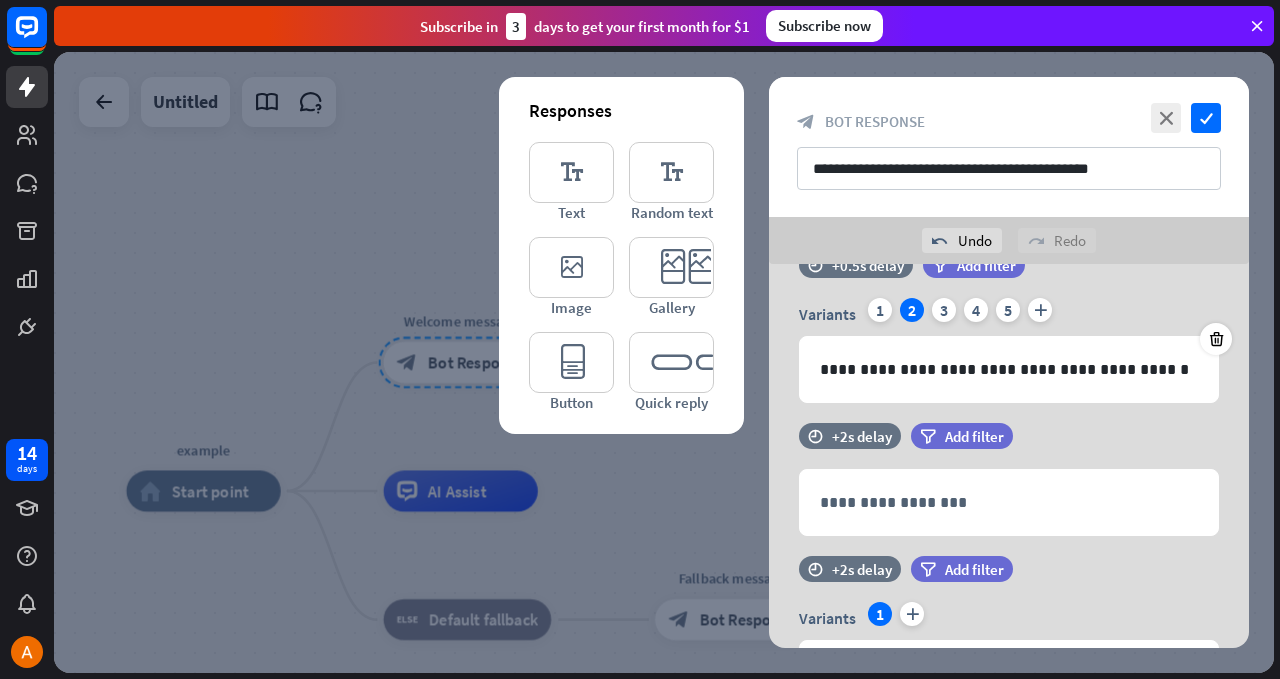scroll, scrollTop: 0, scrollLeft: 0, axis: both 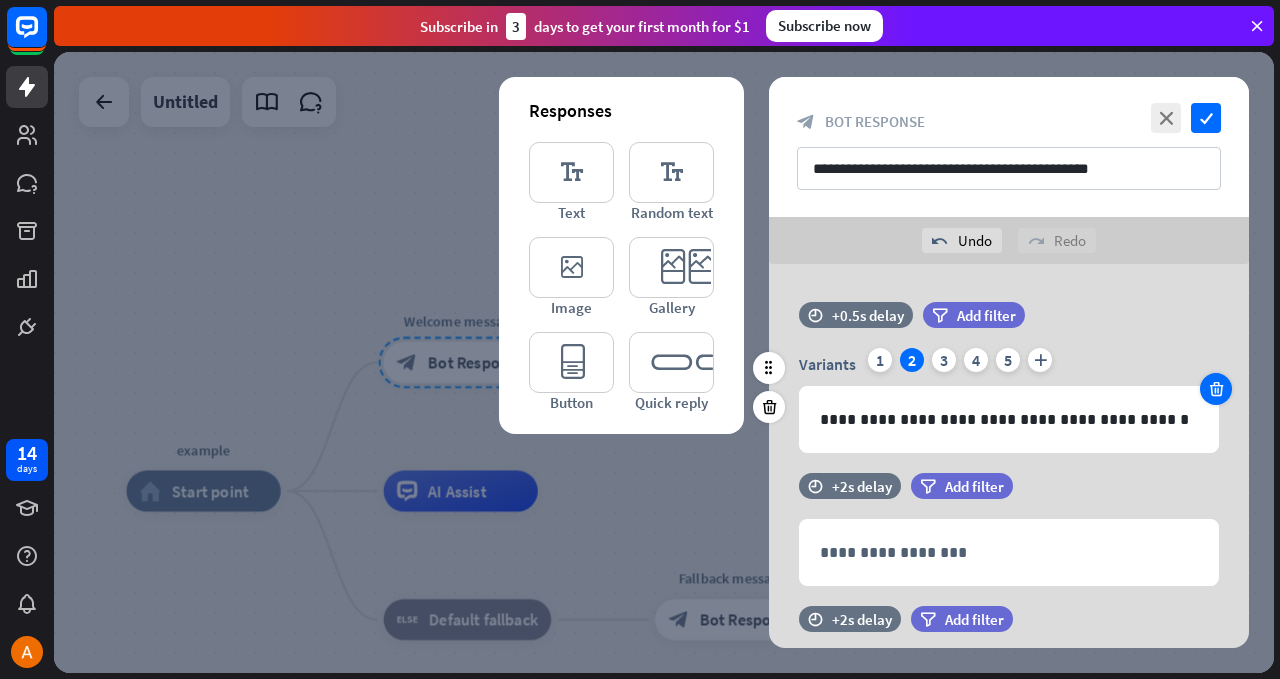 click at bounding box center [1216, 389] 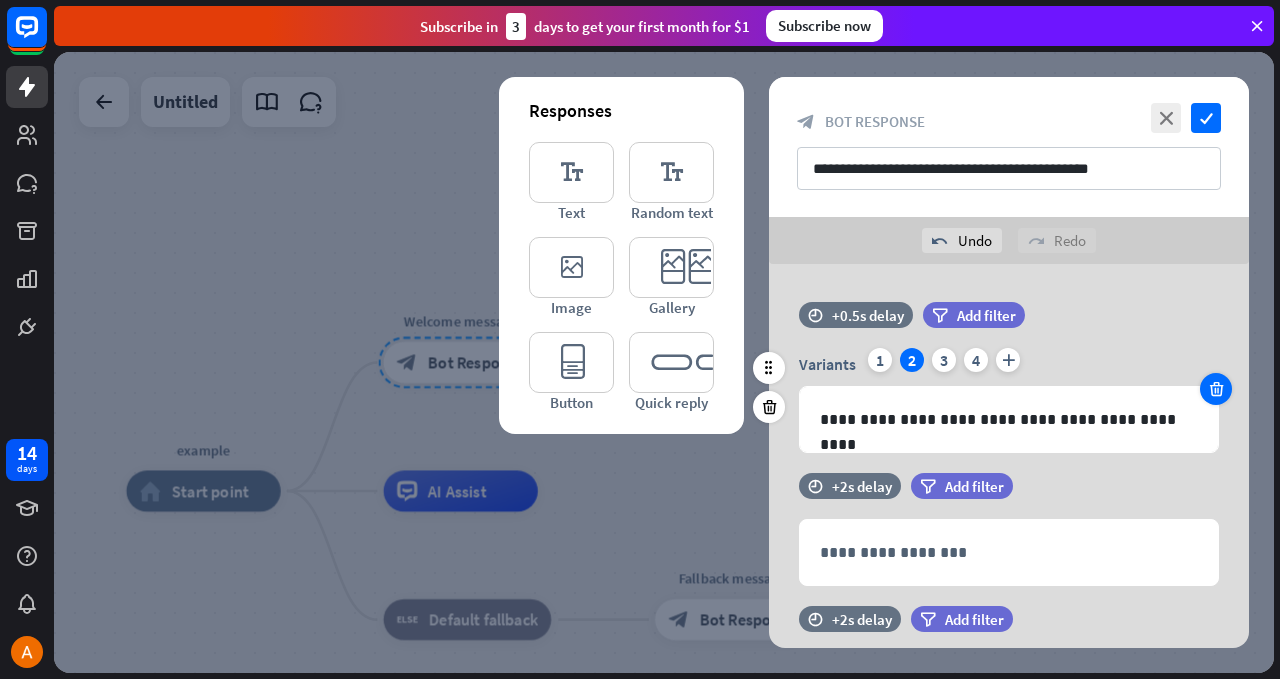 click at bounding box center (1216, 389) 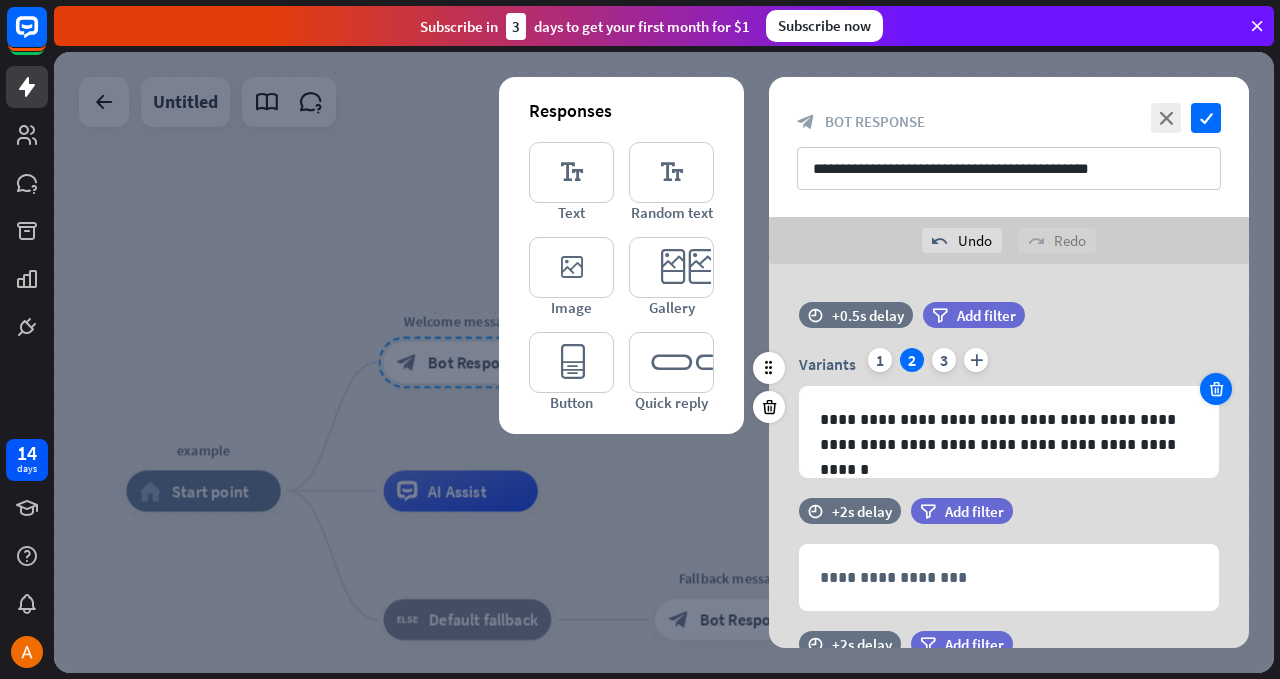 click at bounding box center [1216, 389] 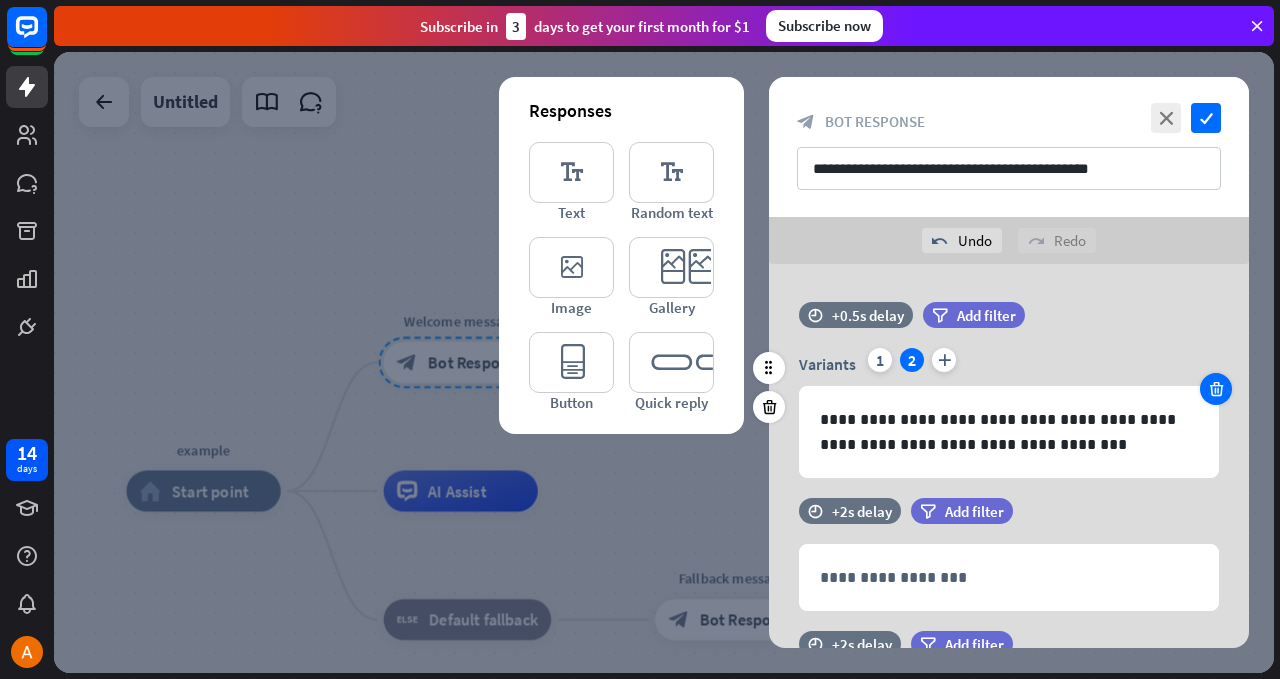 click at bounding box center (1216, 389) 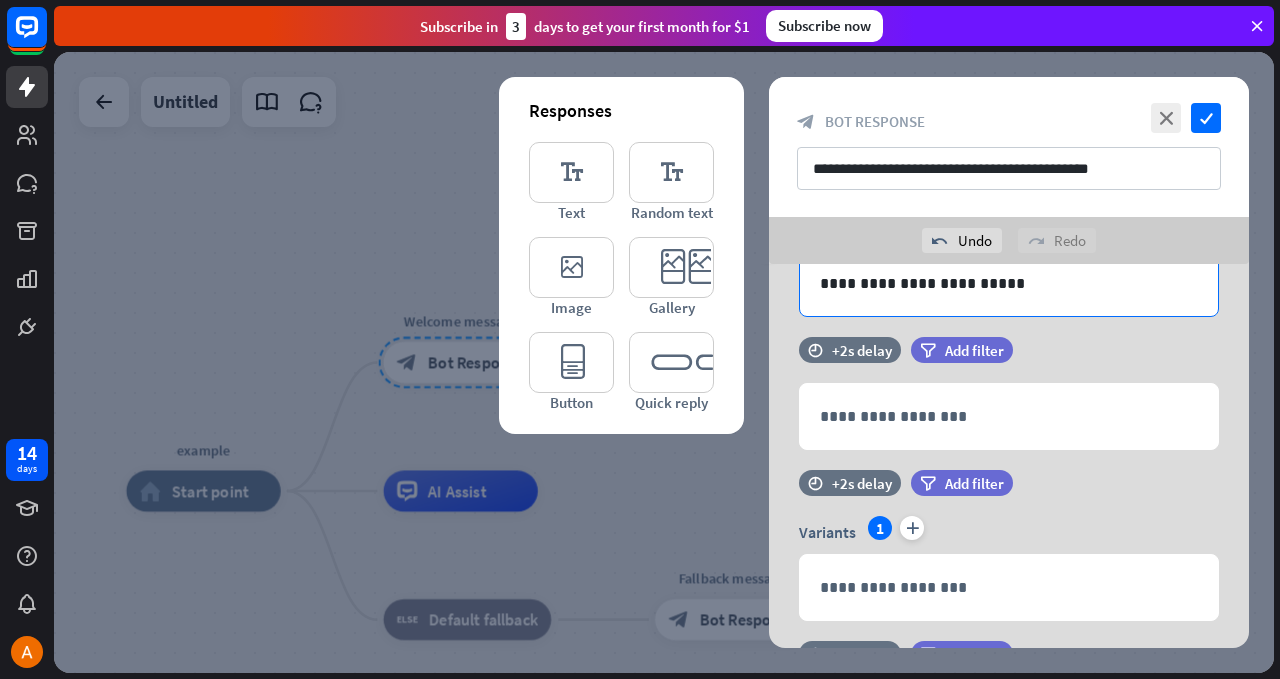 scroll, scrollTop: 162, scrollLeft: 0, axis: vertical 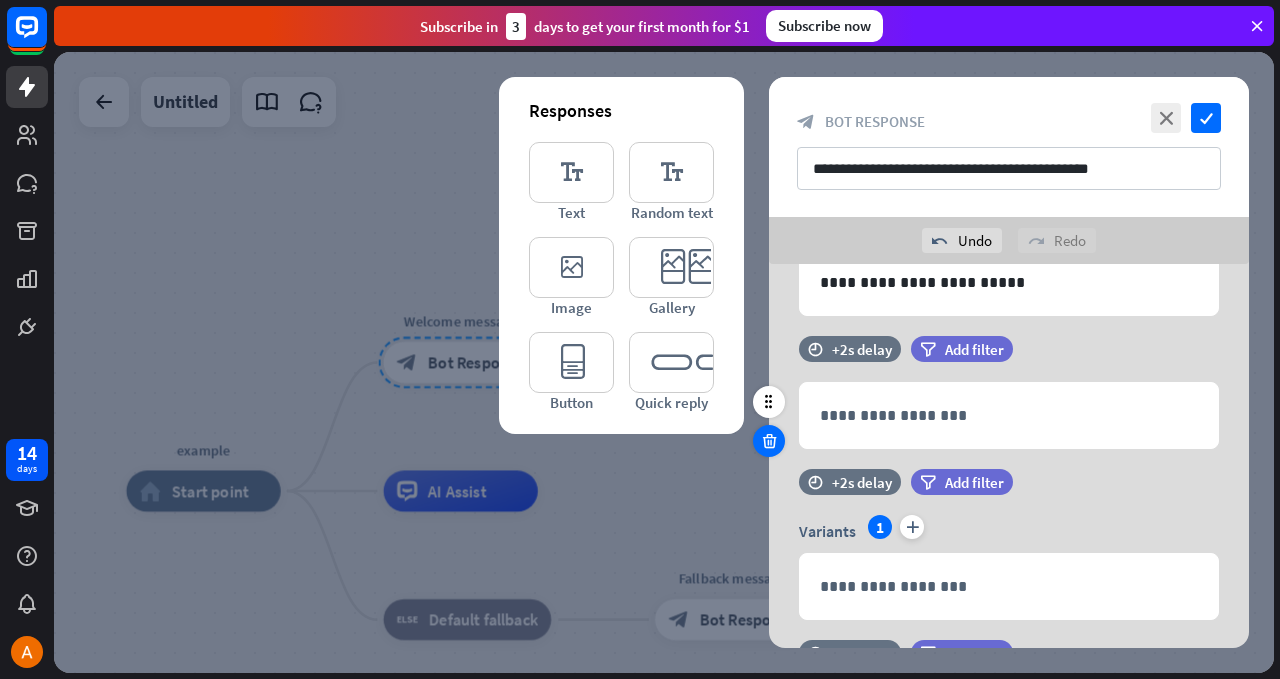 click at bounding box center [769, 441] 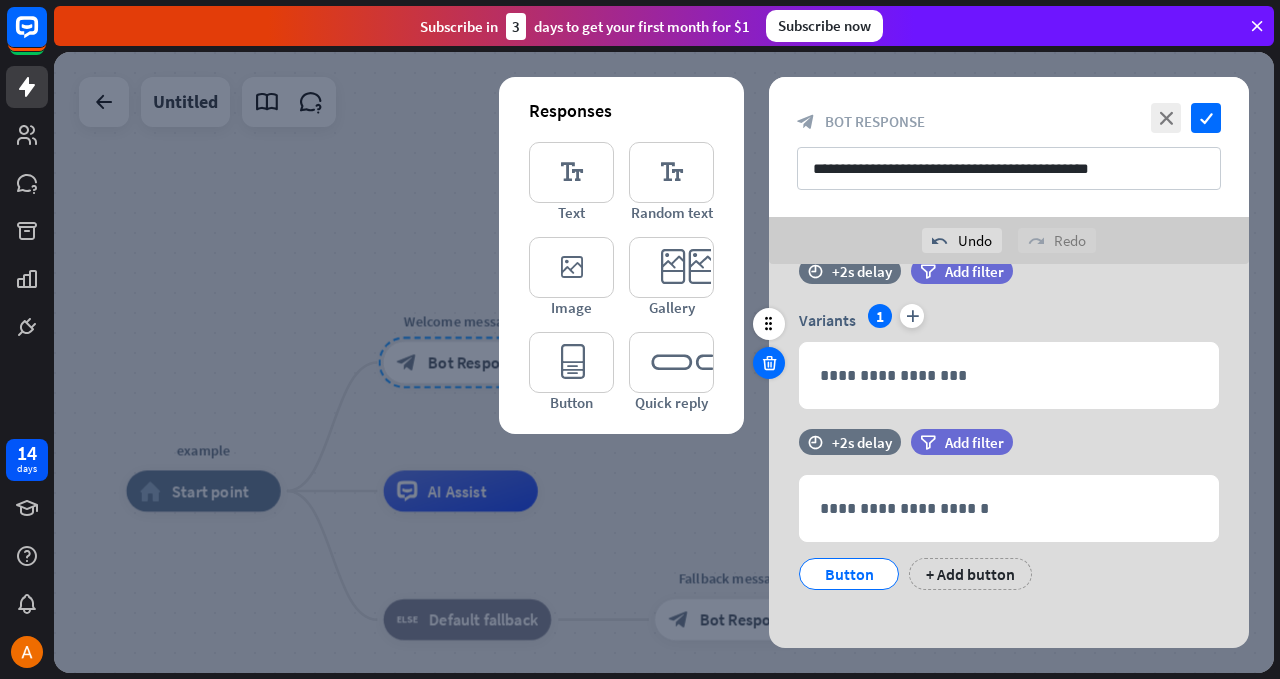 click at bounding box center [769, 363] 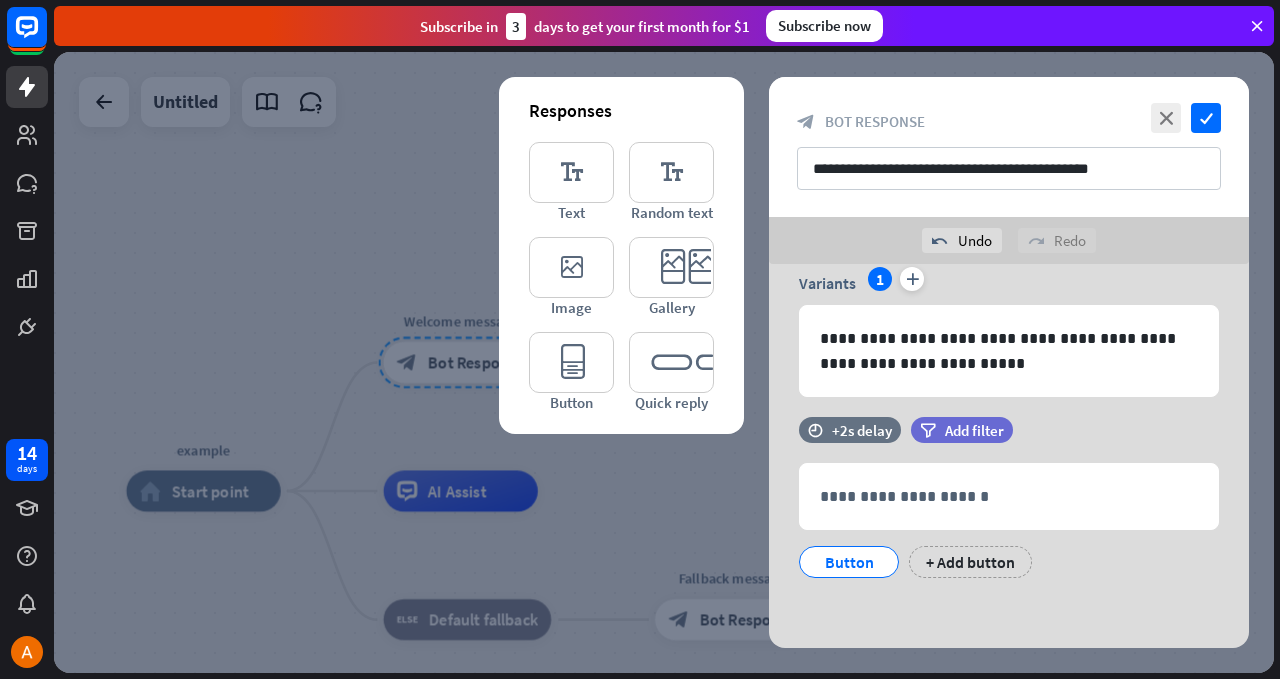 scroll, scrollTop: 69, scrollLeft: 0, axis: vertical 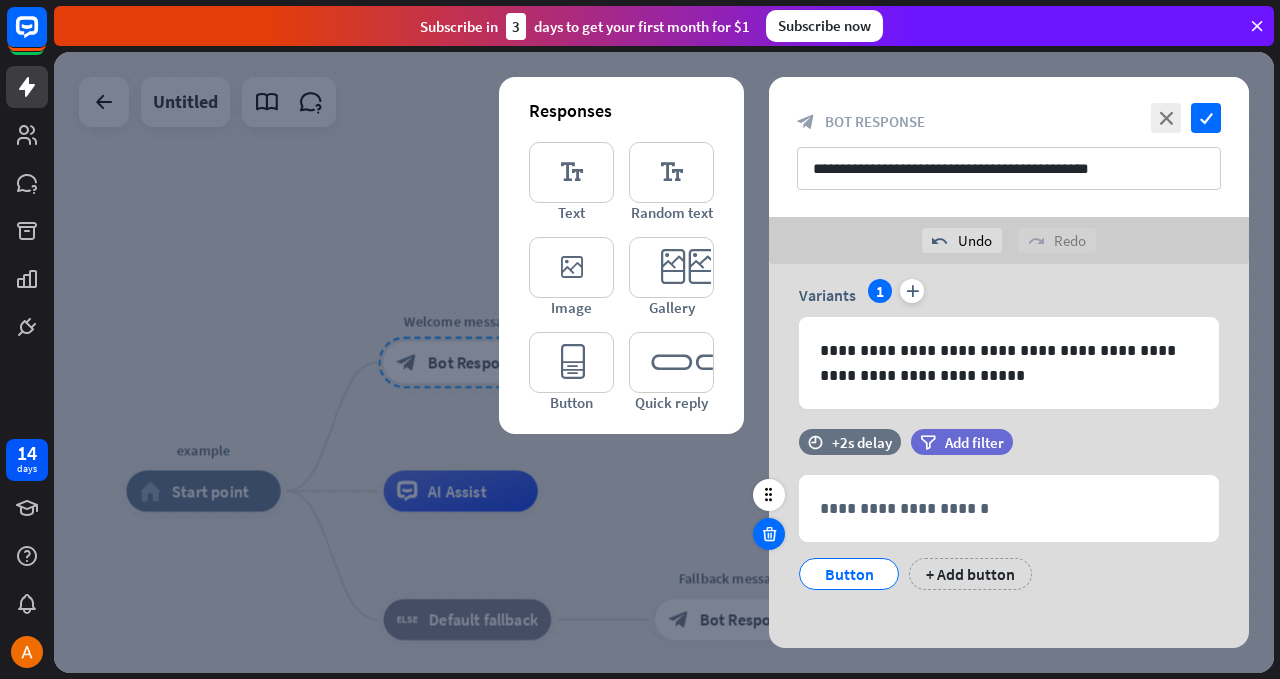 click at bounding box center [769, 534] 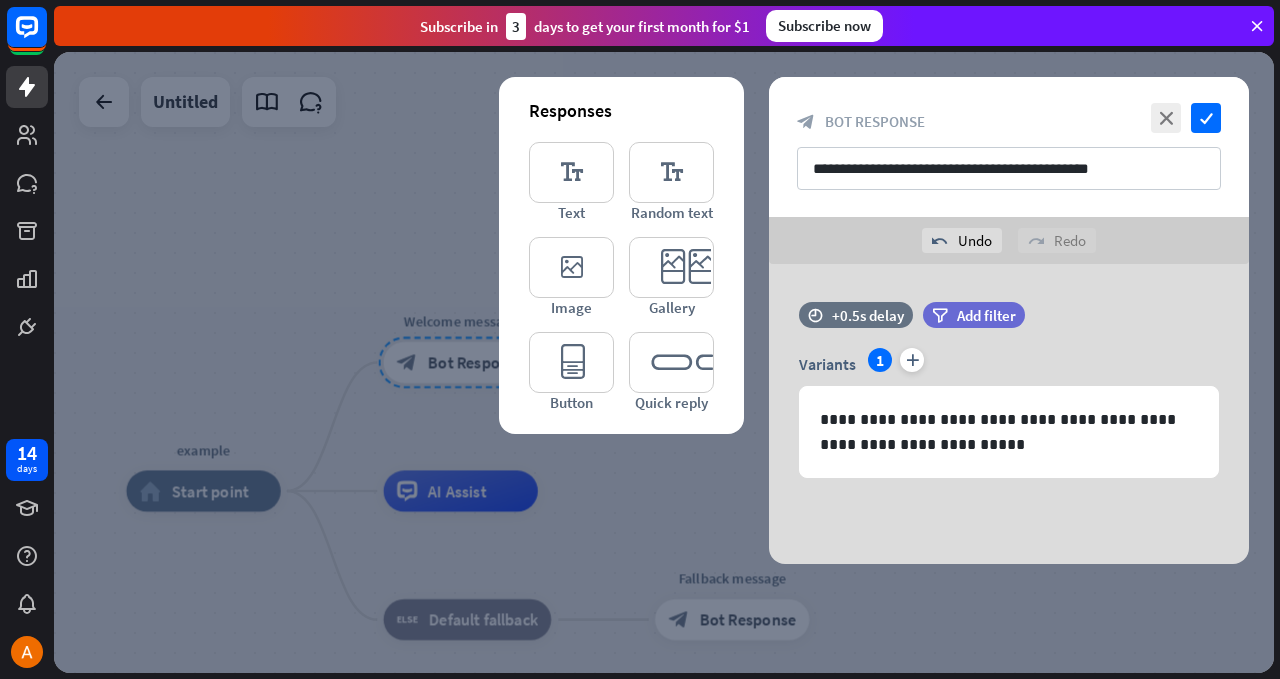 scroll, scrollTop: 0, scrollLeft: 0, axis: both 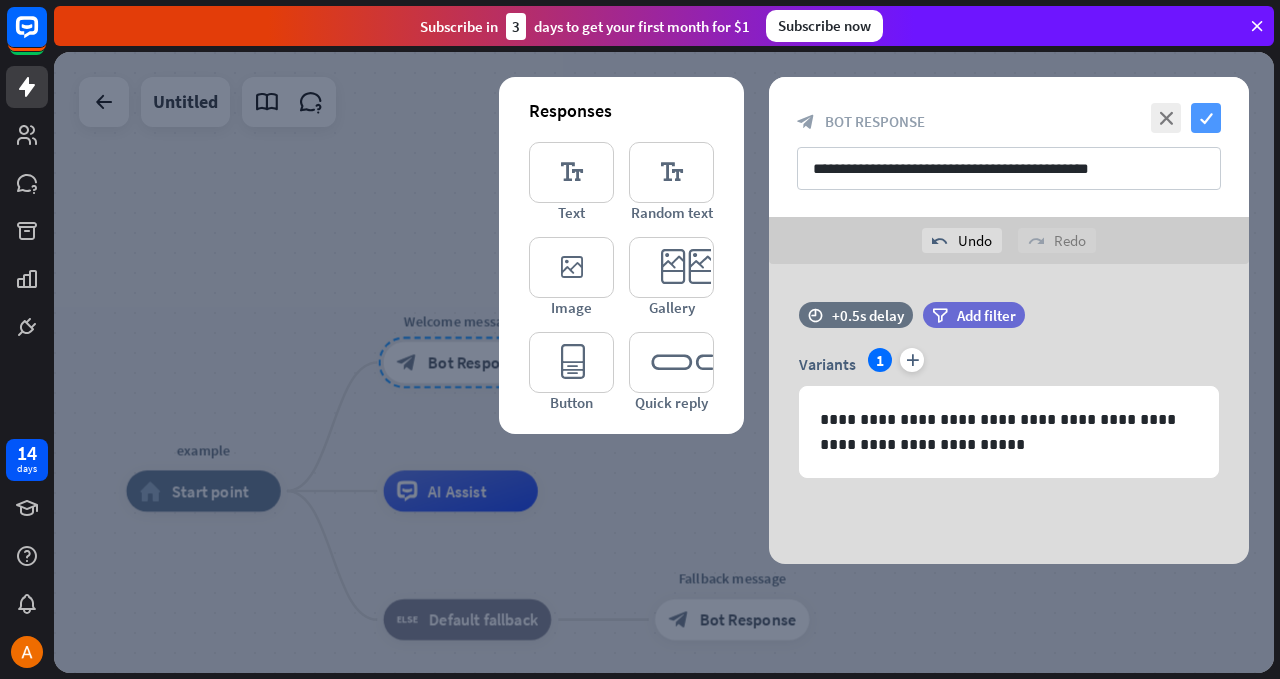 click on "check" at bounding box center (1206, 118) 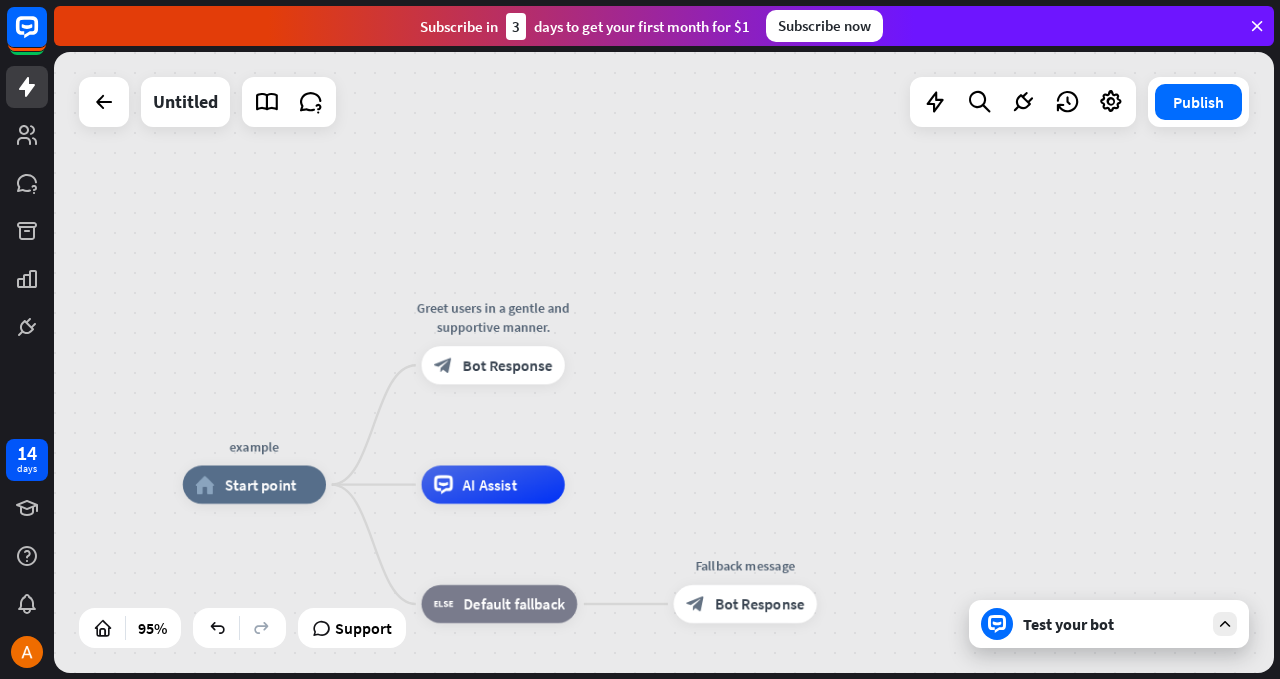 click on "Test your bot" at bounding box center [1109, 624] 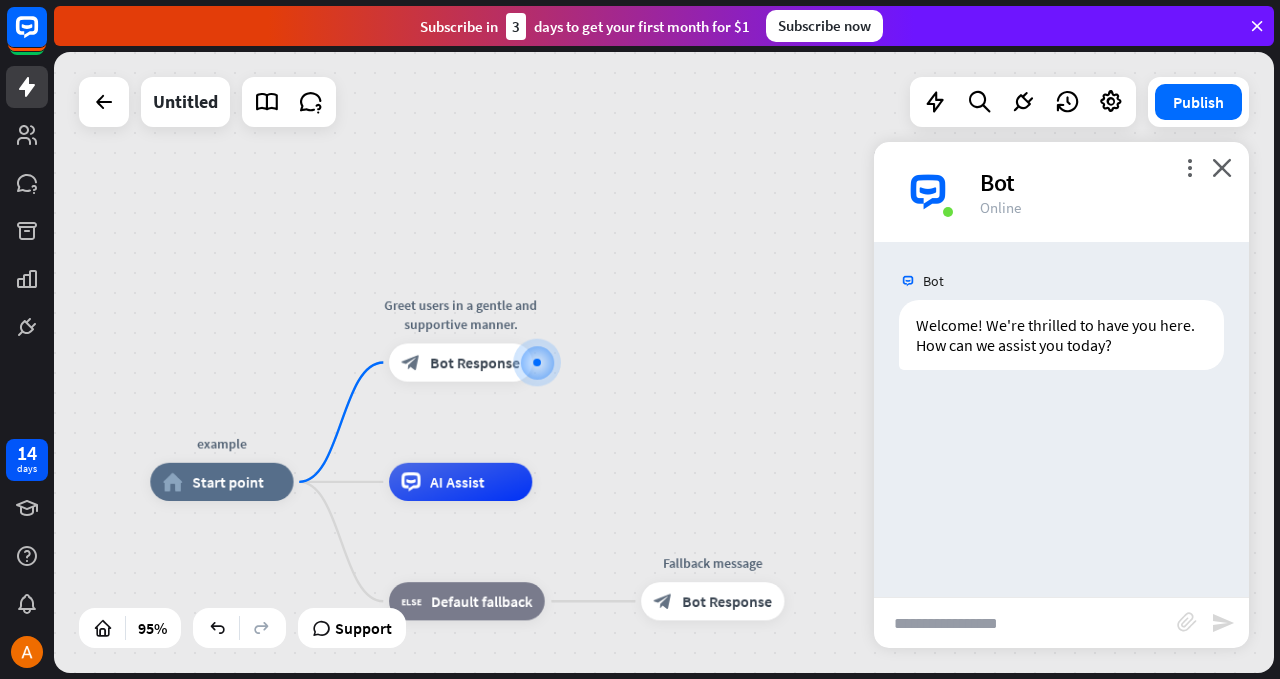 click at bounding box center (1025, 623) 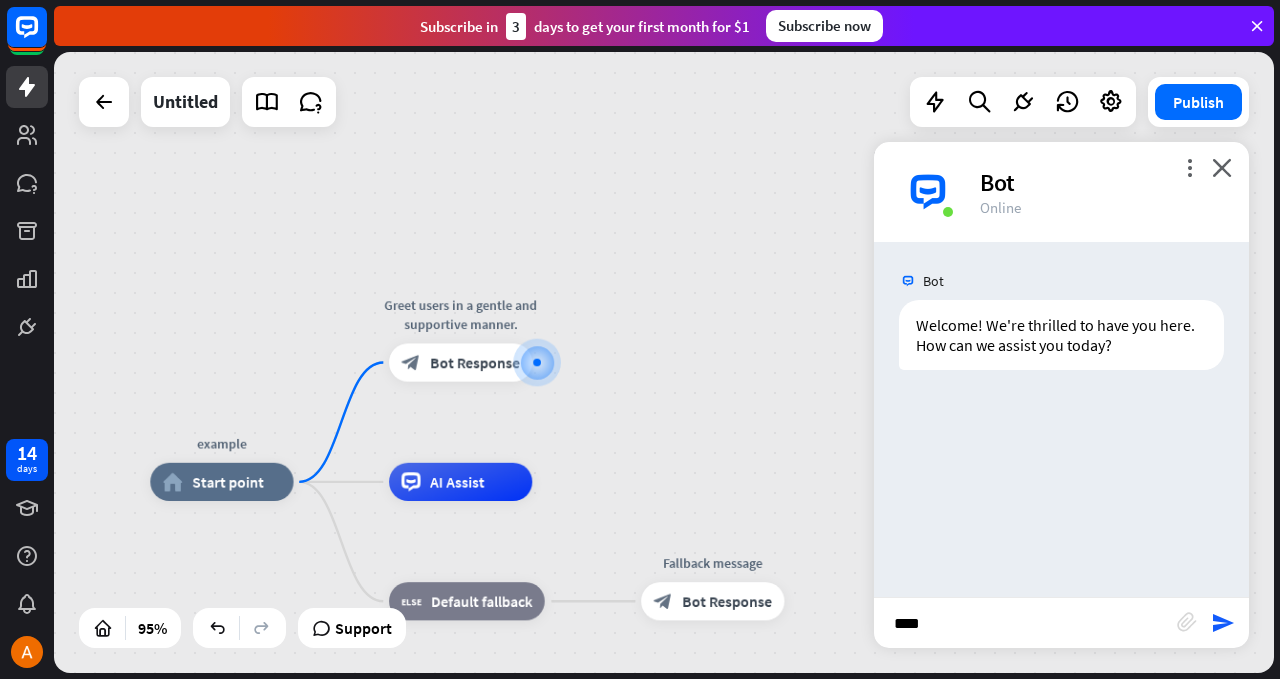 type on "*****" 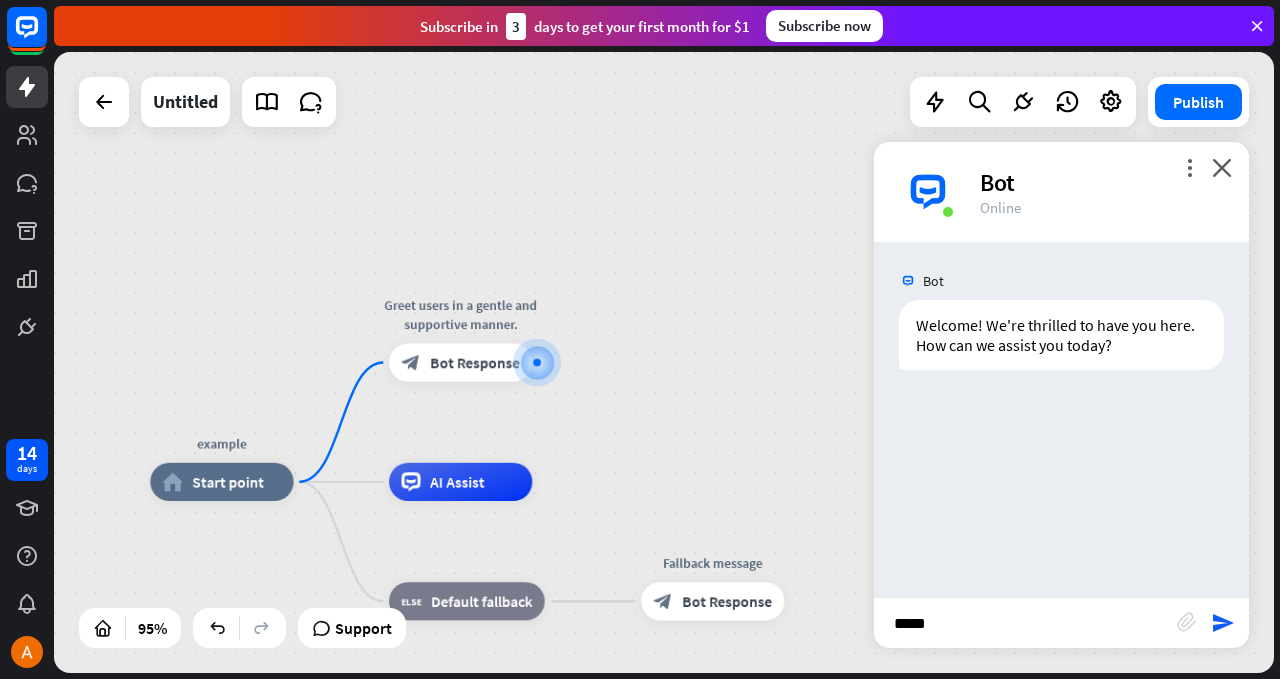 type 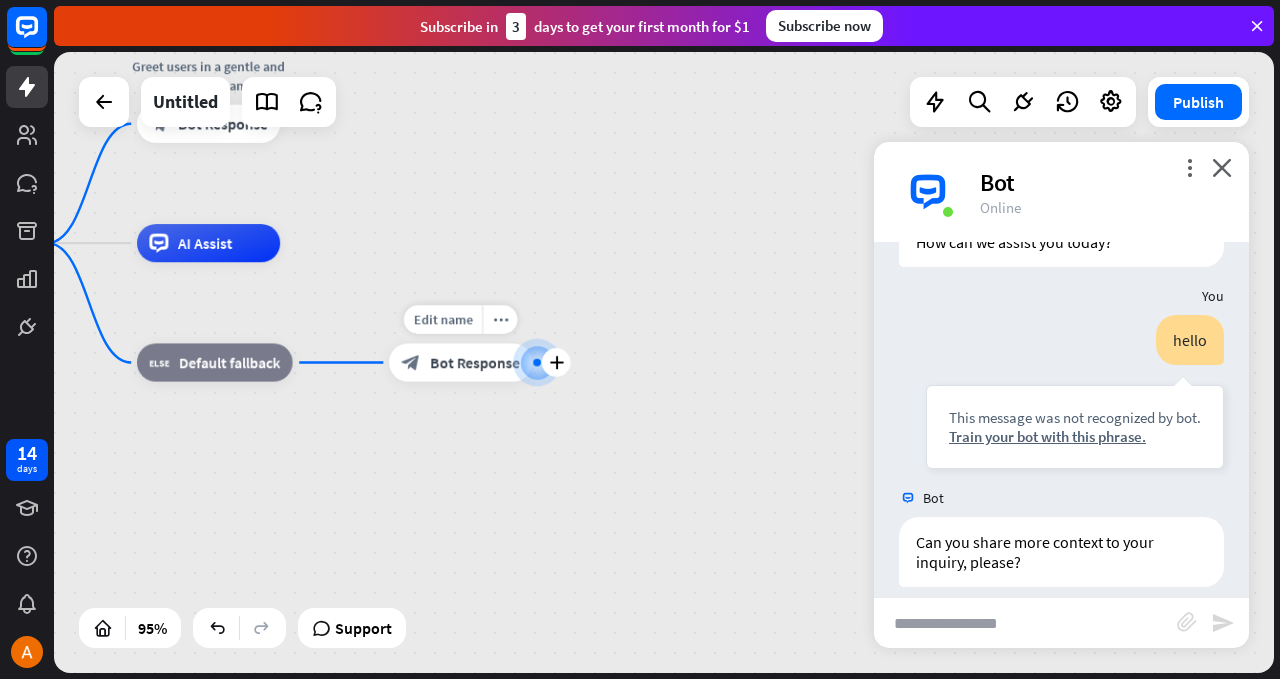 scroll, scrollTop: 123, scrollLeft: 0, axis: vertical 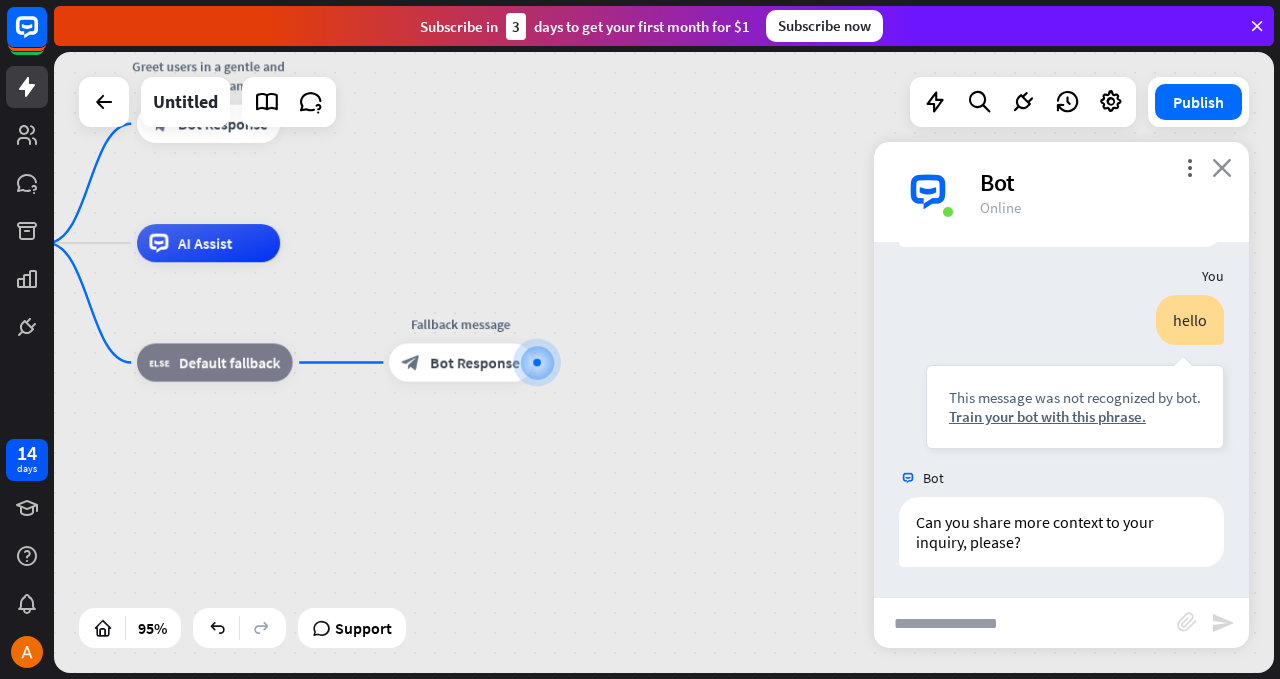 click on "close" at bounding box center (1222, 167) 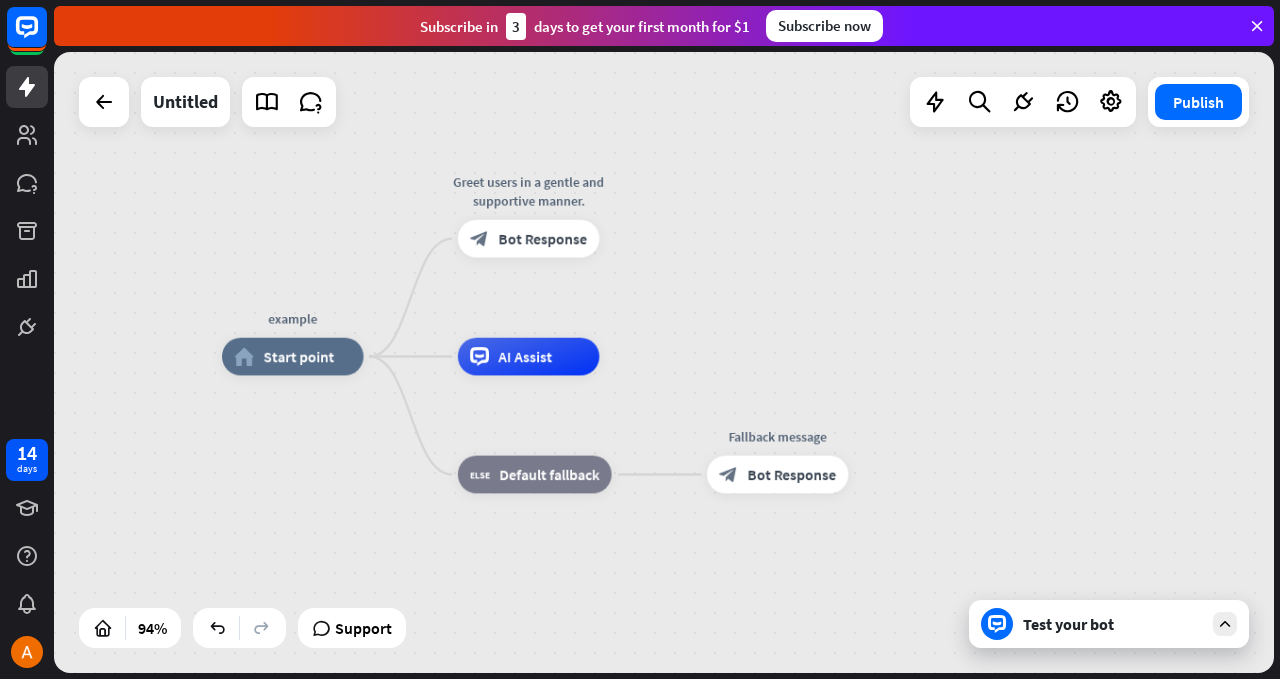 drag, startPoint x: 789, startPoint y: 336, endPoint x: 752, endPoint y: 314, distance: 43.046486 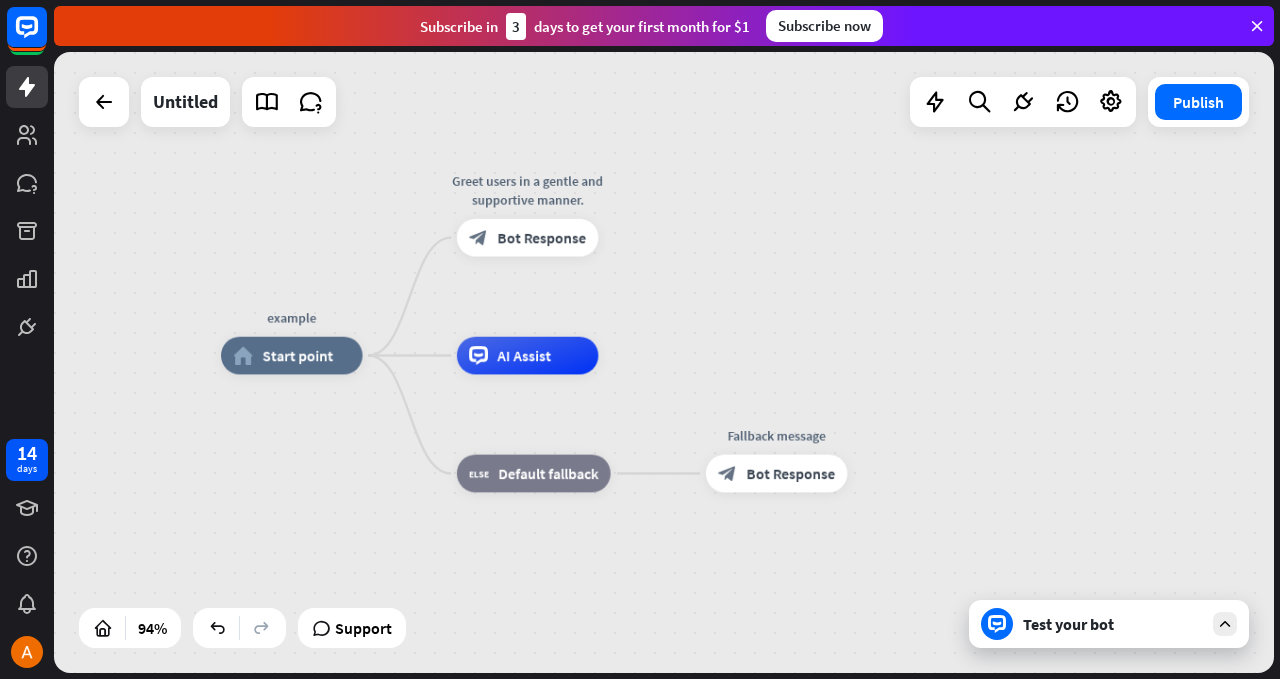 click at bounding box center (1225, 624) 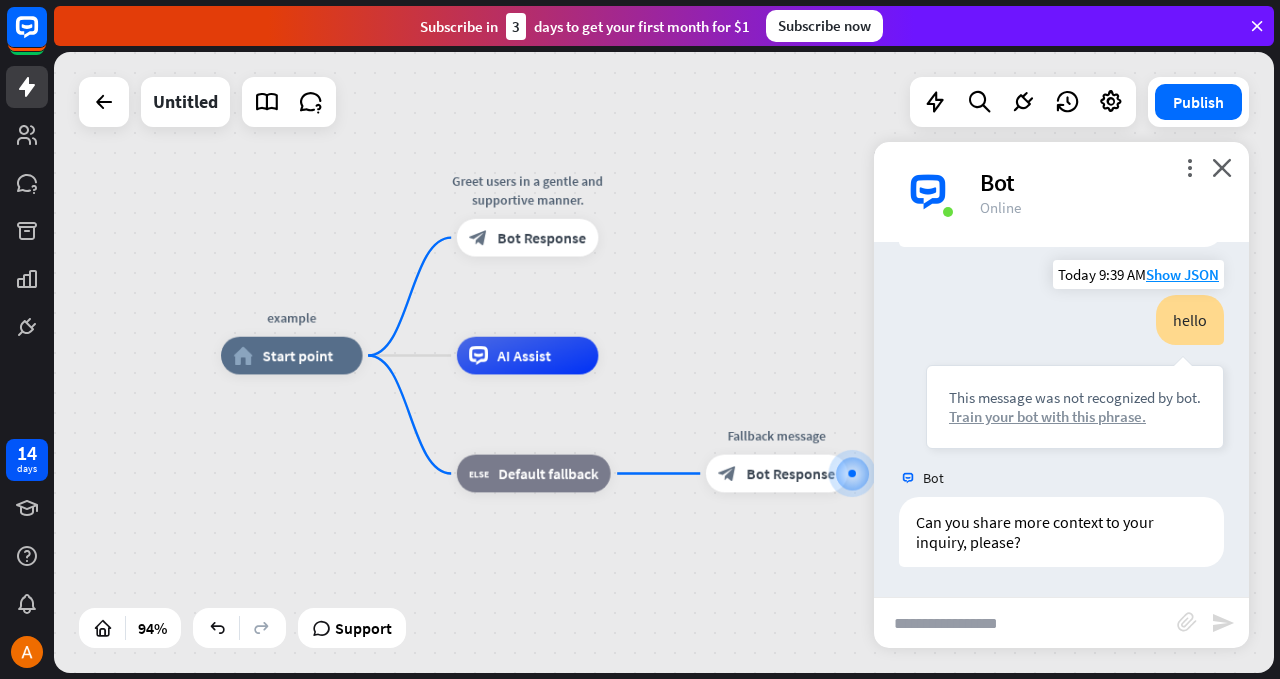 scroll, scrollTop: 0, scrollLeft: 0, axis: both 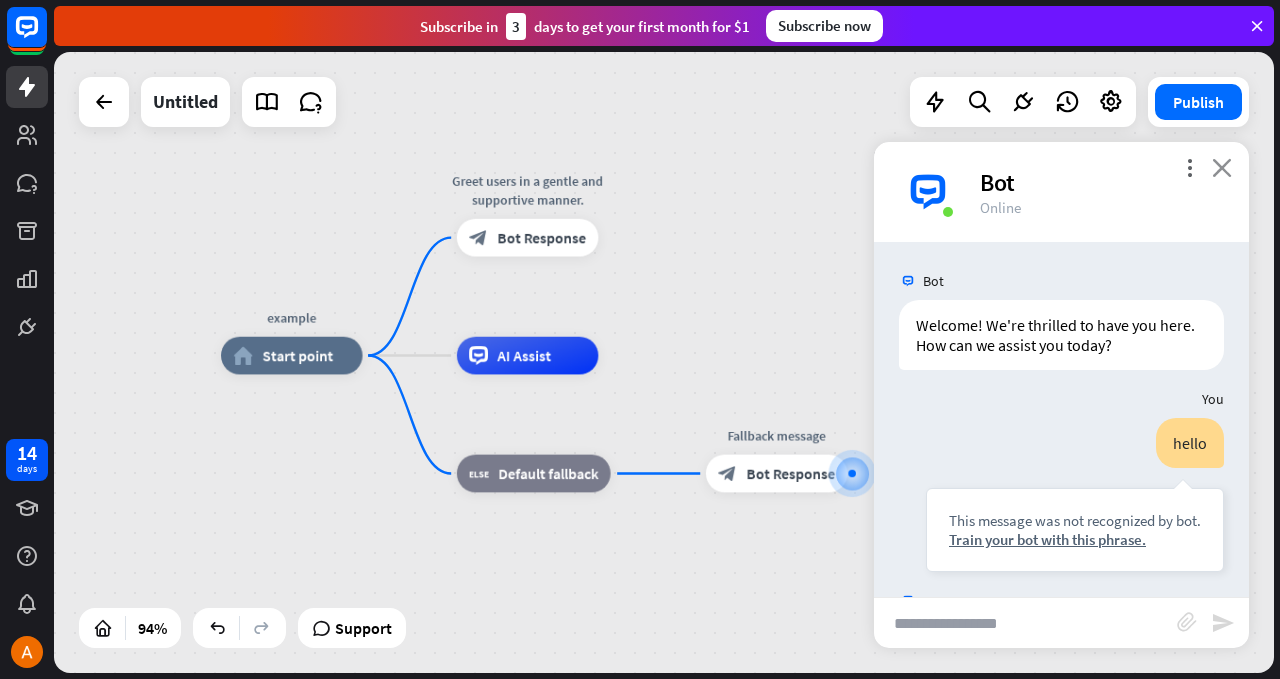 click on "close" at bounding box center [1222, 167] 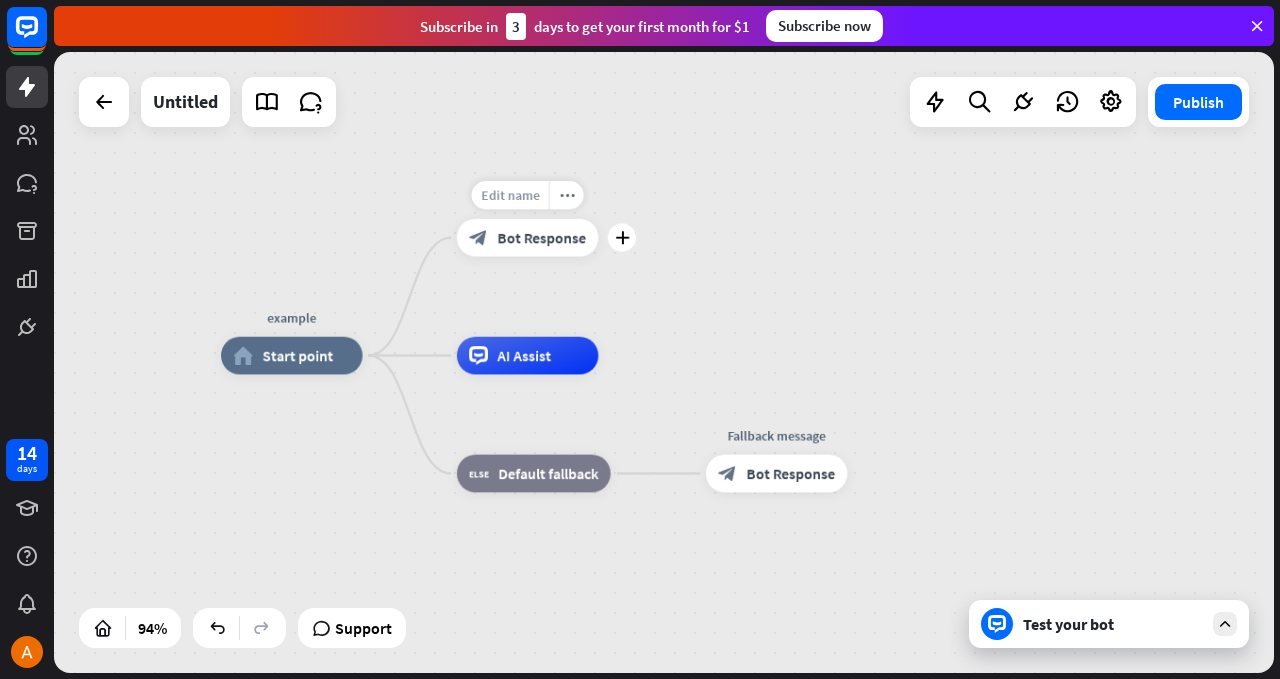 click on "Edit name" at bounding box center (510, 195) 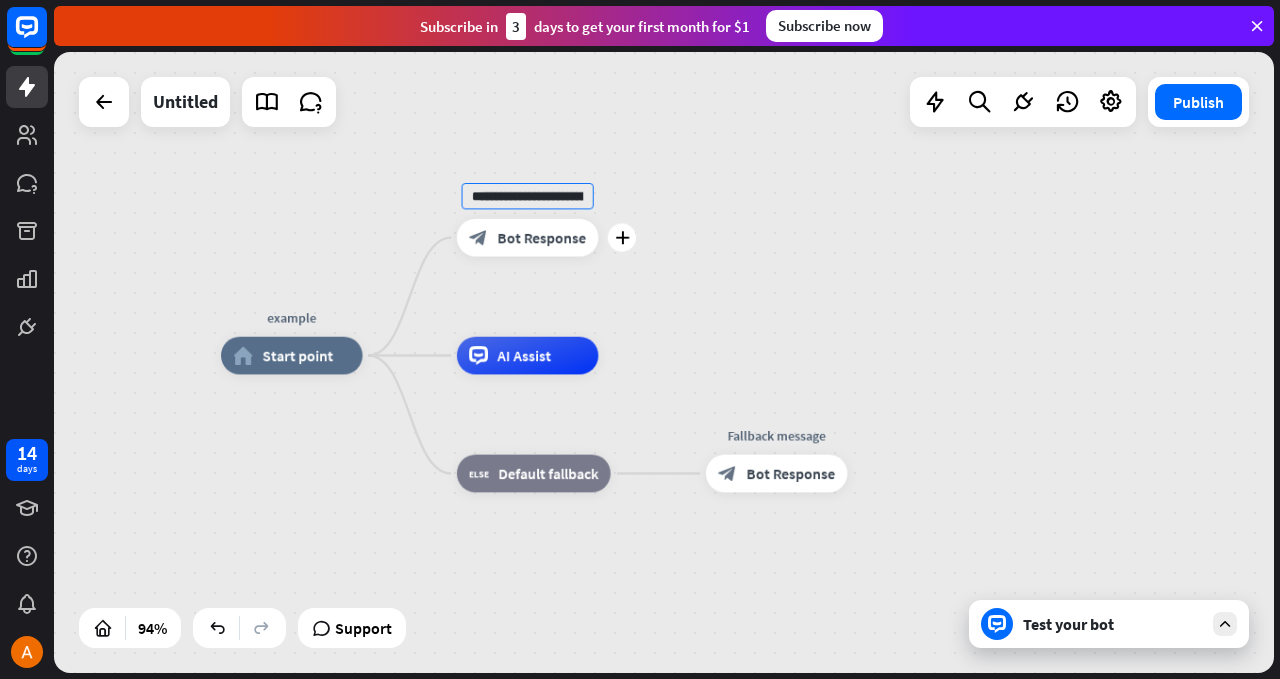 scroll, scrollTop: 0, scrollLeft: 161, axis: horizontal 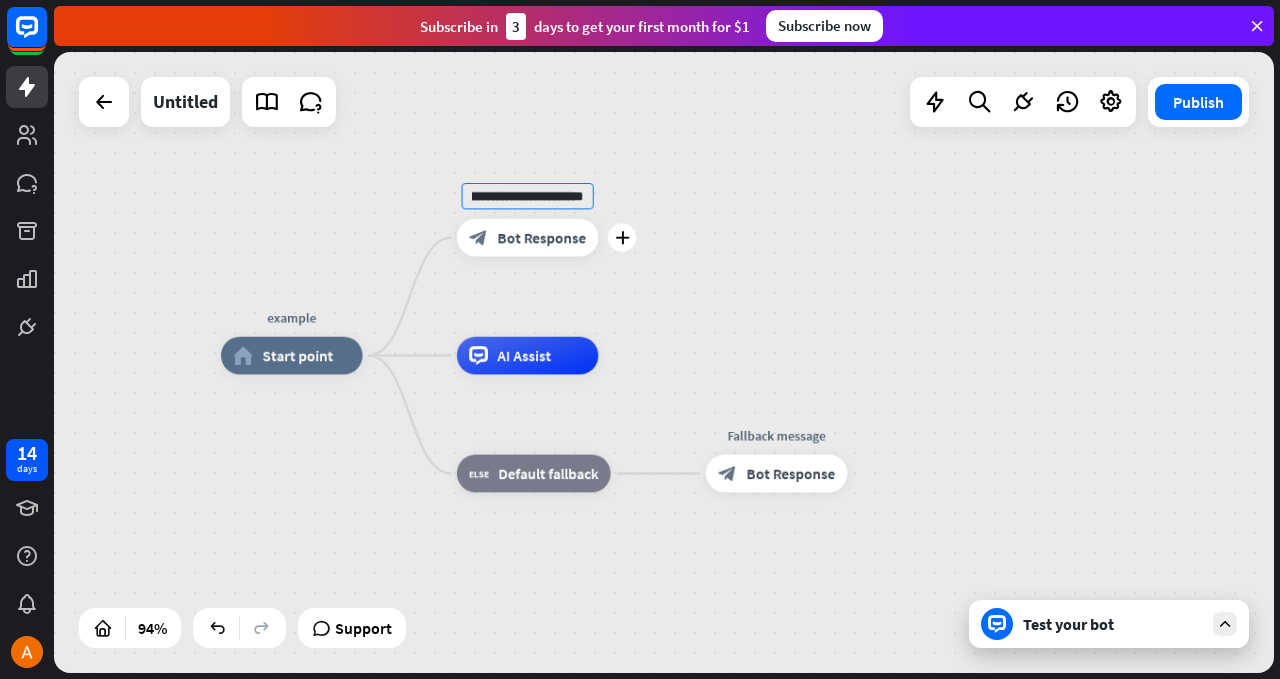 click on "**********" at bounding box center (528, 196) 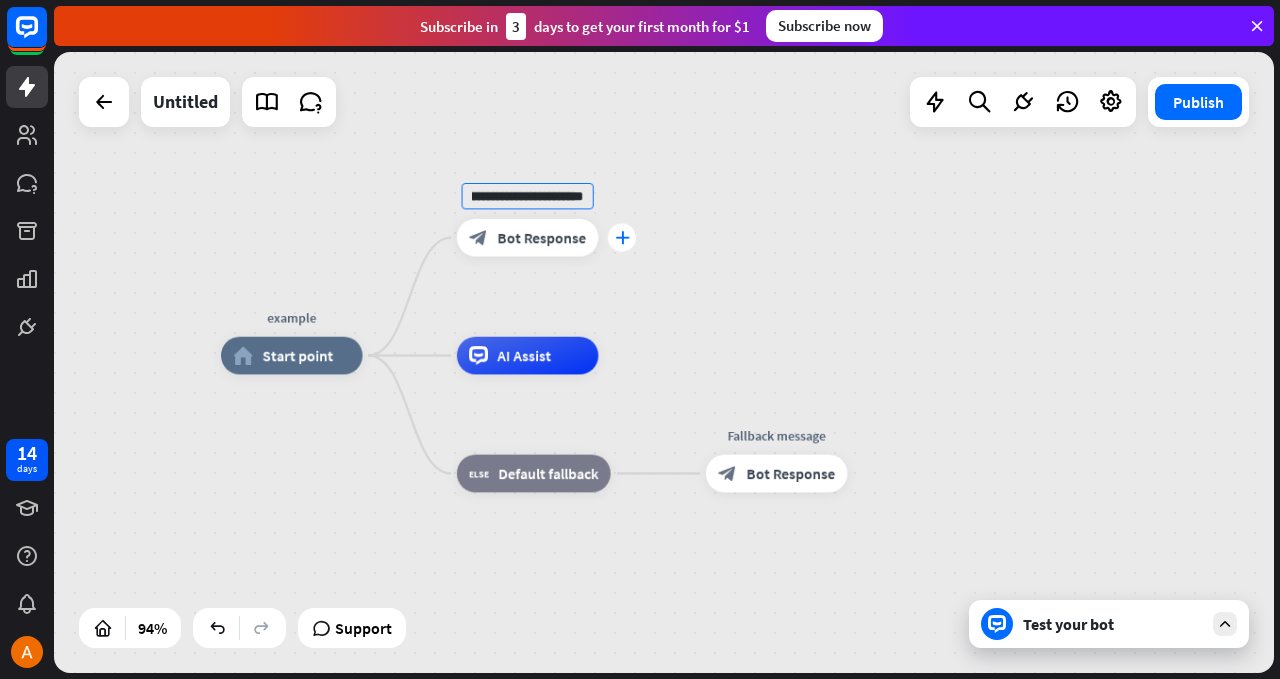 type on "**********" 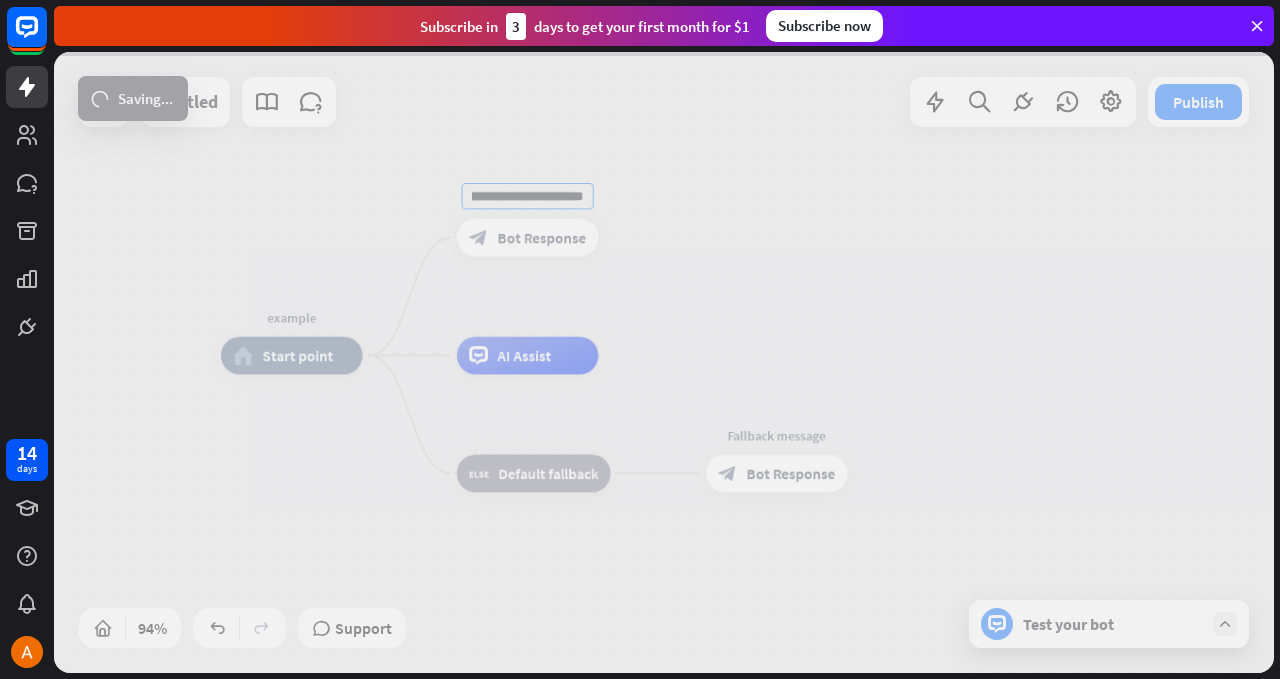 scroll, scrollTop: 0, scrollLeft: 0, axis: both 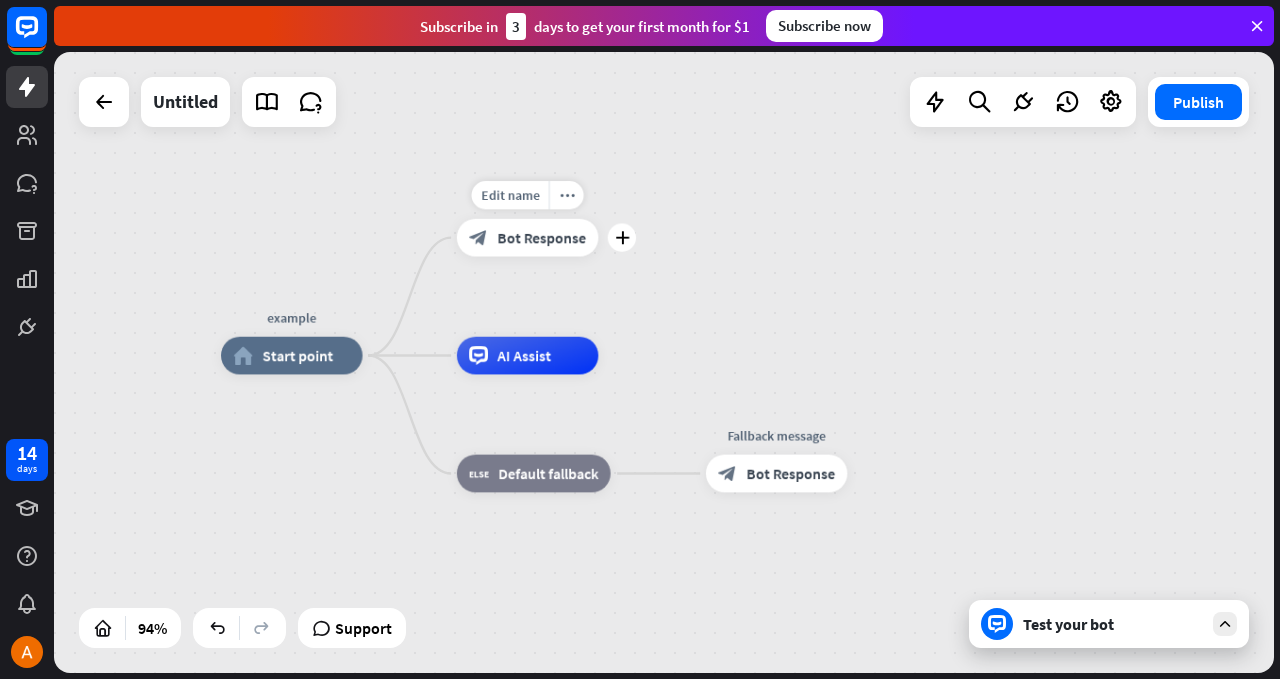 click on "Bot Response" at bounding box center [541, 237] 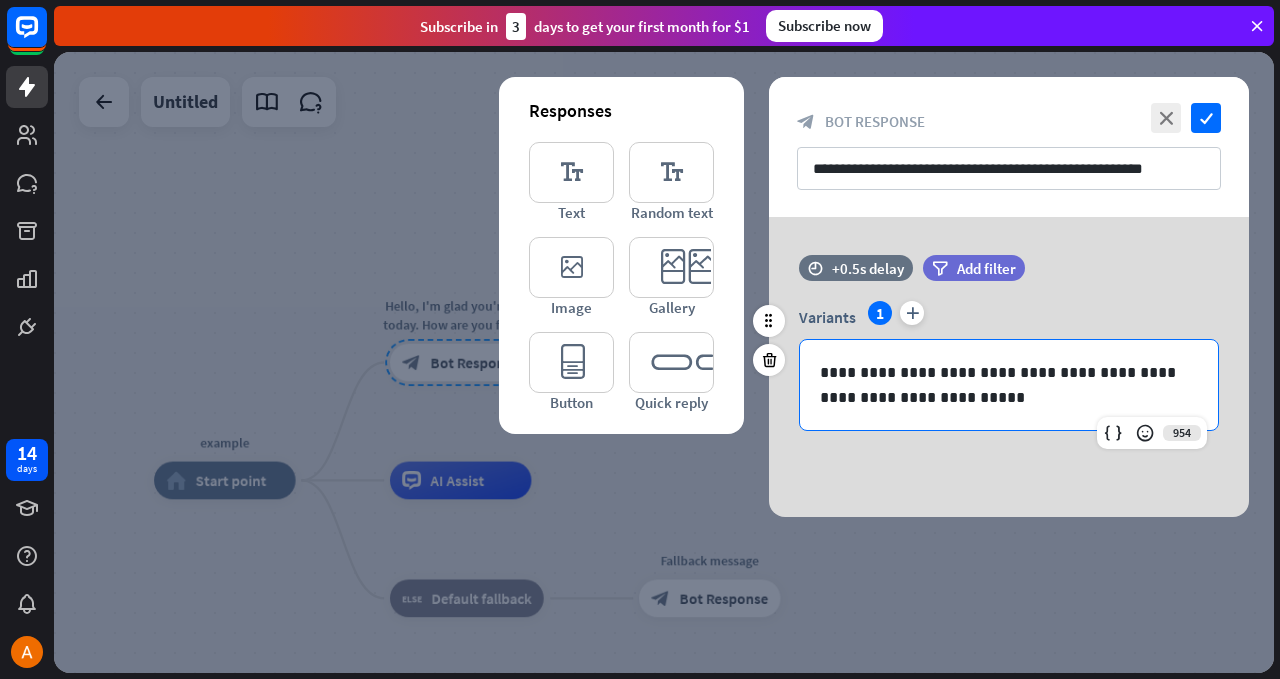 click on "**********" at bounding box center (1009, 385) 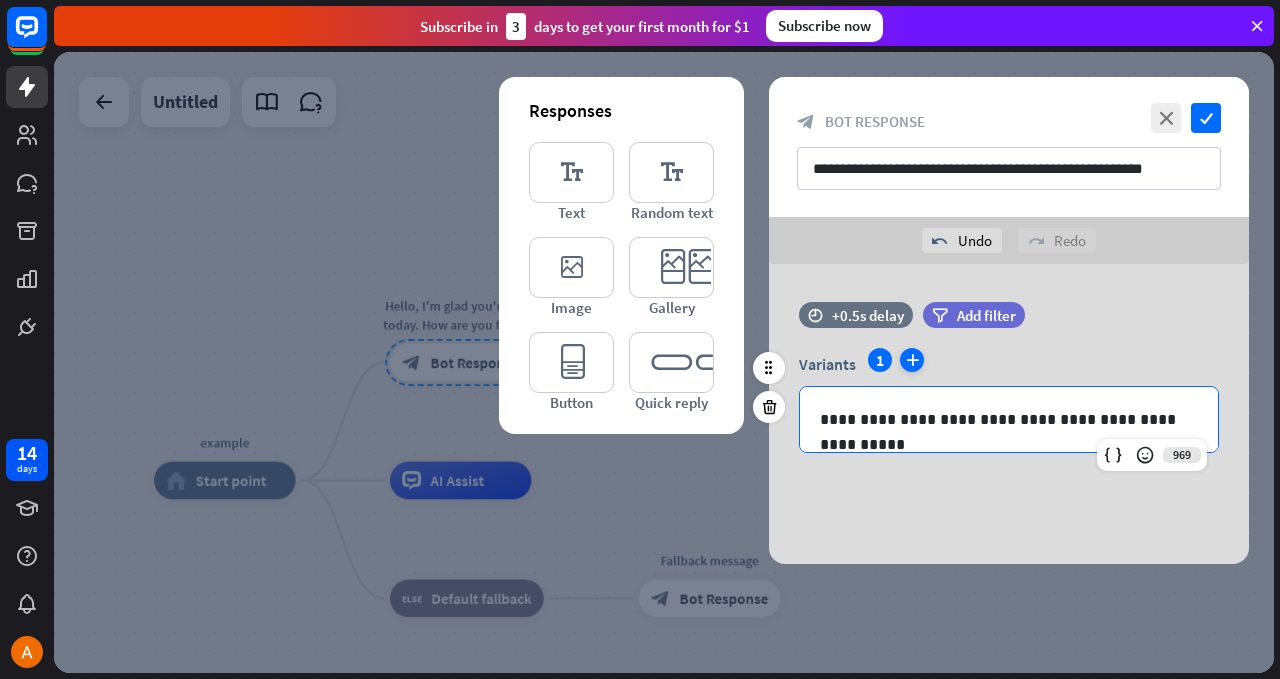 click on "plus" at bounding box center (912, 360) 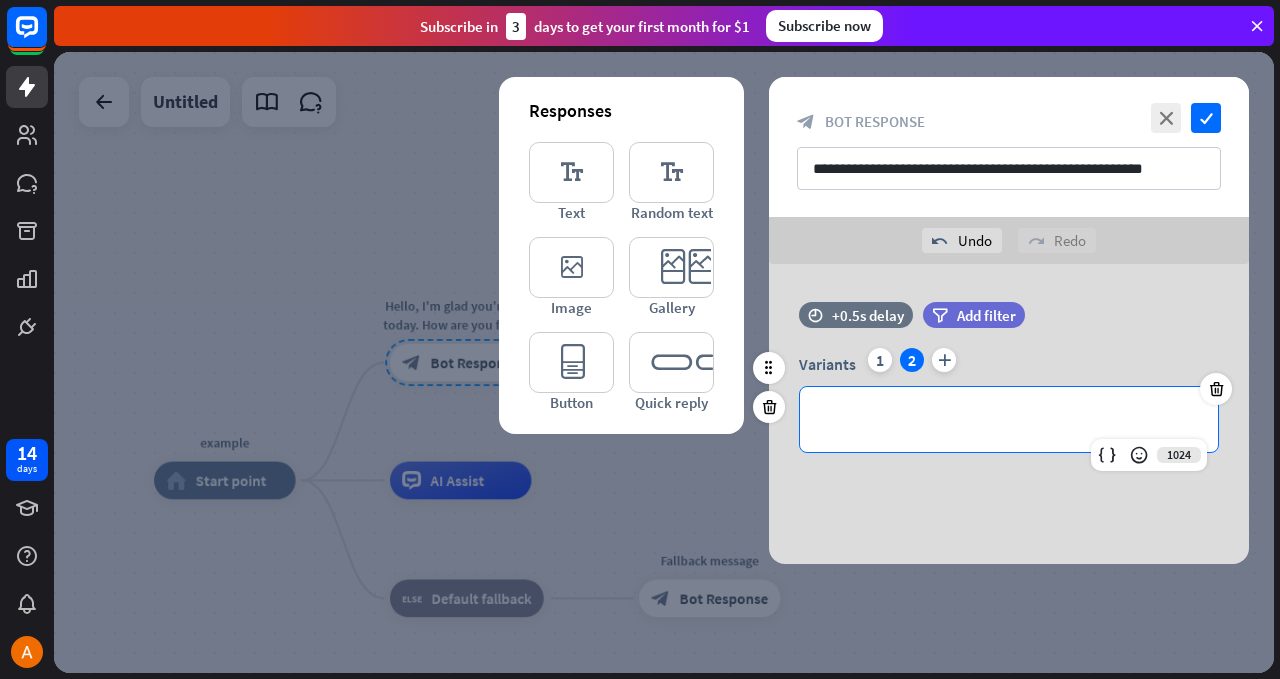 click on "**********" at bounding box center [1009, 419] 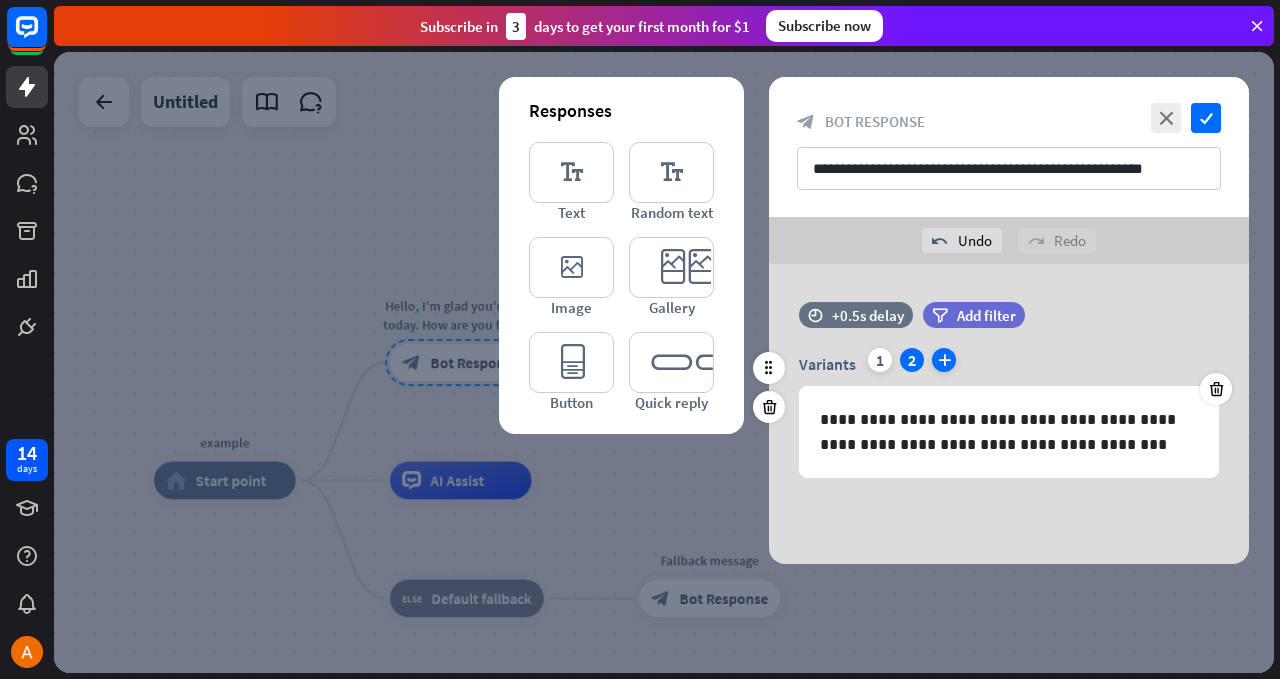 click on "plus" at bounding box center (944, 360) 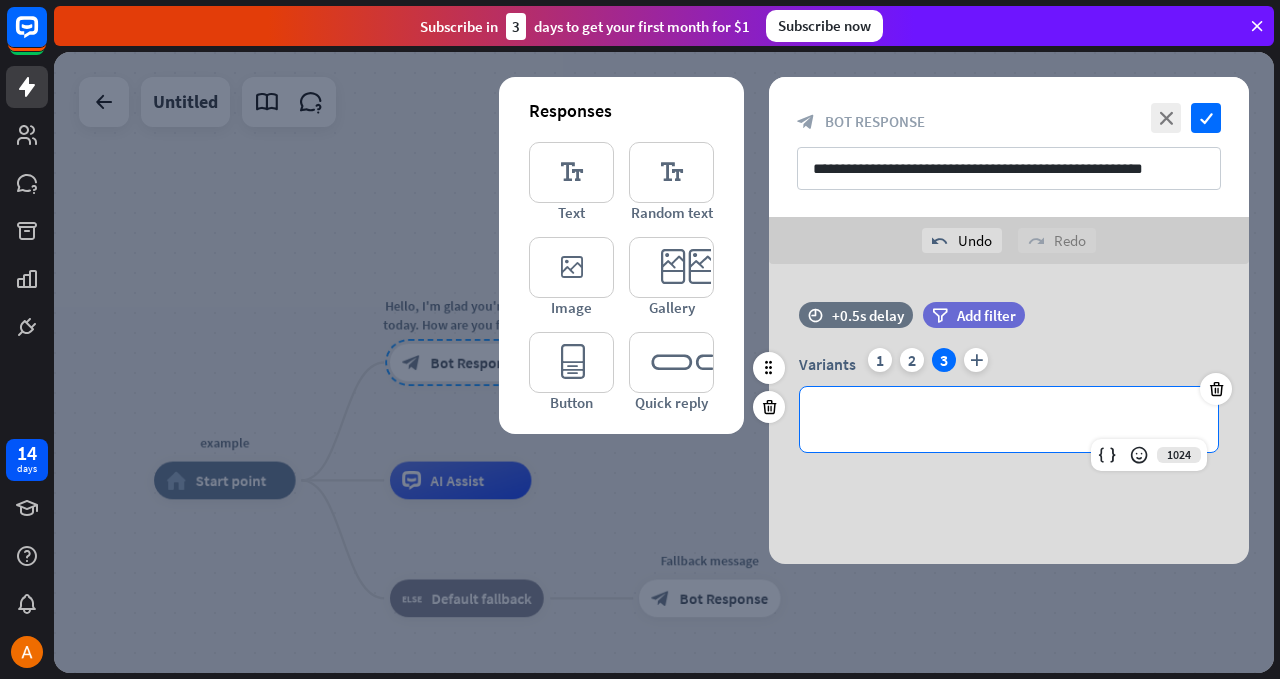 click on "**********" at bounding box center [1009, 419] 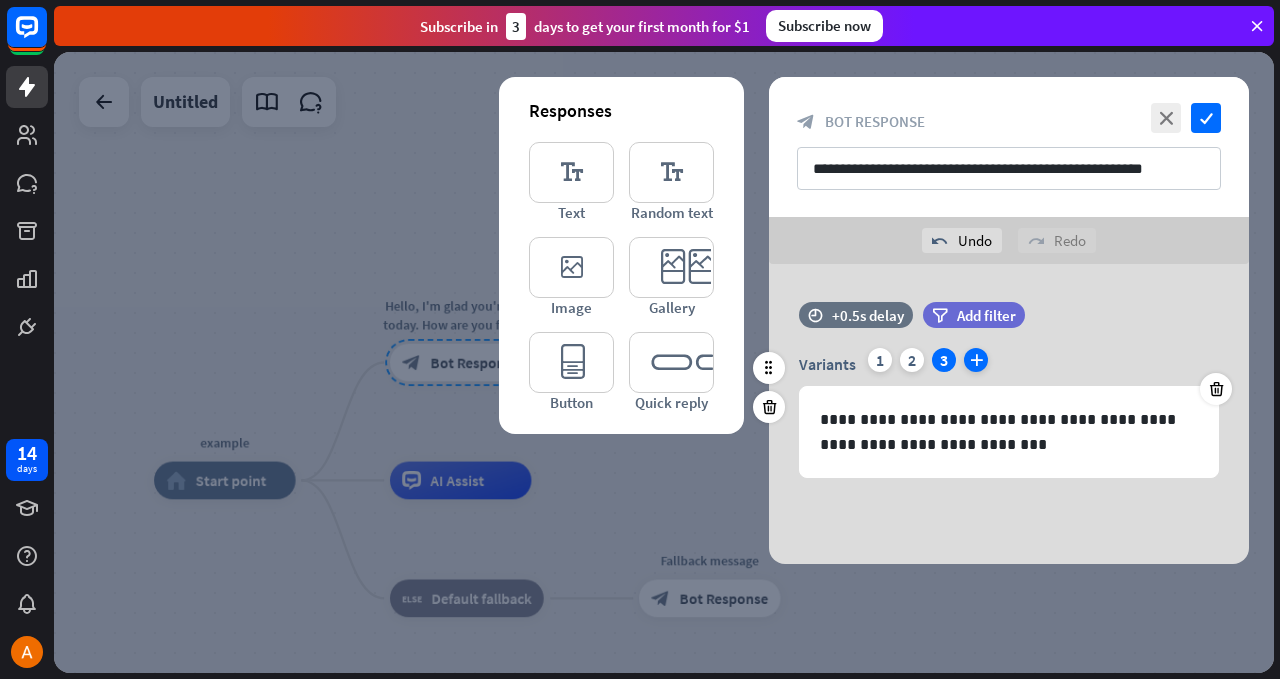 click on "plus" at bounding box center (976, 360) 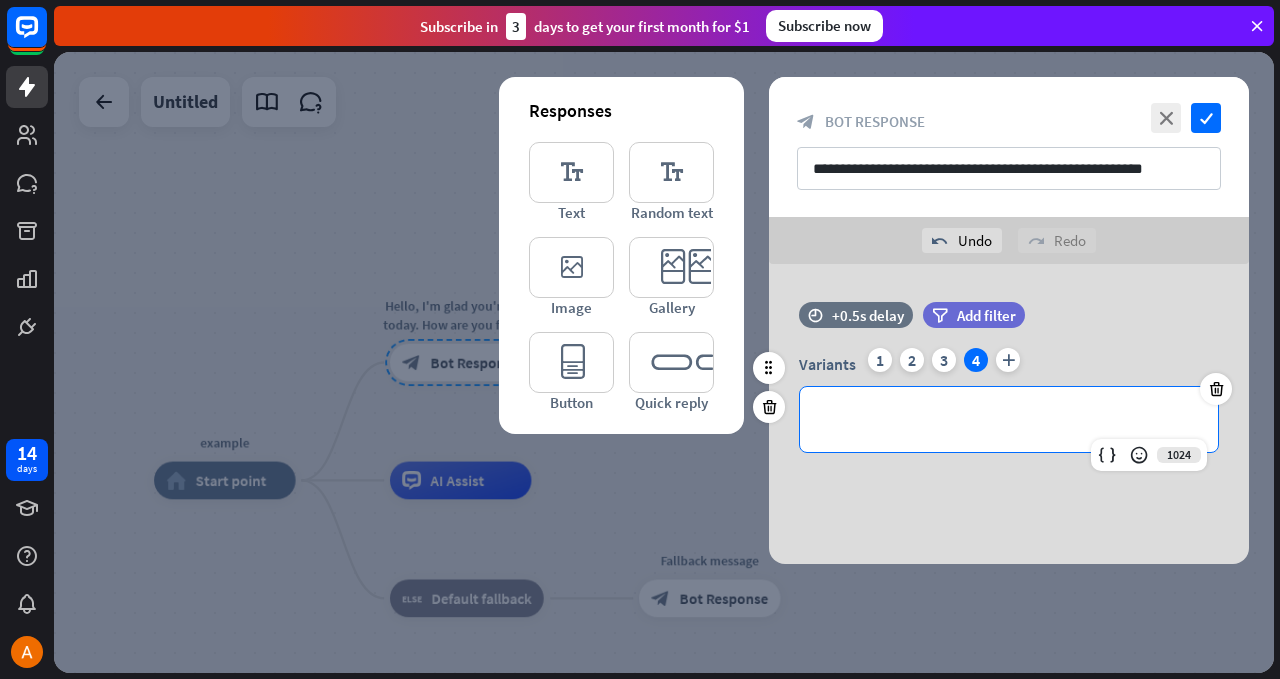 click on "**********" at bounding box center (1009, 419) 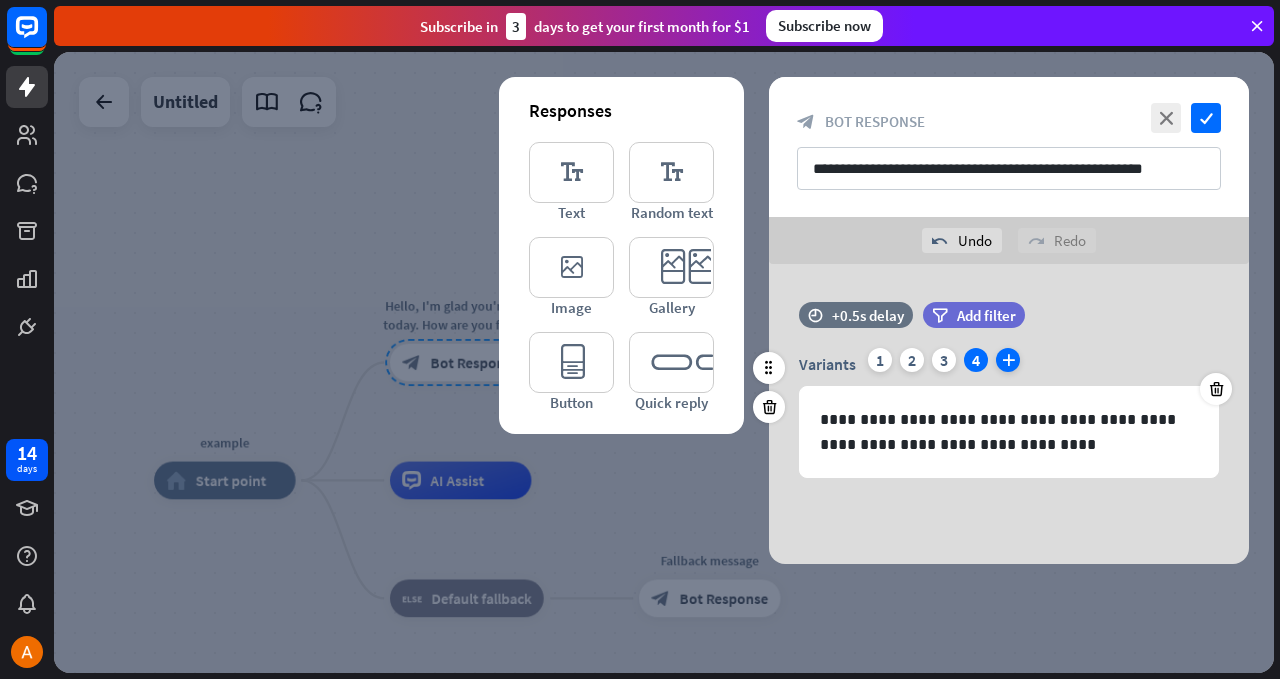 click on "plus" at bounding box center [1008, 360] 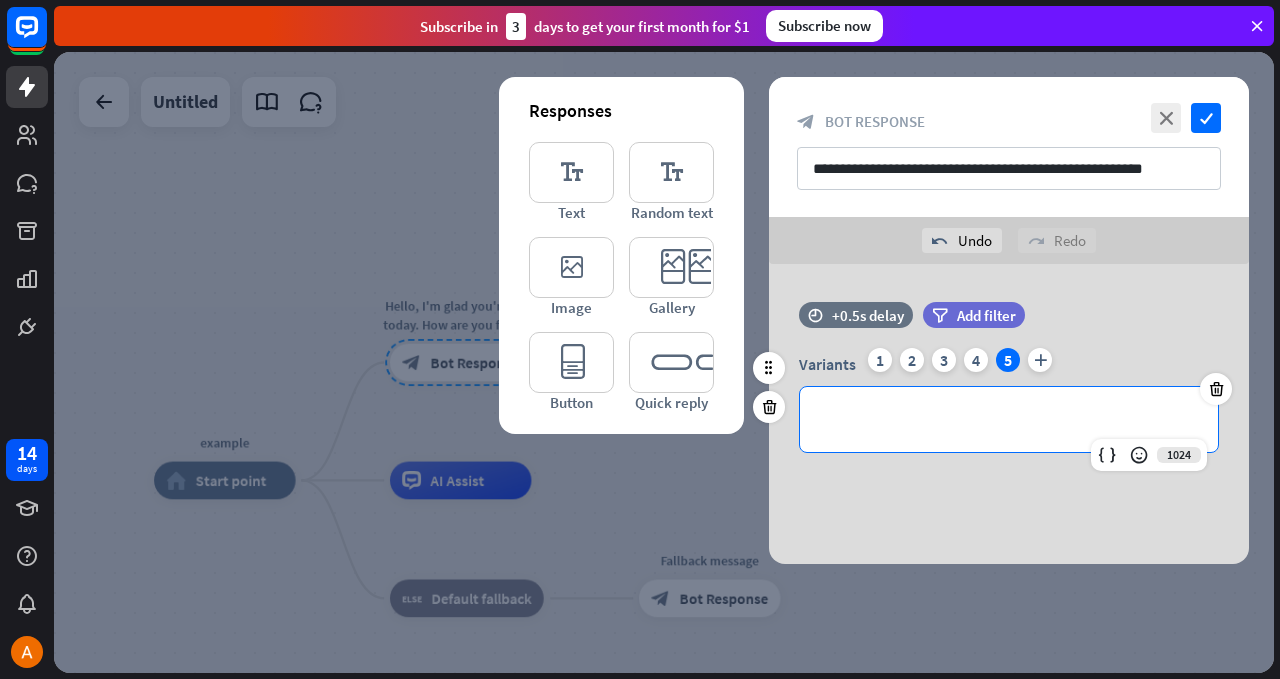 click on "**********" at bounding box center (1009, 419) 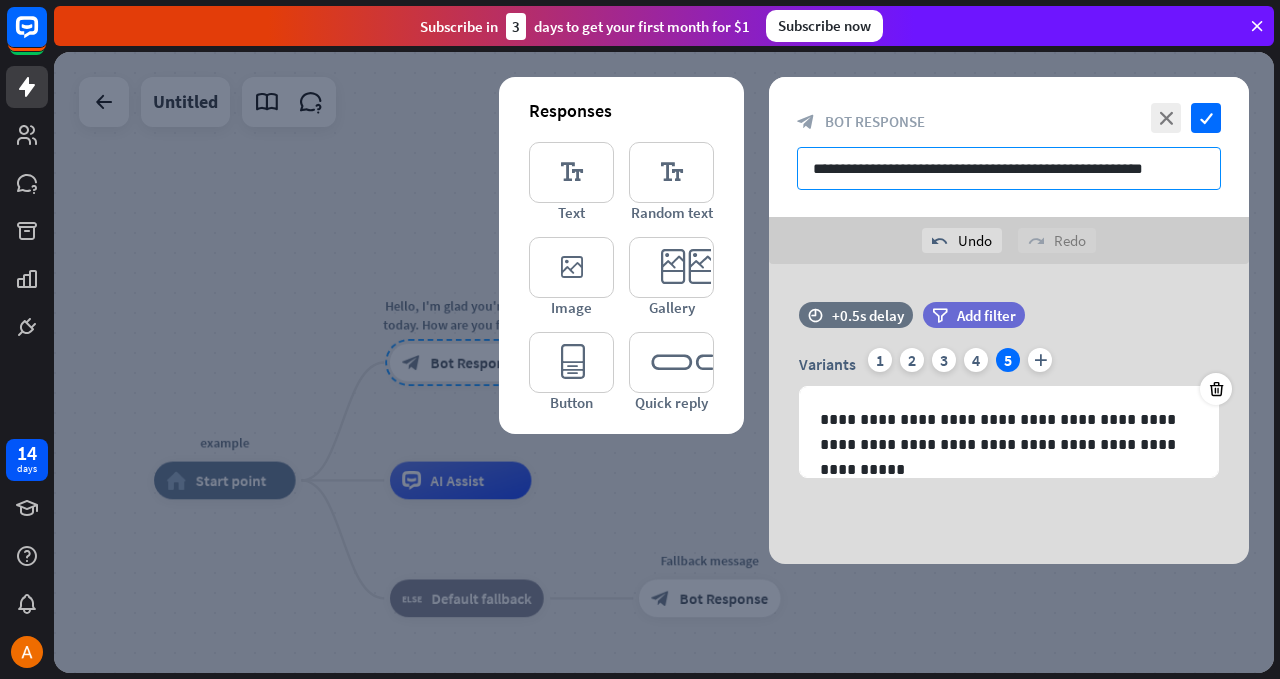 click on "**********" at bounding box center (1009, 168) 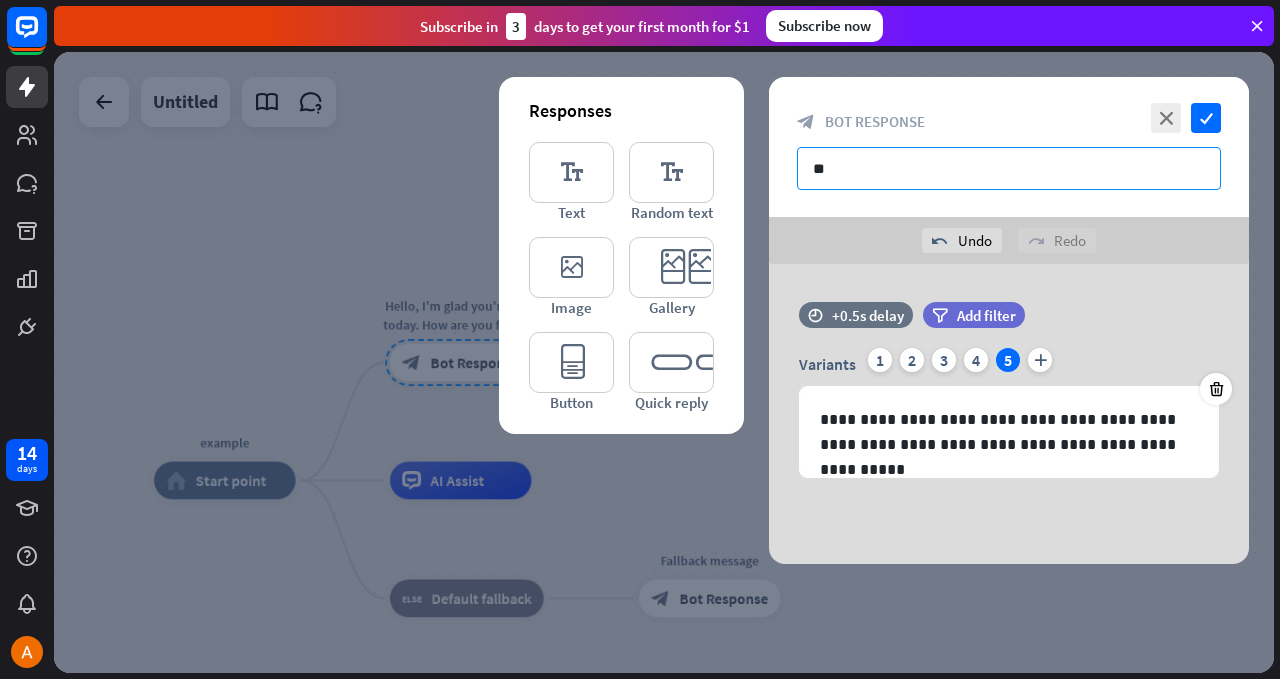 type on "*" 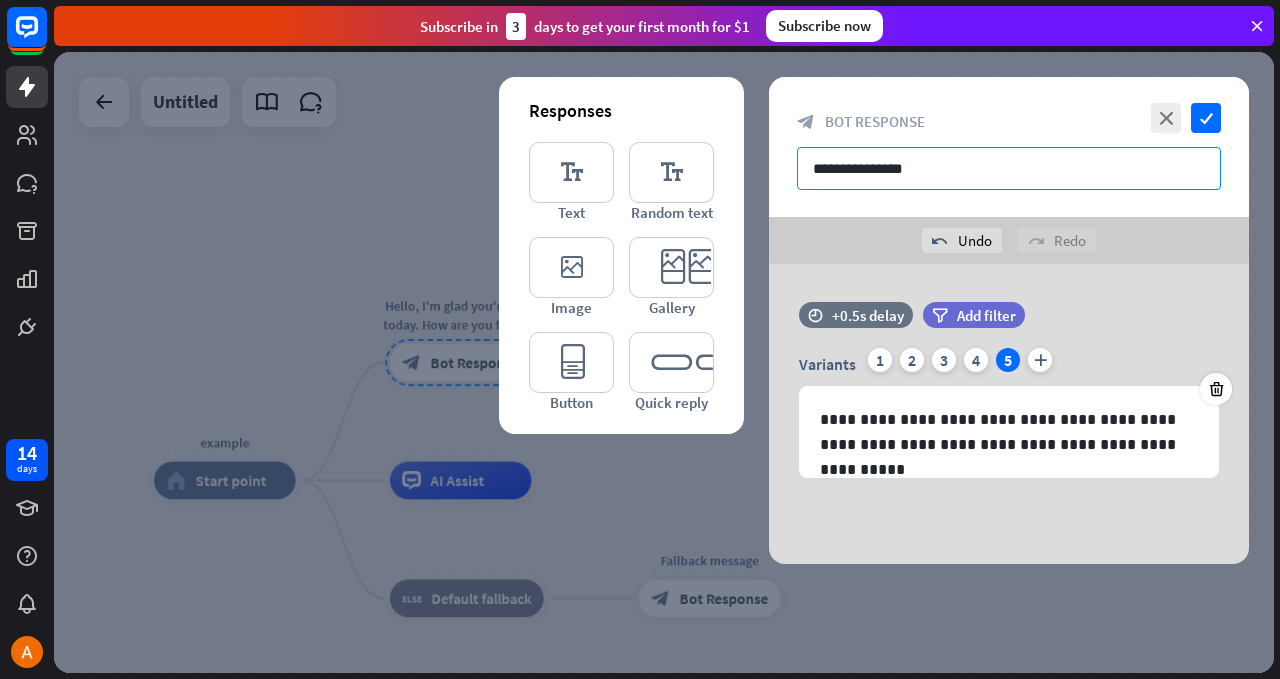 type on "**********" 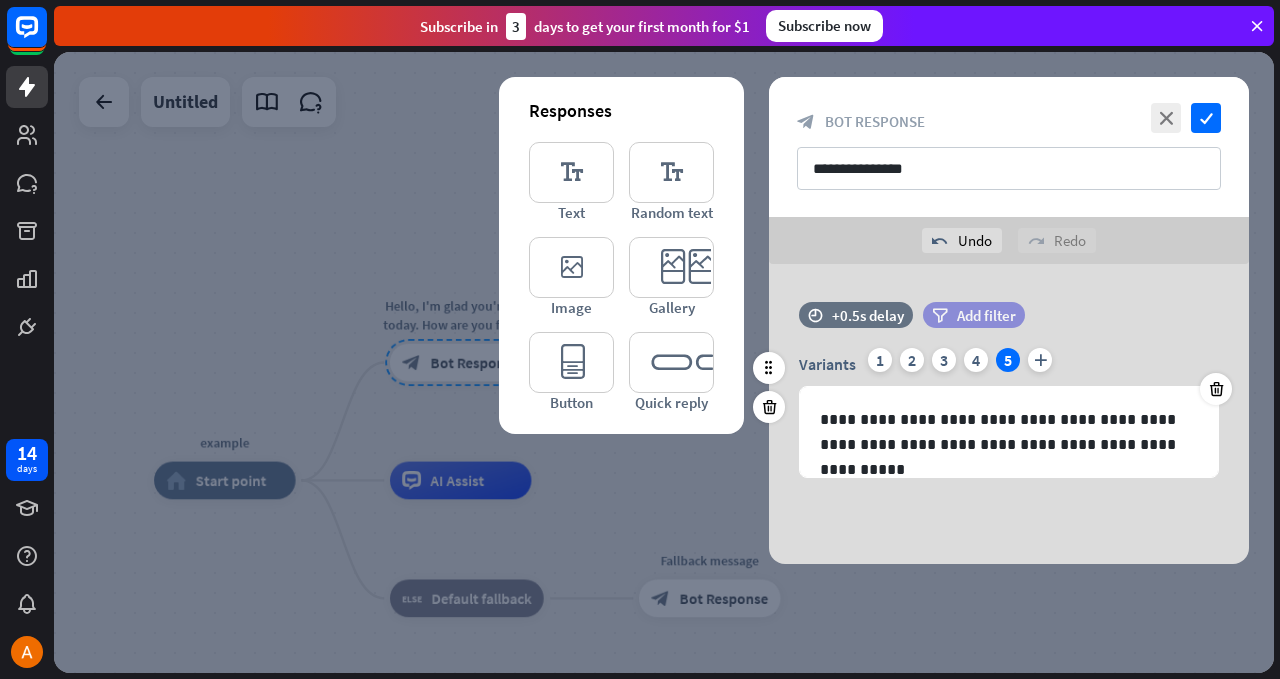 click on "Add filter" at bounding box center (986, 315) 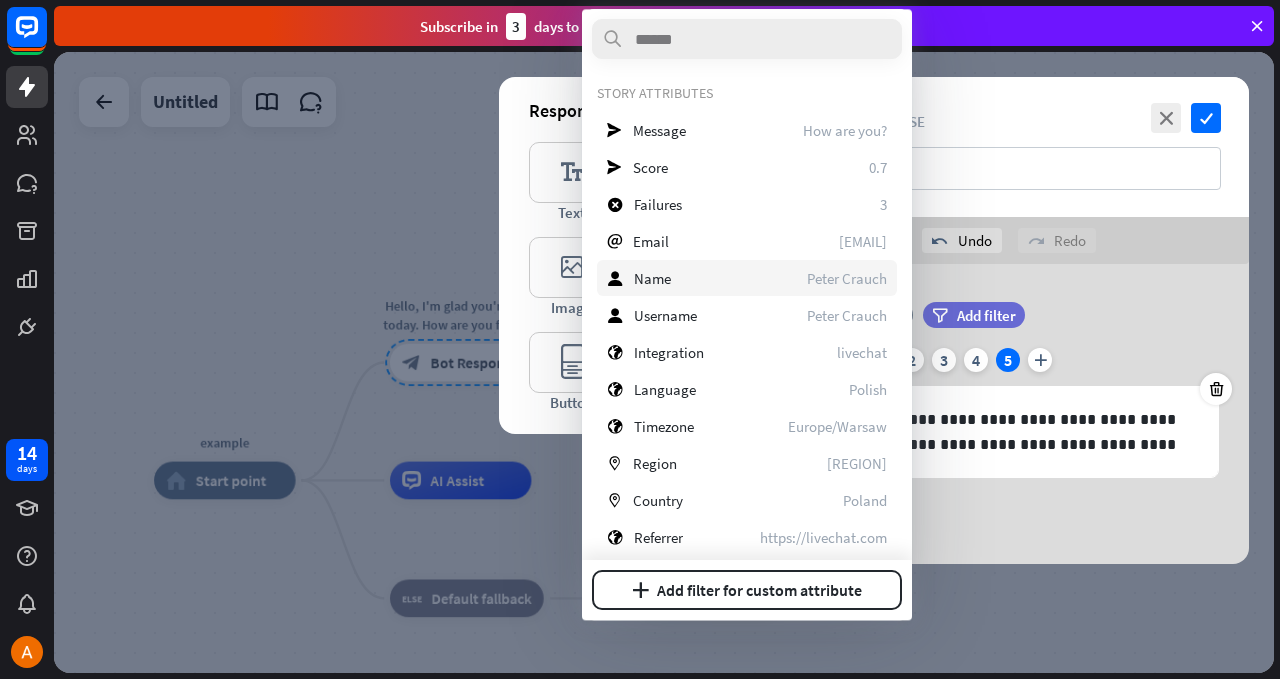 click on "user
Name
[FIRST] [LAST]" at bounding box center (747, 278) 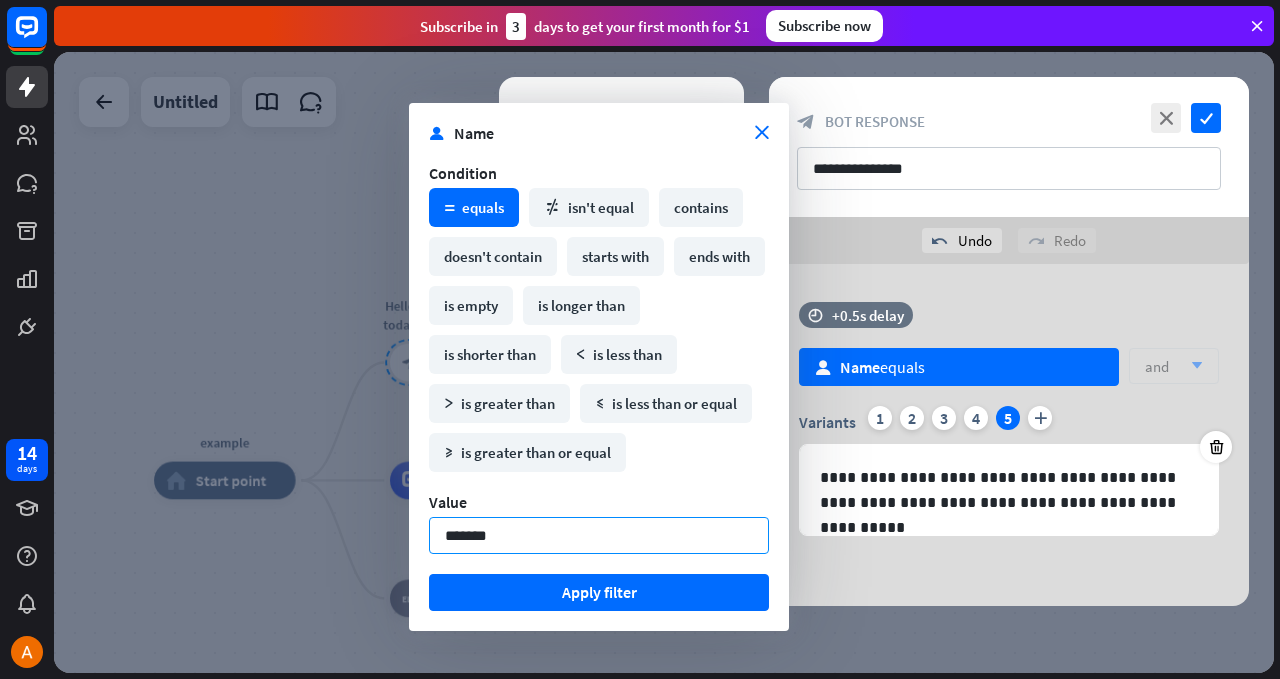 type on "********" 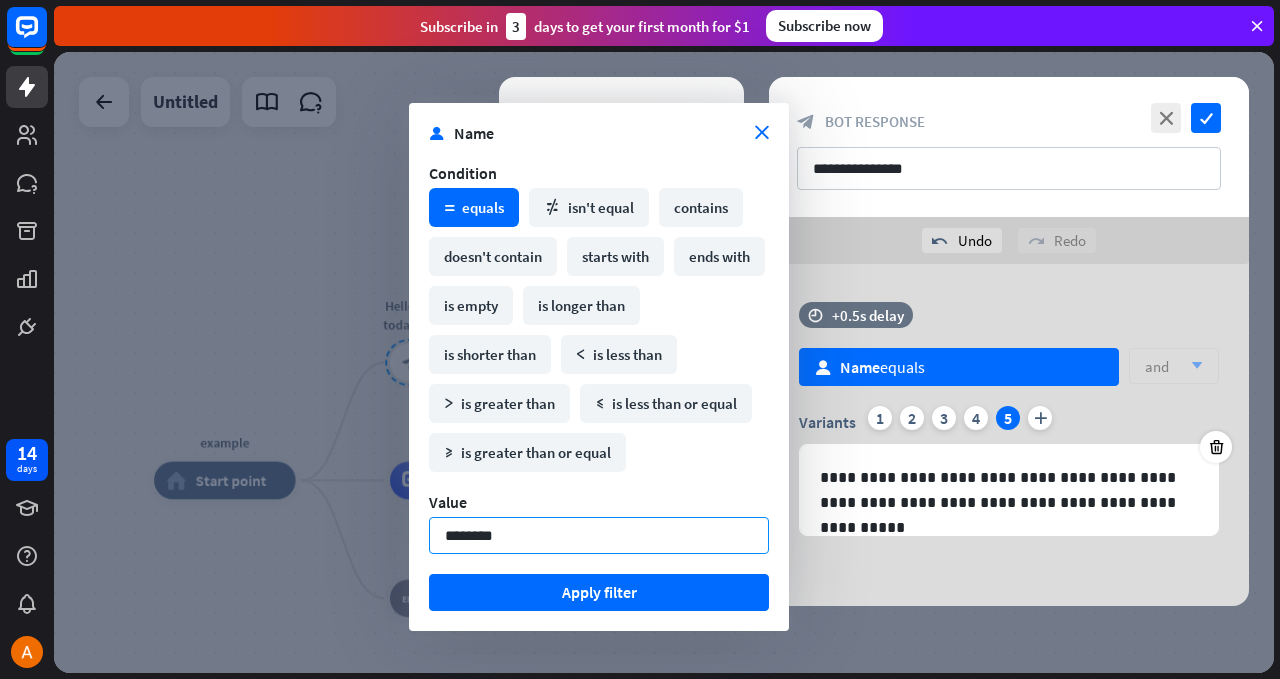 click on "Apply filter" at bounding box center [599, 592] 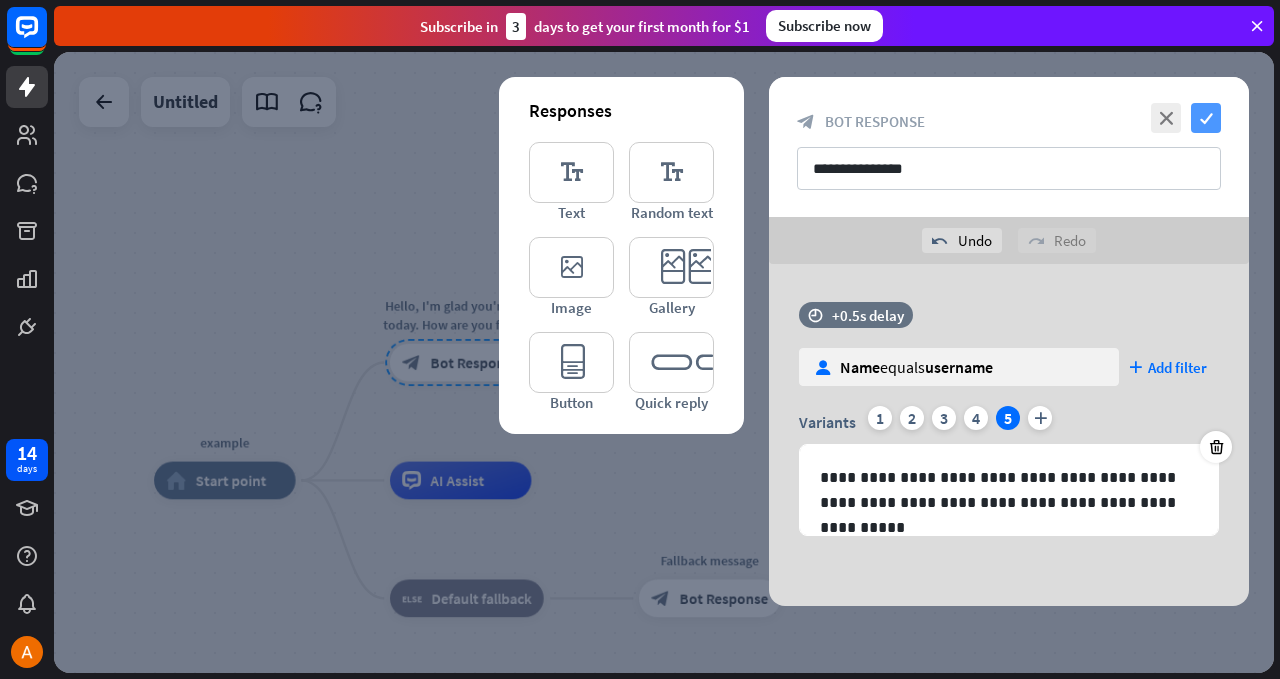 click on "check" at bounding box center [1206, 118] 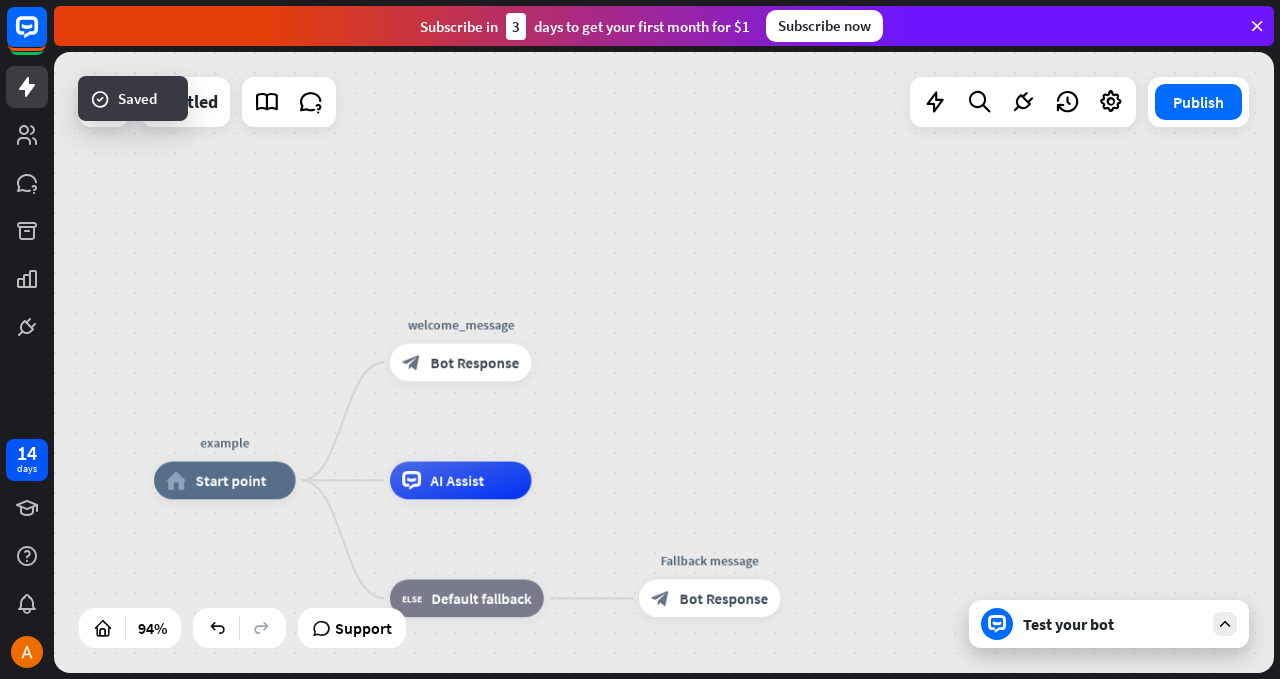 click on "Test your bot" at bounding box center (1113, 624) 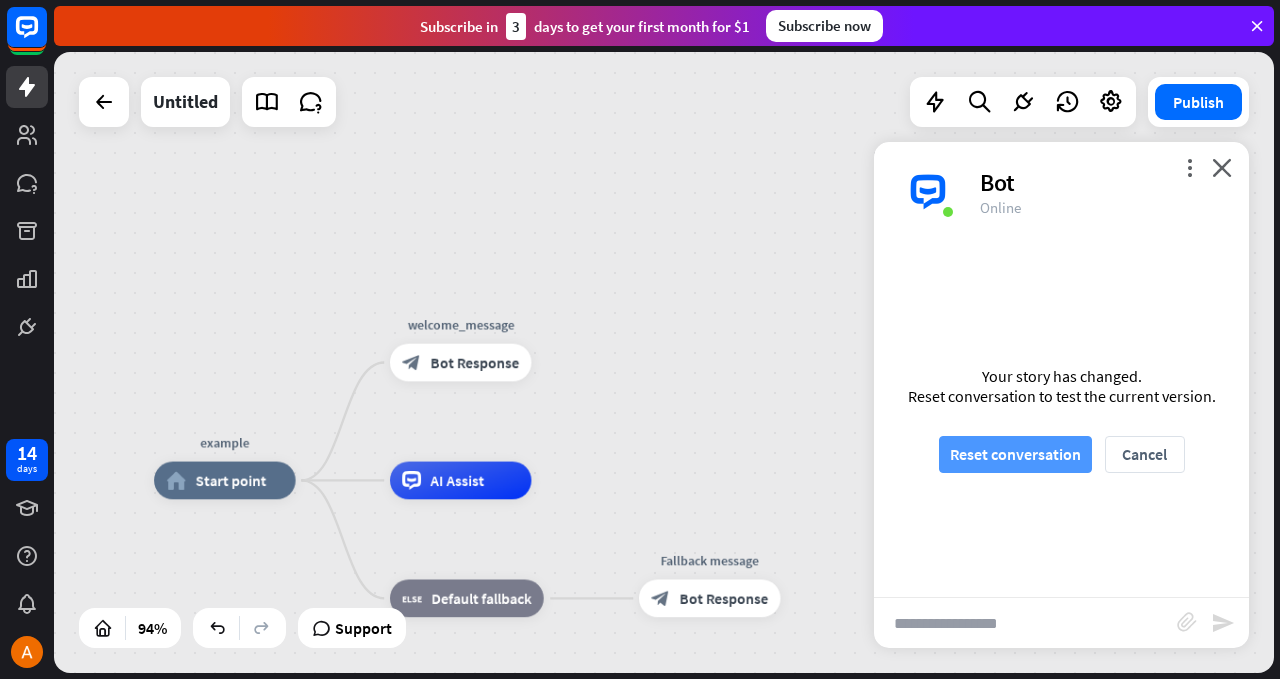 click on "Reset conversation" at bounding box center (1015, 454) 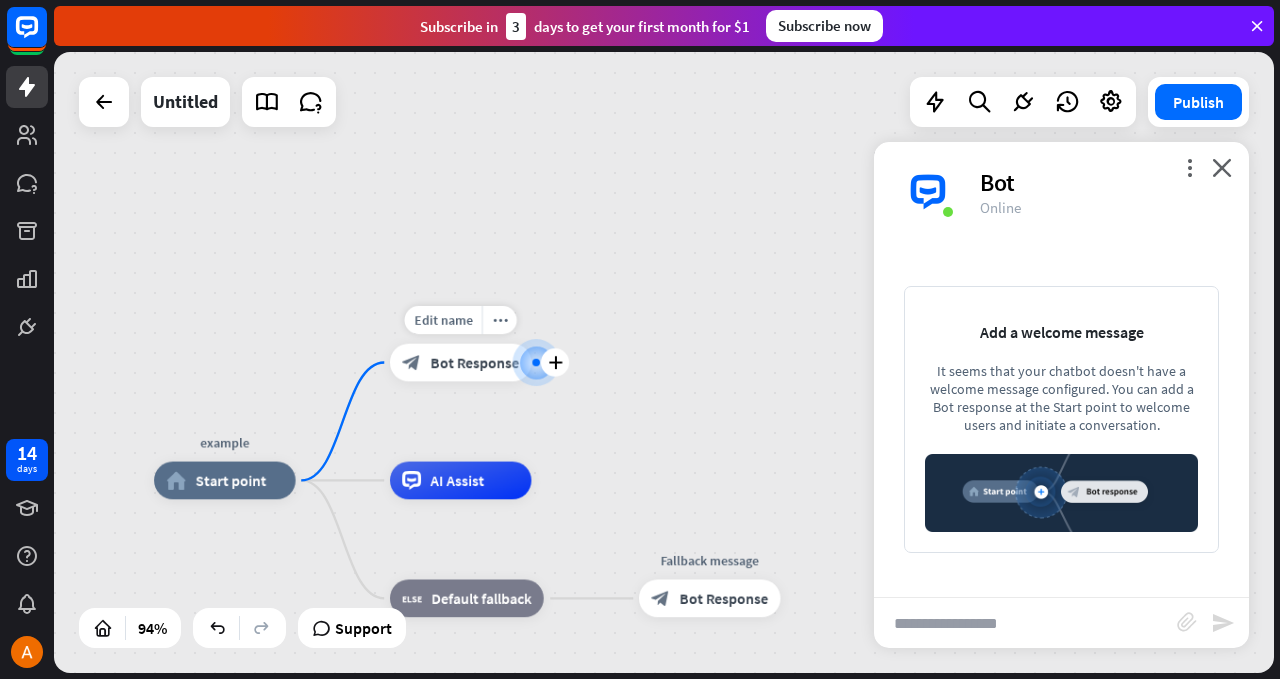 click on "Edit name   more_horiz         plus     block_bot_response   Bot Response" at bounding box center [461, 363] 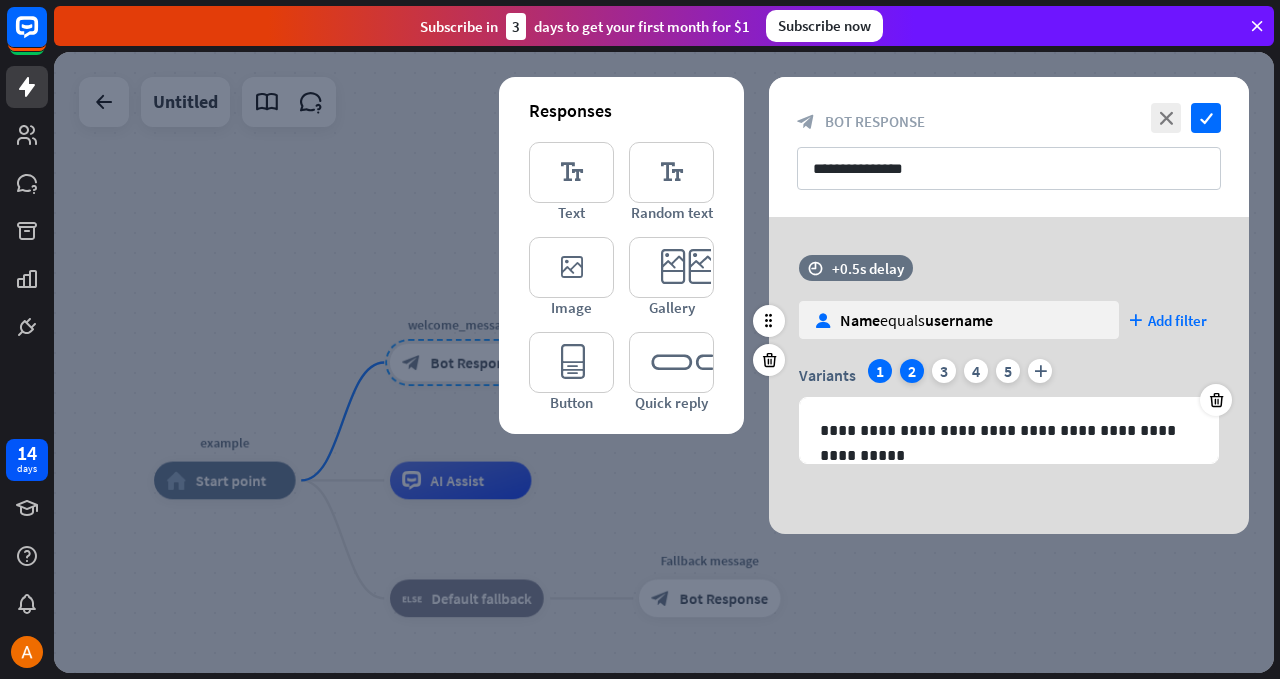 click on "2" at bounding box center [912, 371] 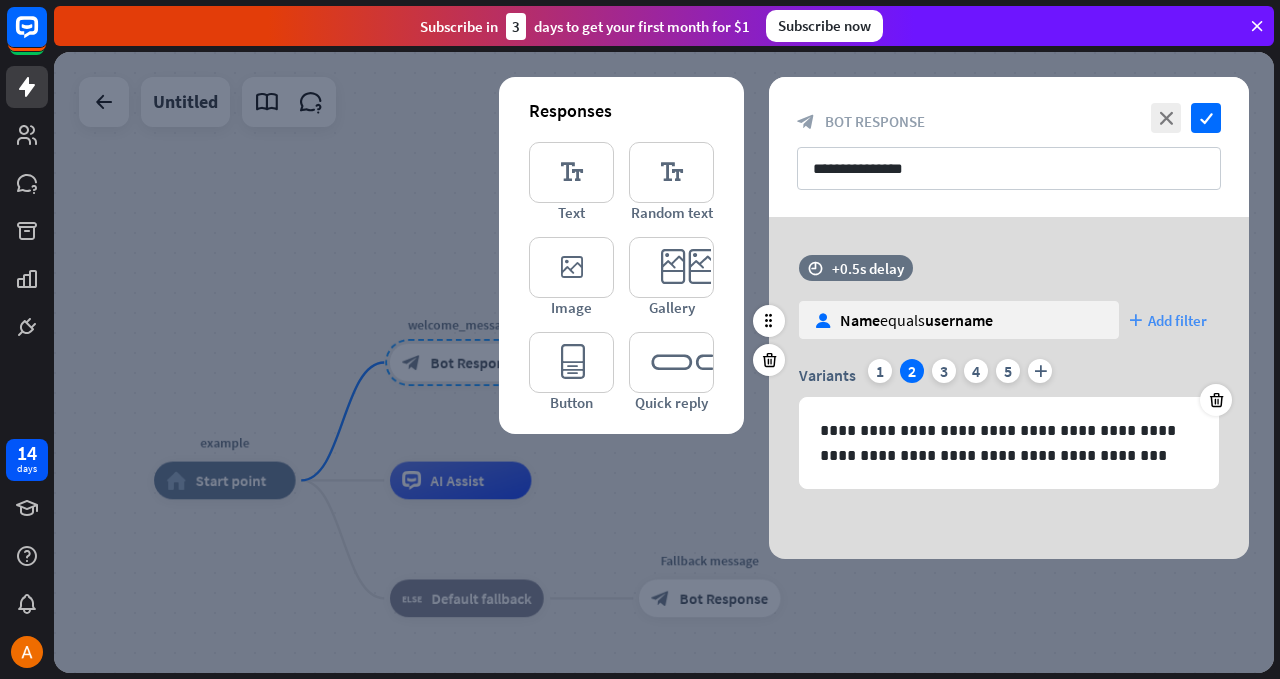 click on "Add filter" at bounding box center (1177, 320) 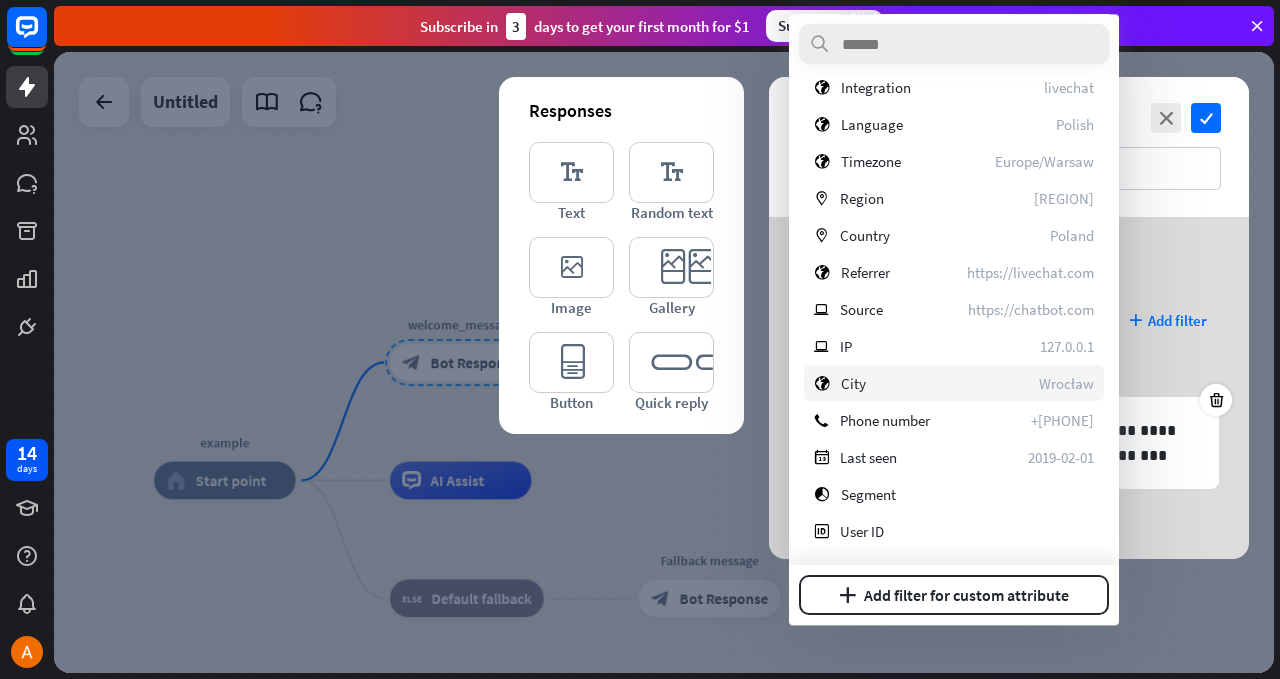 scroll, scrollTop: 0, scrollLeft: 0, axis: both 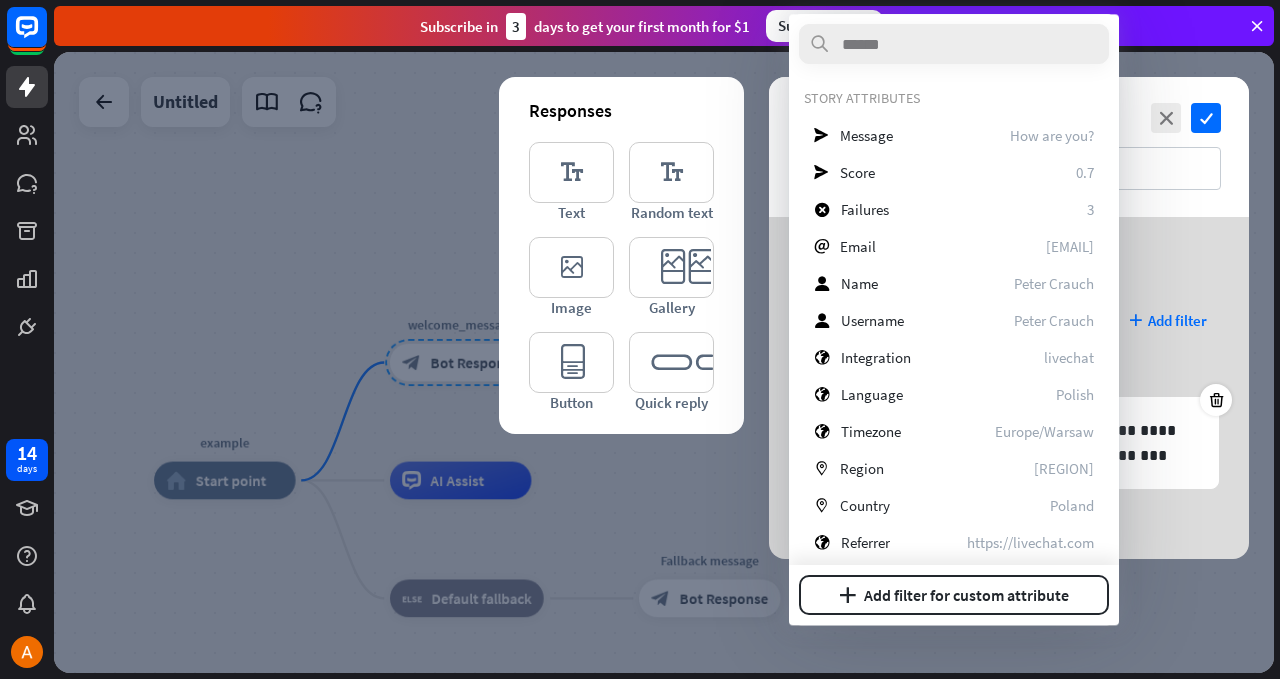 click on "**********" at bounding box center [1009, 388] 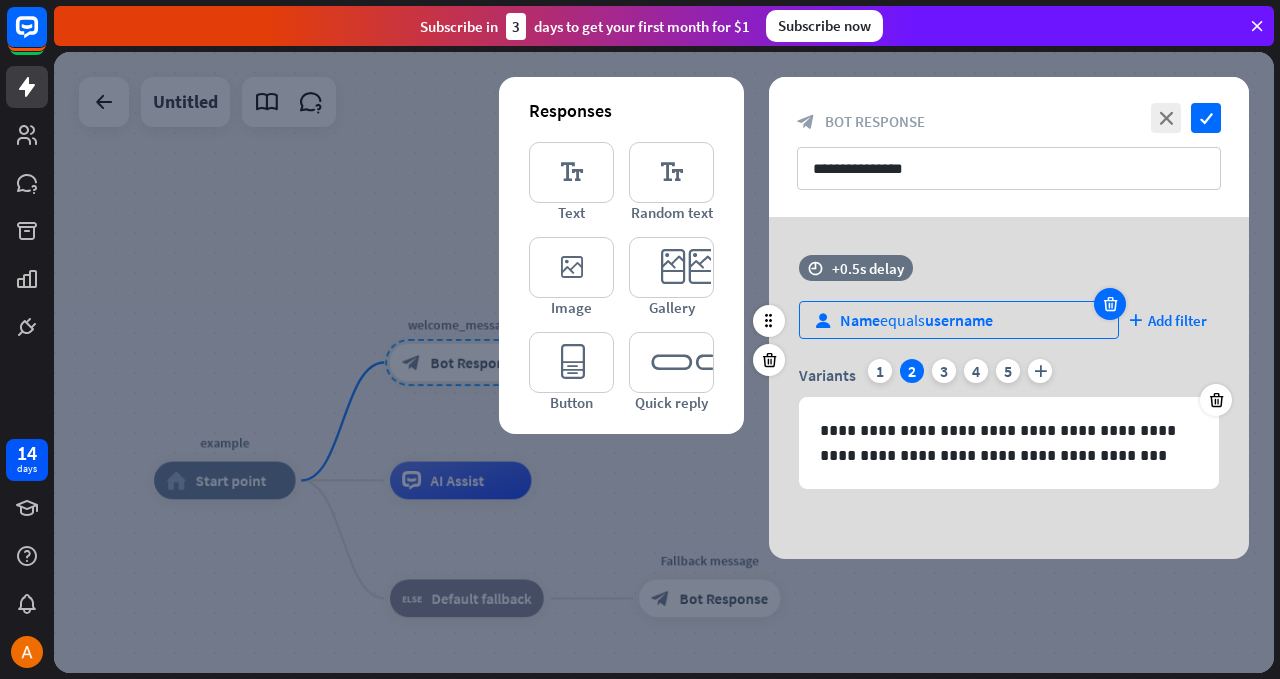 click at bounding box center (1110, 304) 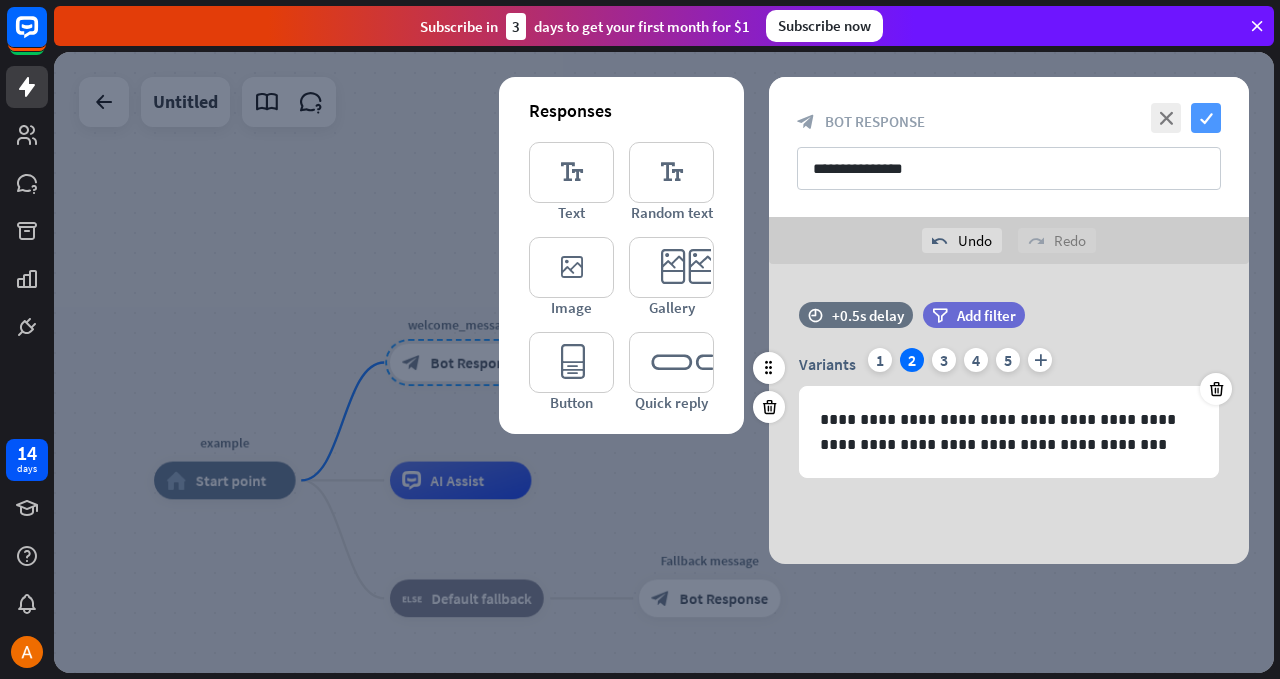 click on "check" at bounding box center (1206, 118) 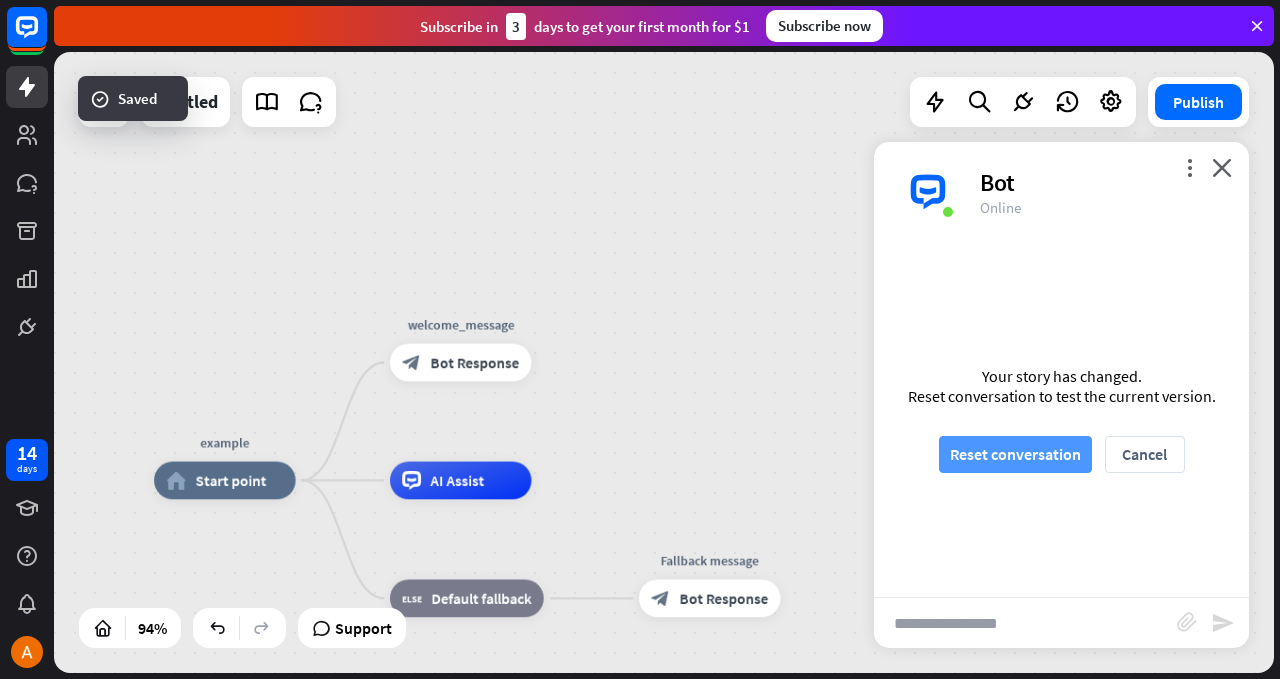 click on "Reset conversation" at bounding box center [1015, 454] 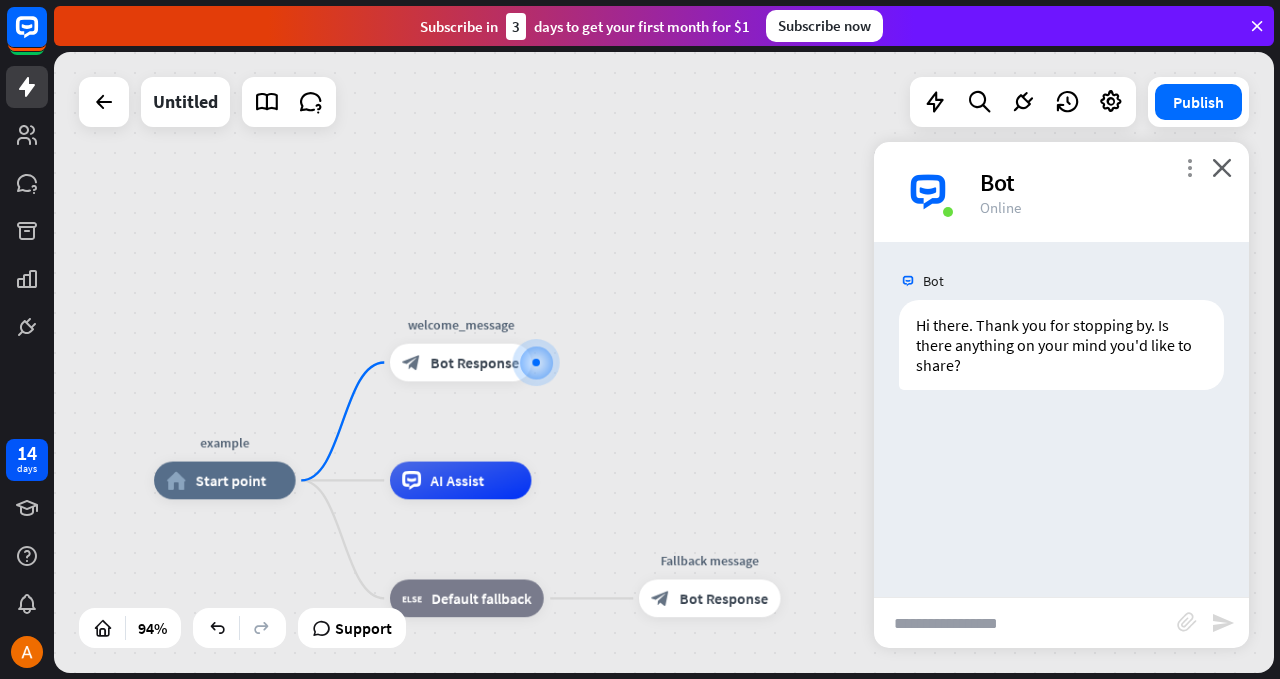 click on "more_vert" at bounding box center [1189, 167] 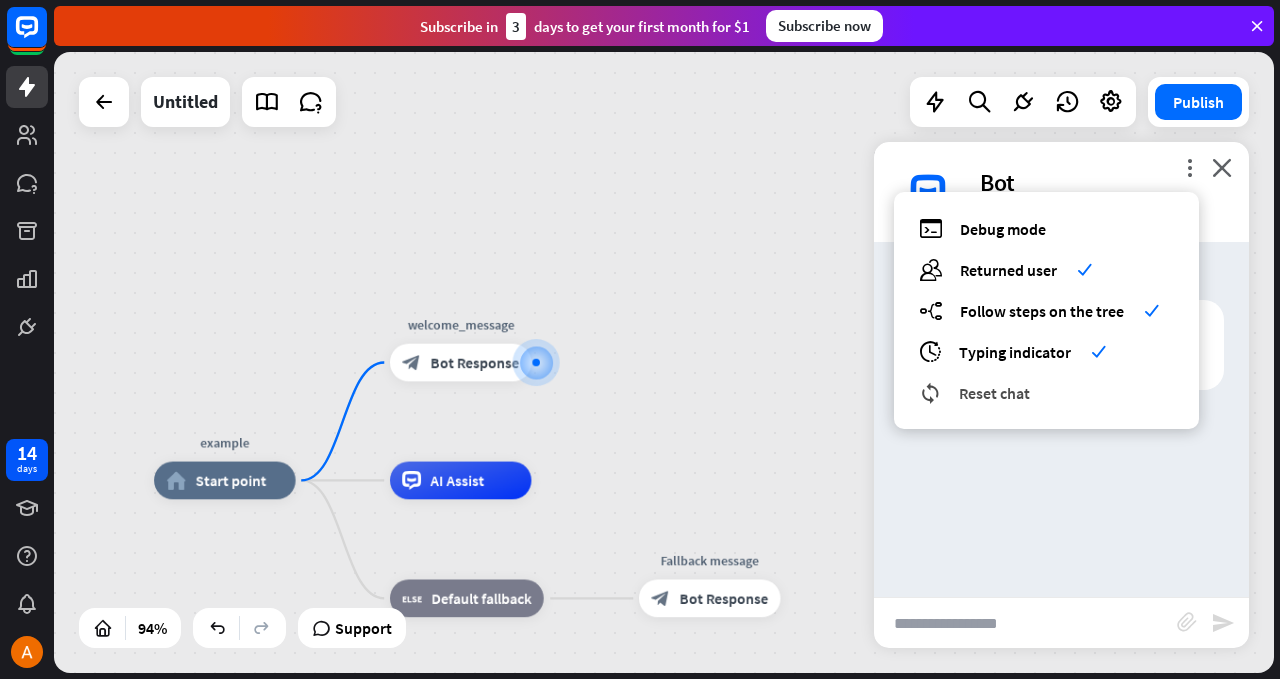 click on "Reset chat" at bounding box center (994, 393) 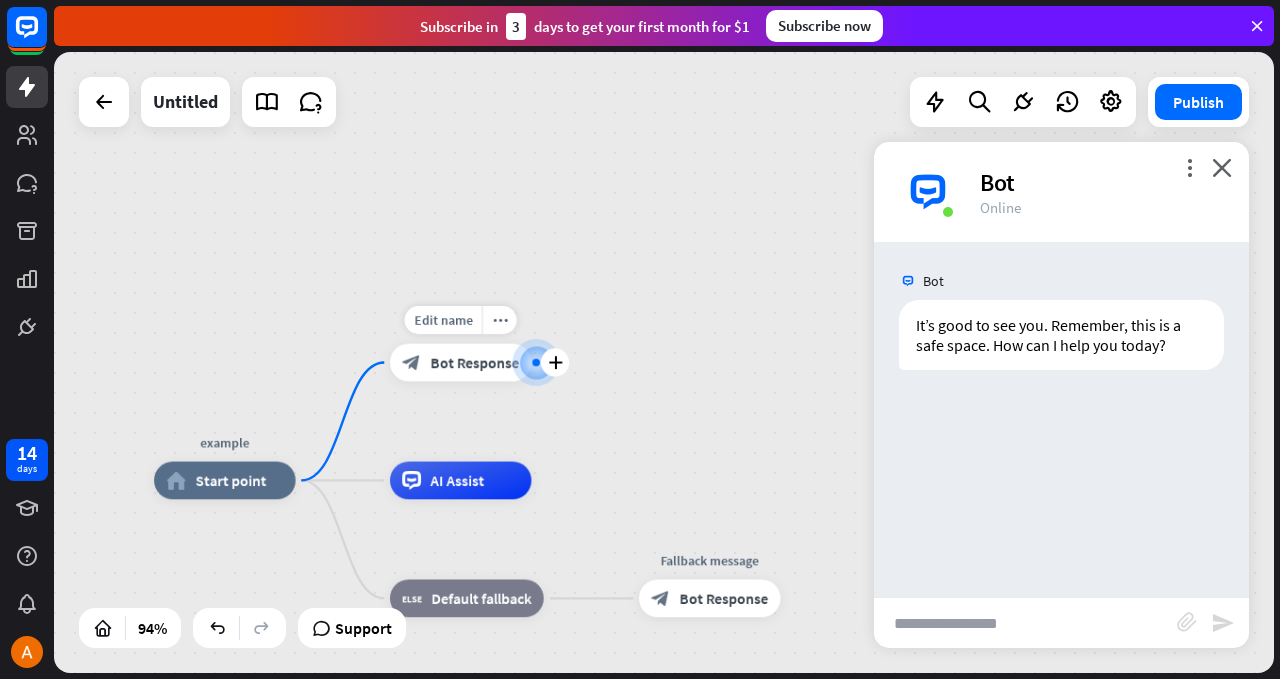 click on "Bot Response" at bounding box center (474, 362) 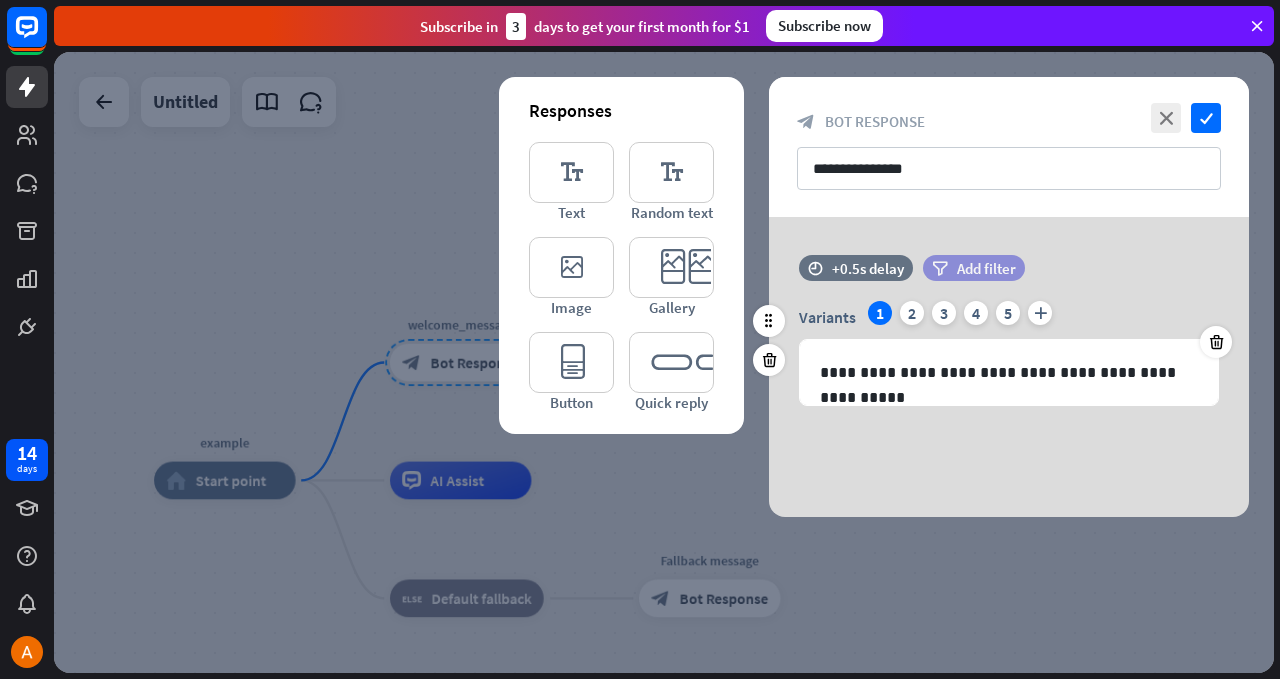 click on "Add filter" at bounding box center [986, 268] 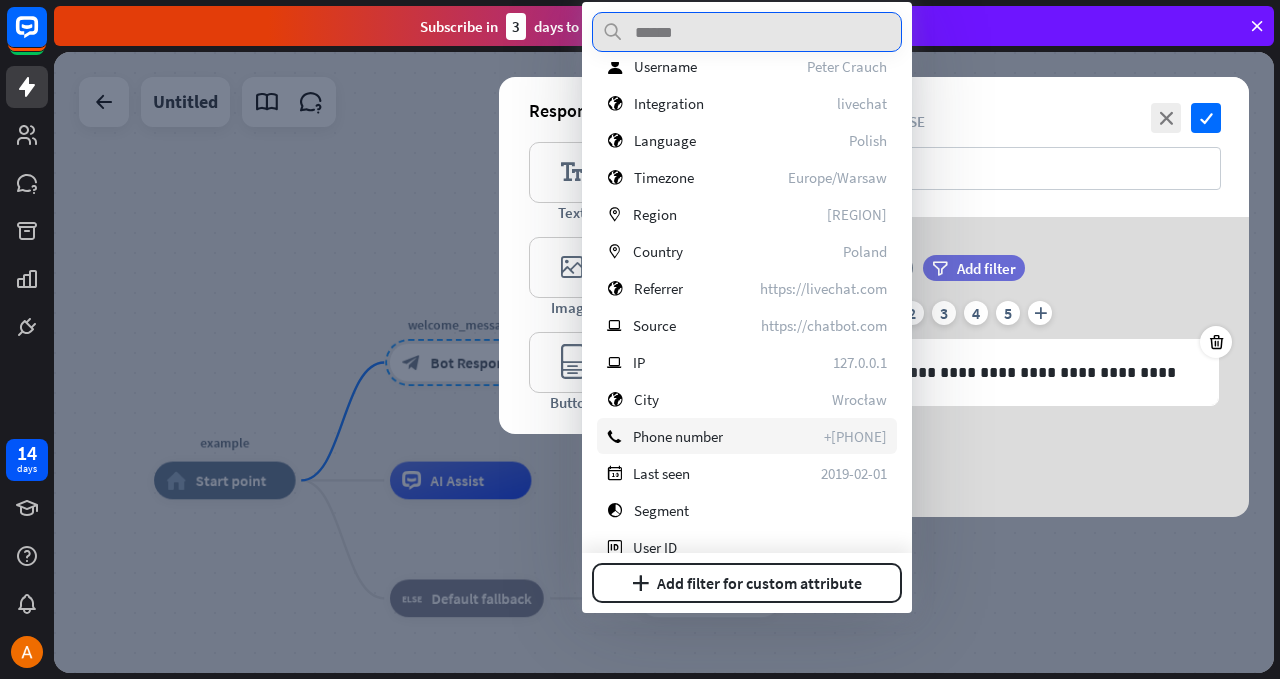scroll, scrollTop: 0, scrollLeft: 0, axis: both 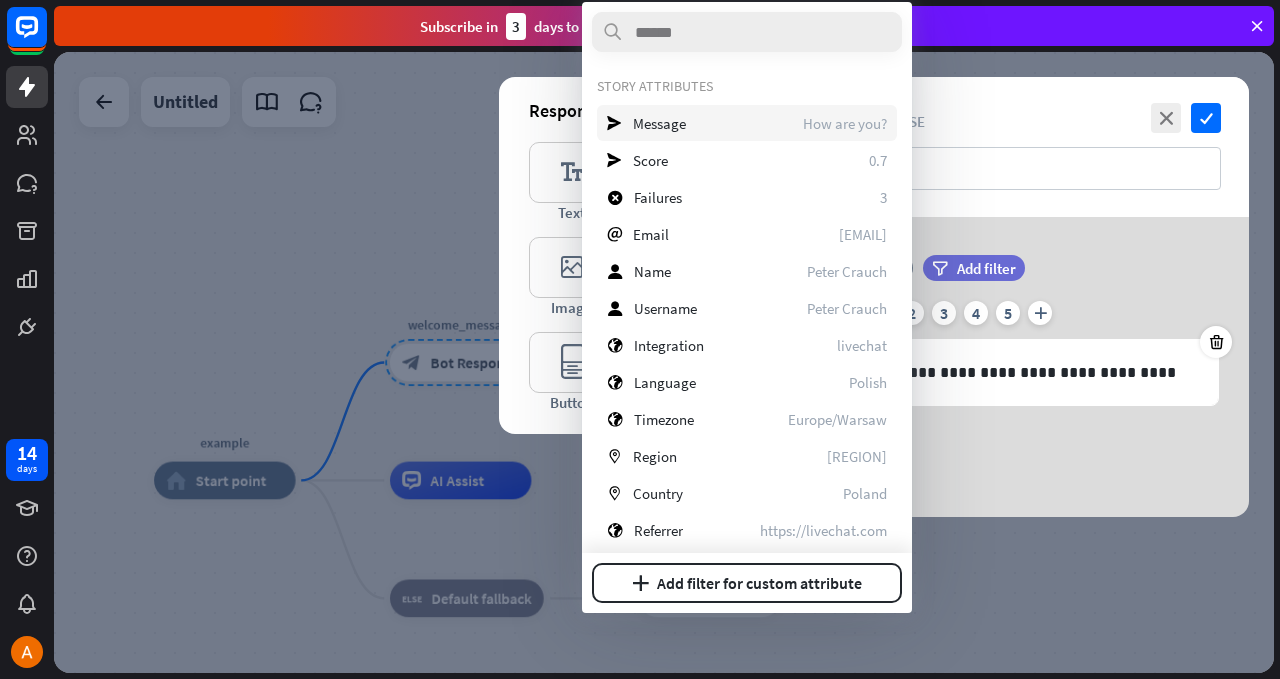 click on "send
Message
How are you?" at bounding box center [747, 123] 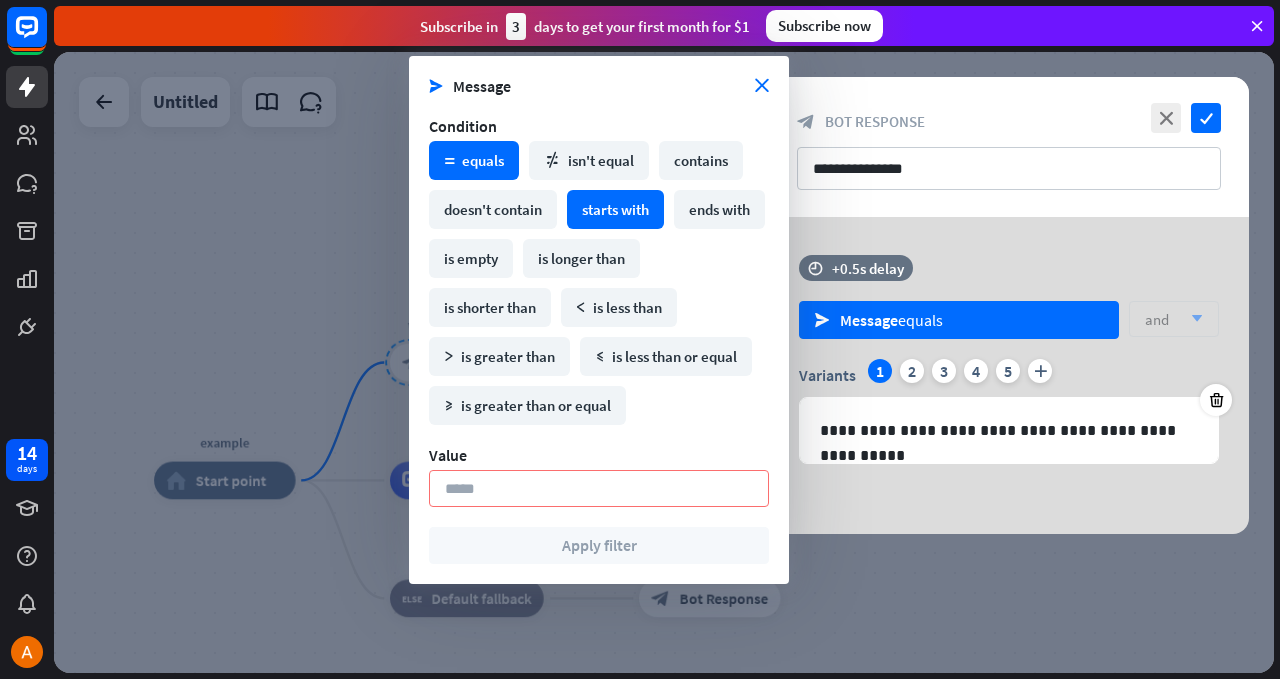 click on "starts with" at bounding box center (615, 209) 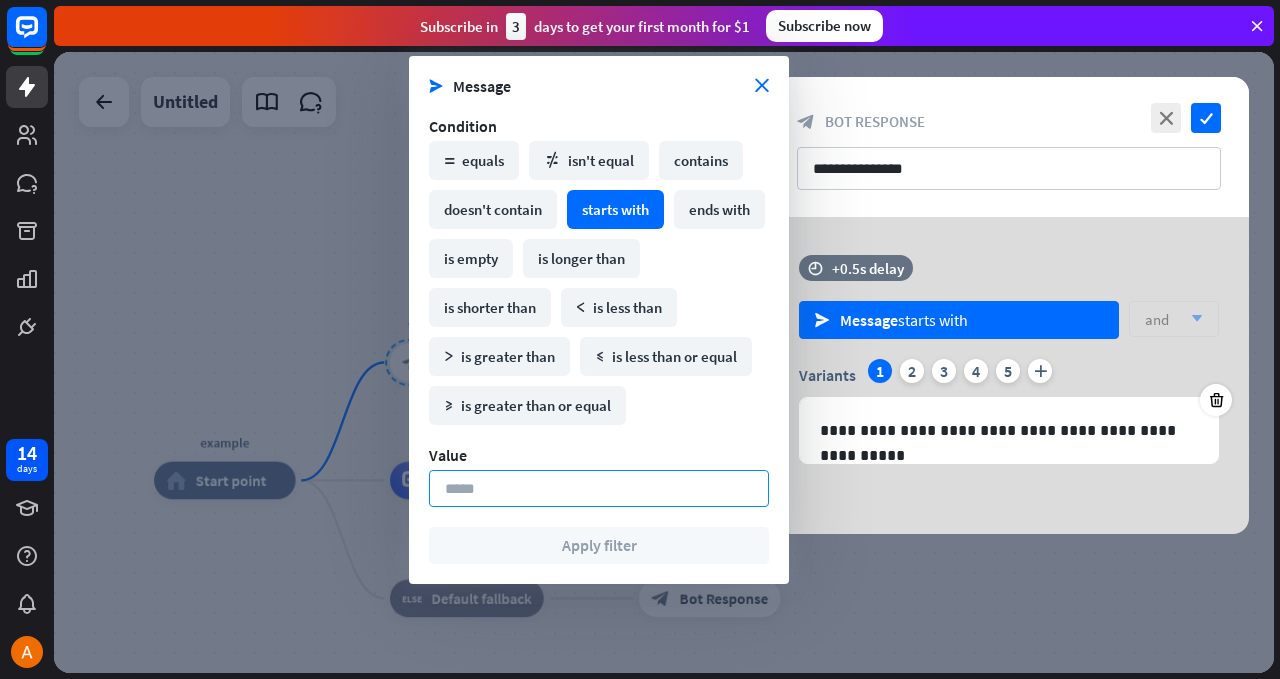 click at bounding box center (599, 488) 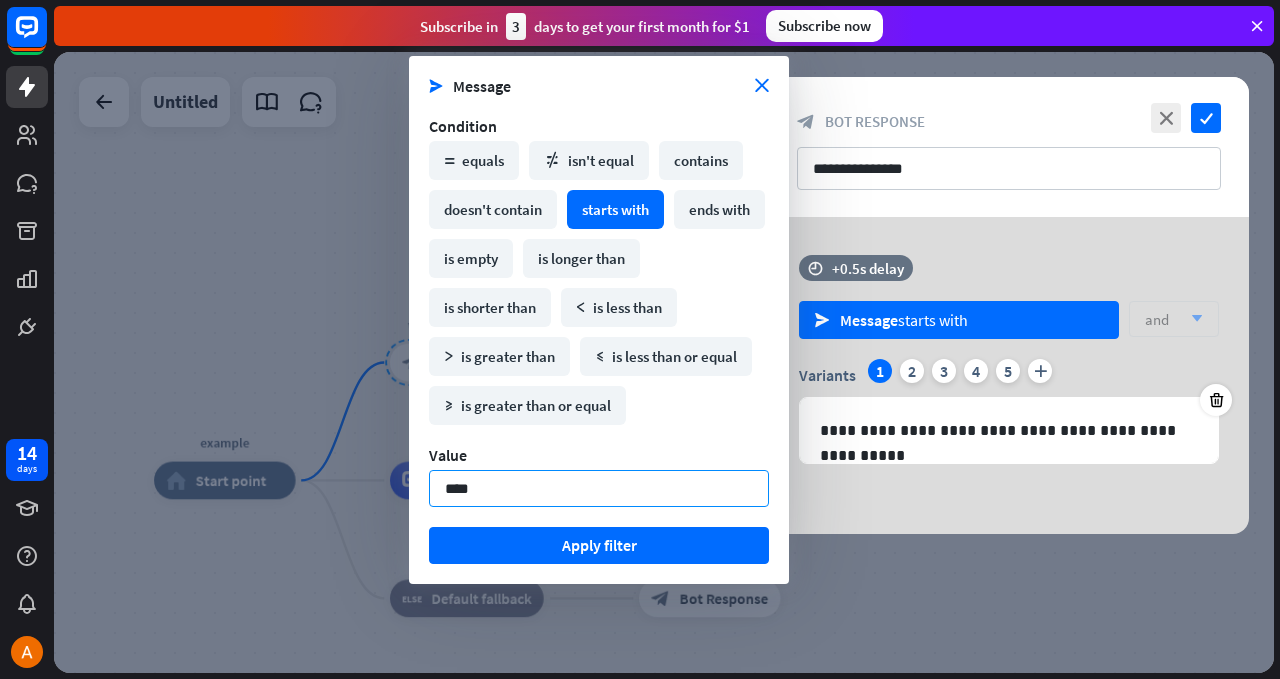 type on "*****" 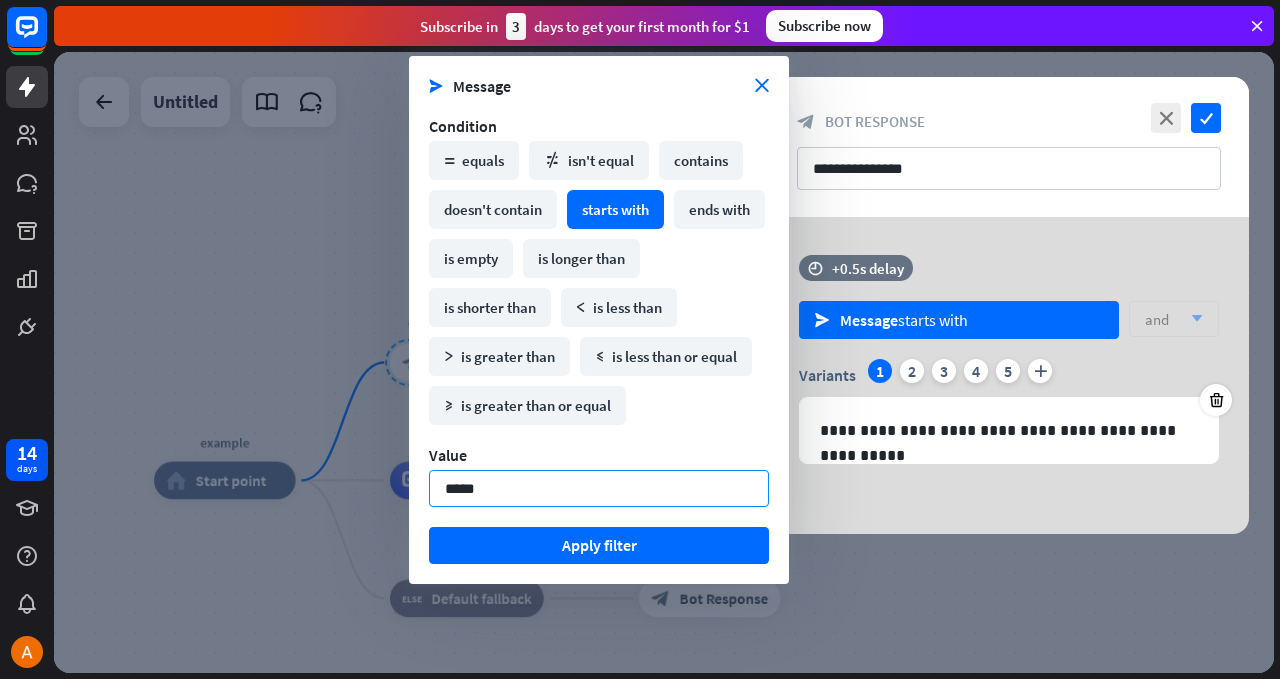 click on "Apply filter" at bounding box center [599, 545] 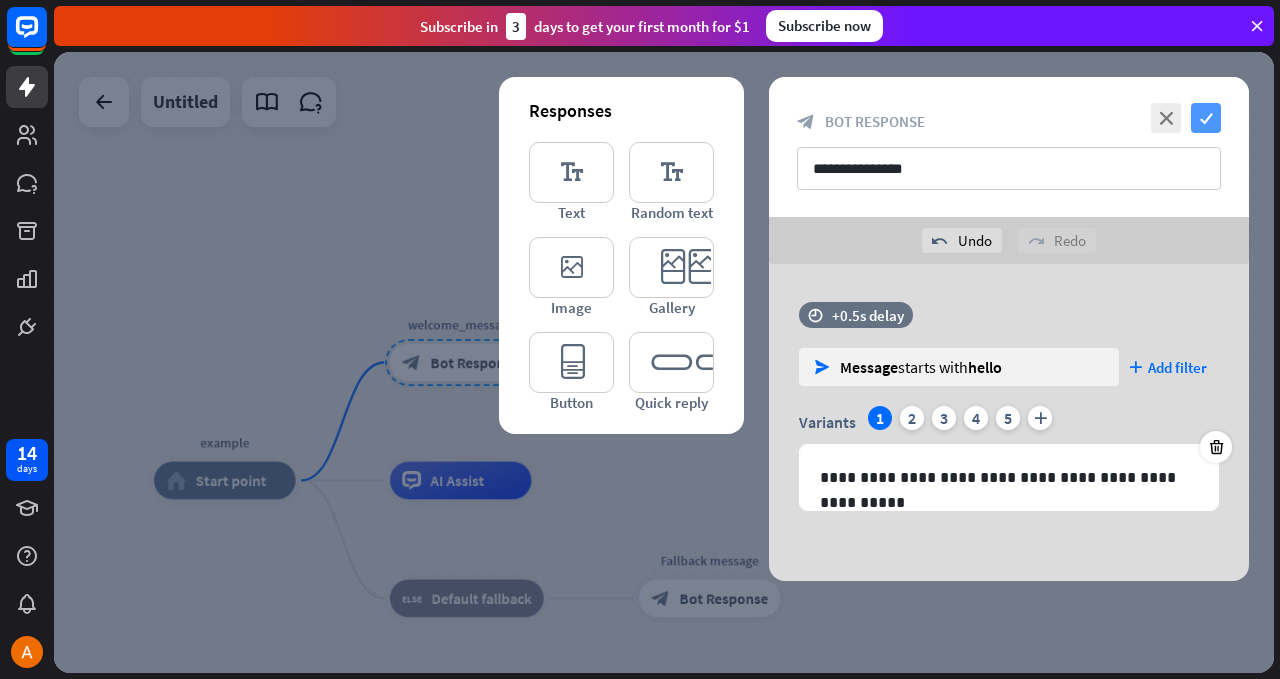 click on "check" at bounding box center (1206, 118) 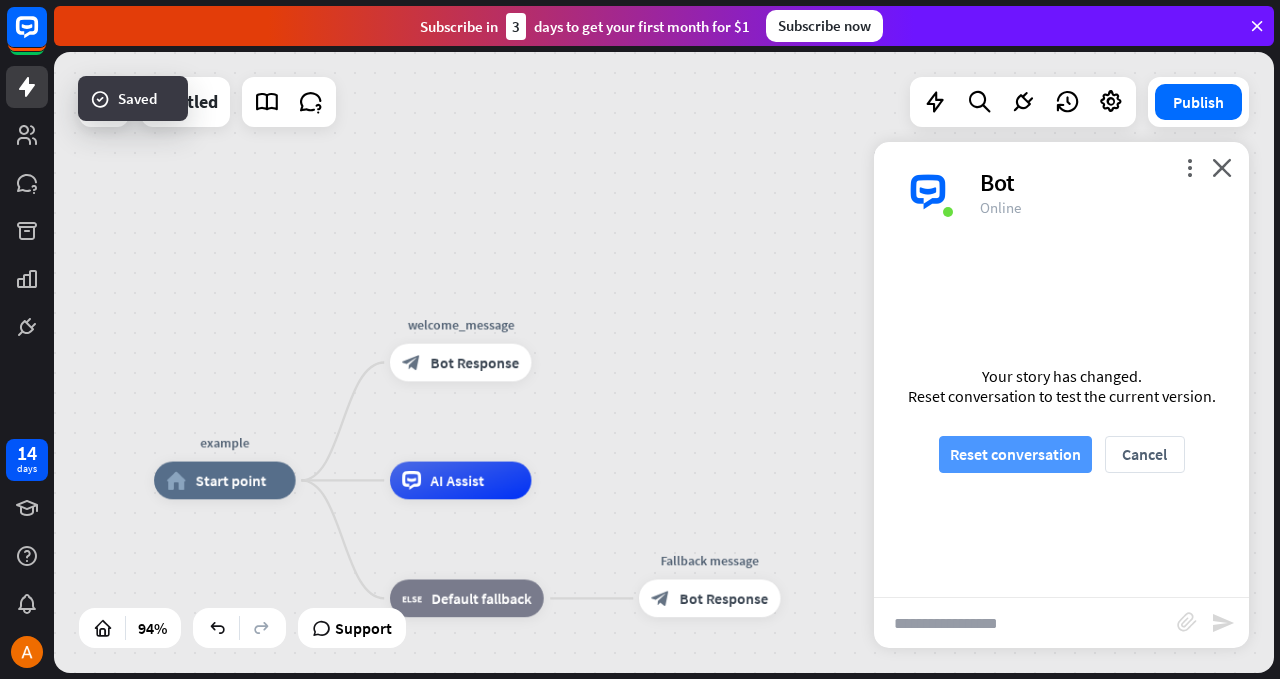 click on "Reset conversation" at bounding box center (1015, 454) 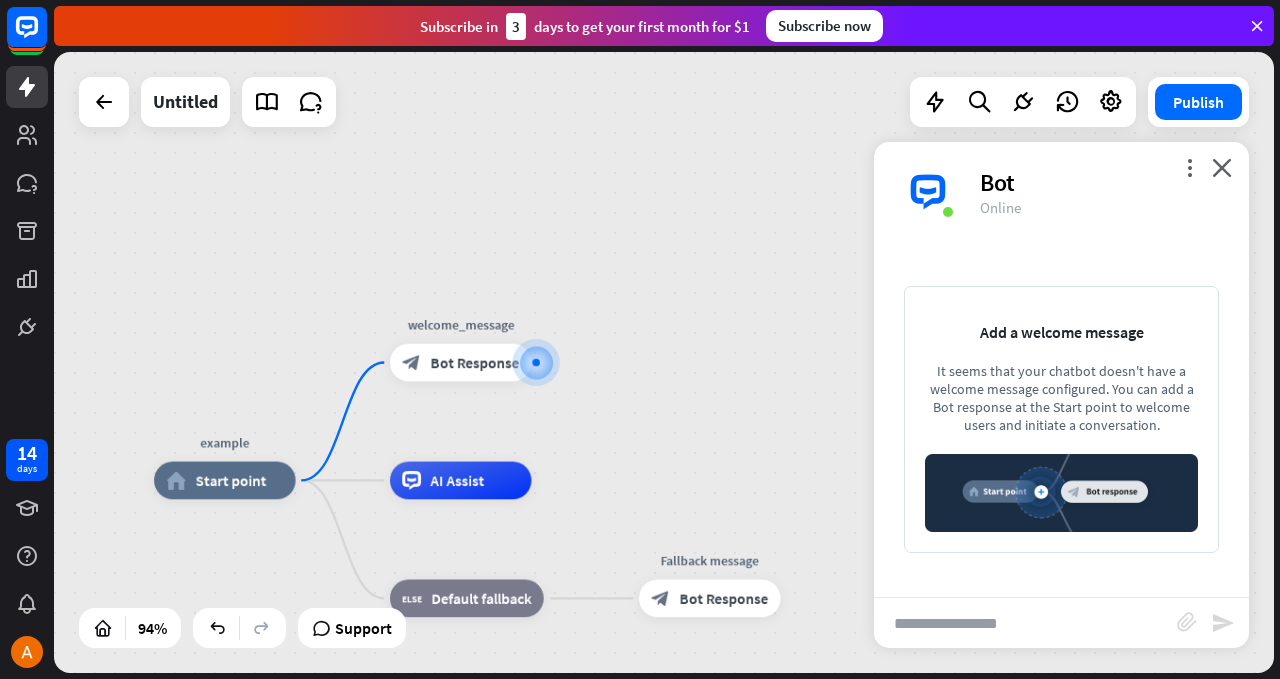 click at bounding box center (1025, 623) 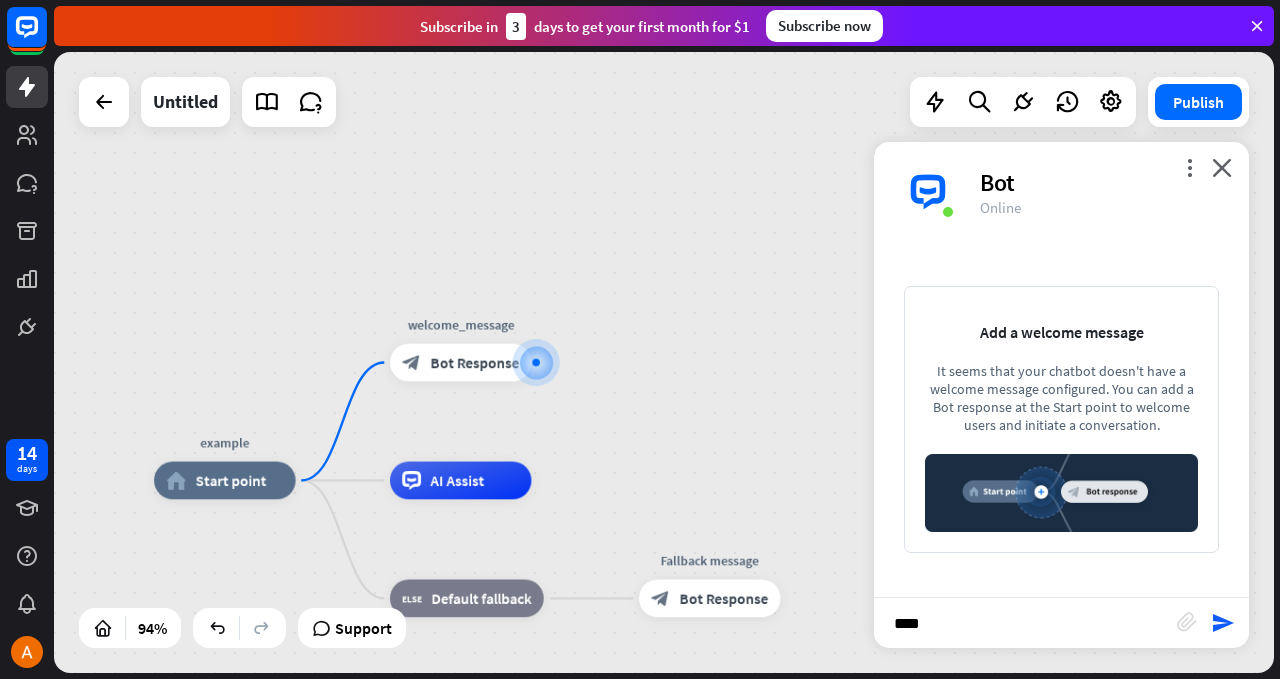 type on "*****" 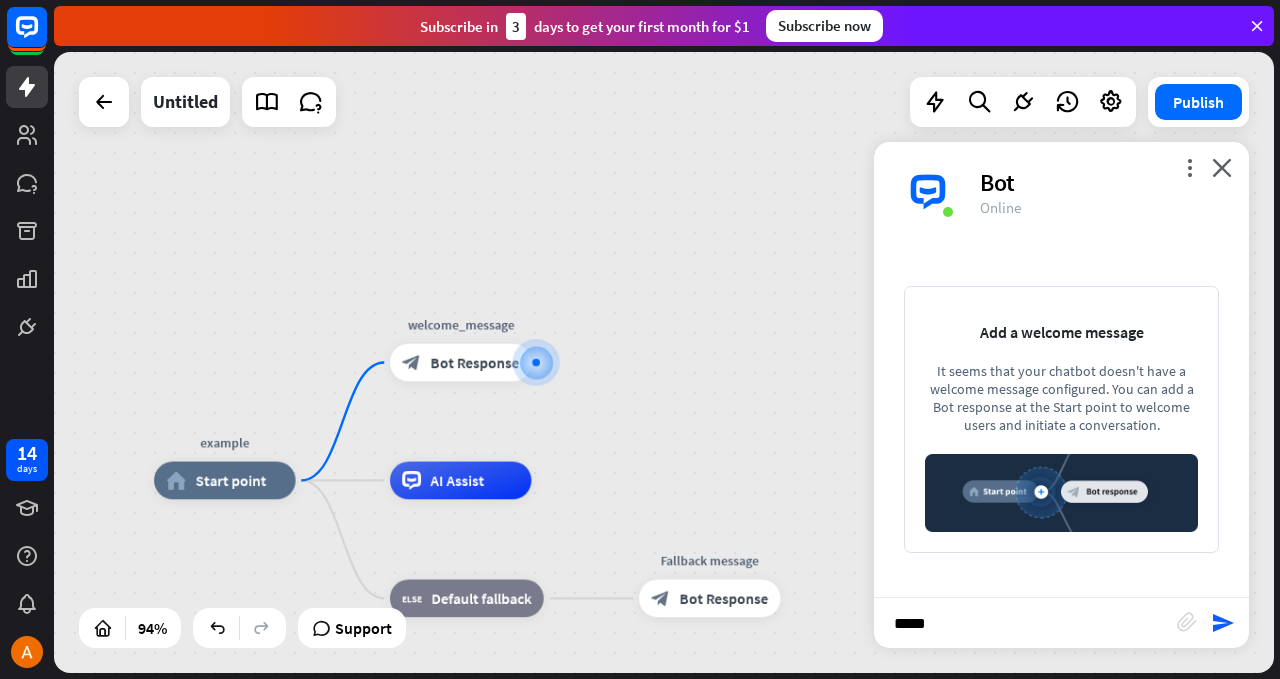 type 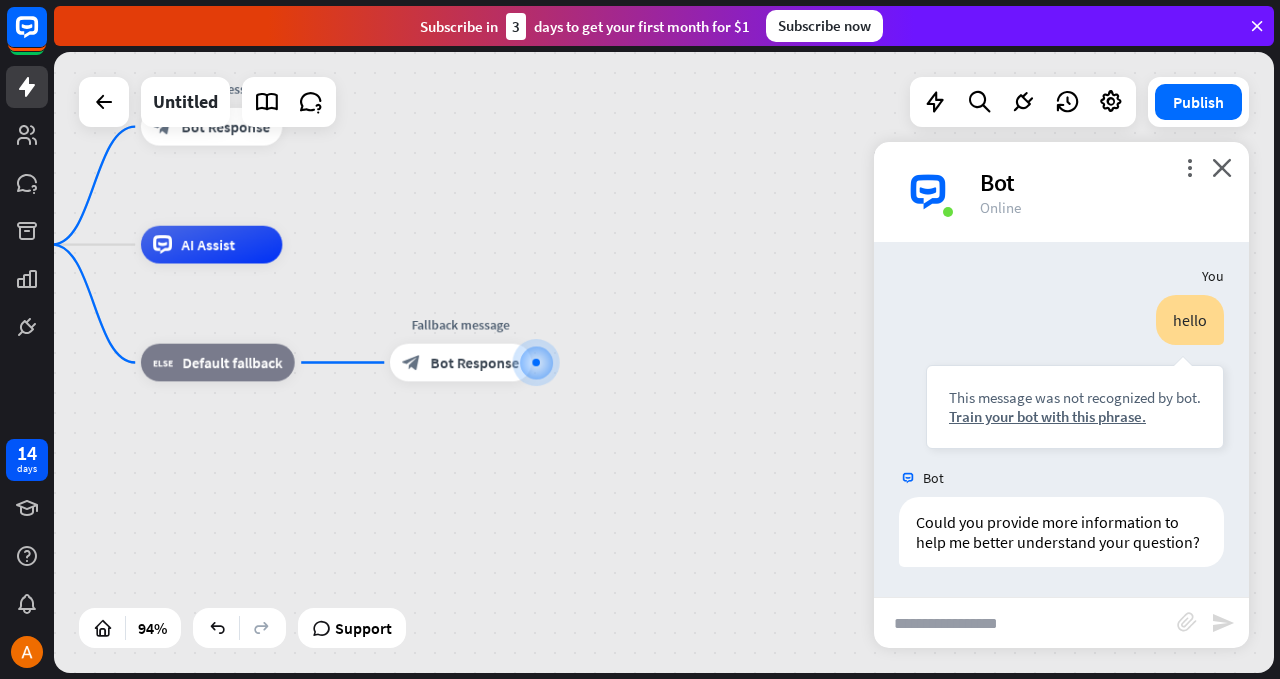 scroll, scrollTop: 0, scrollLeft: 0, axis: both 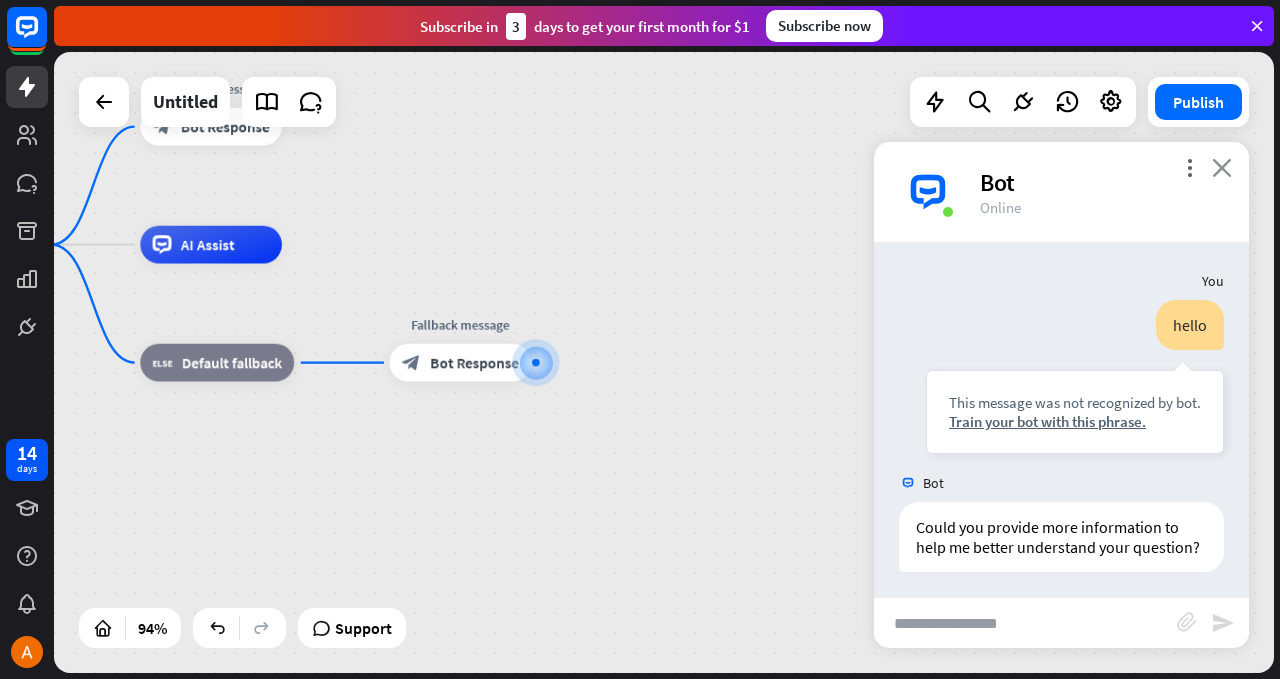click on "close" at bounding box center (1222, 167) 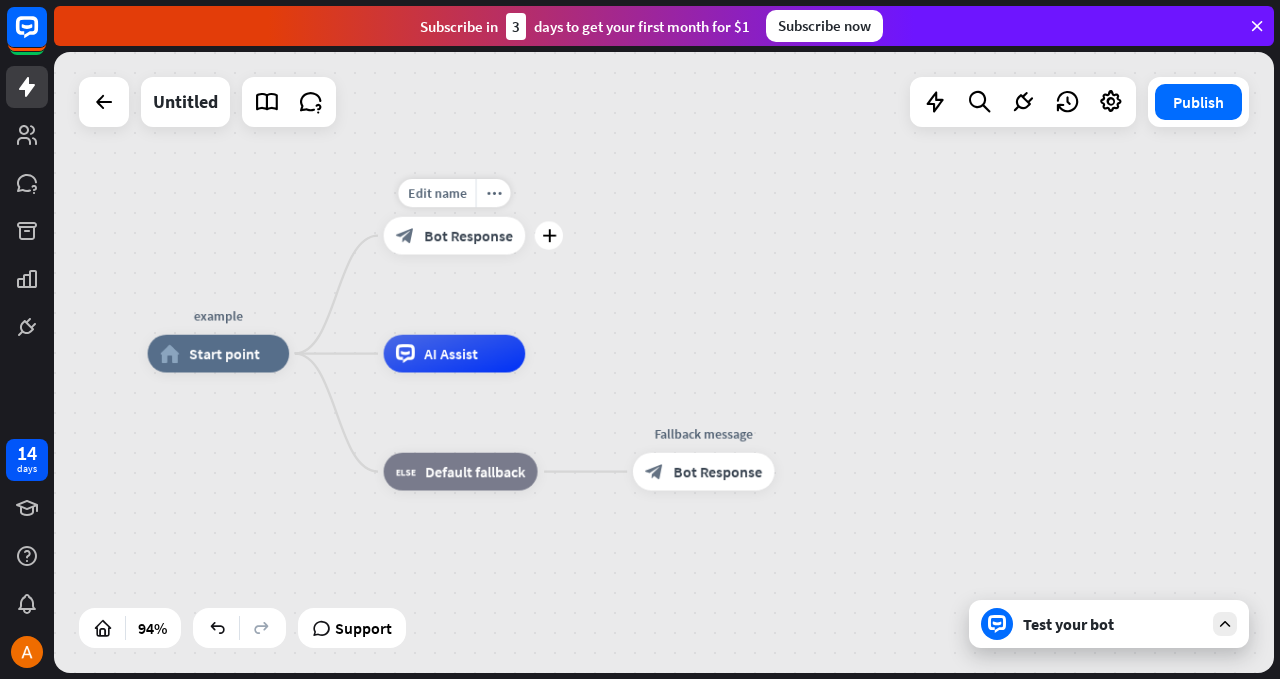 click on "Bot Response" at bounding box center (468, 235) 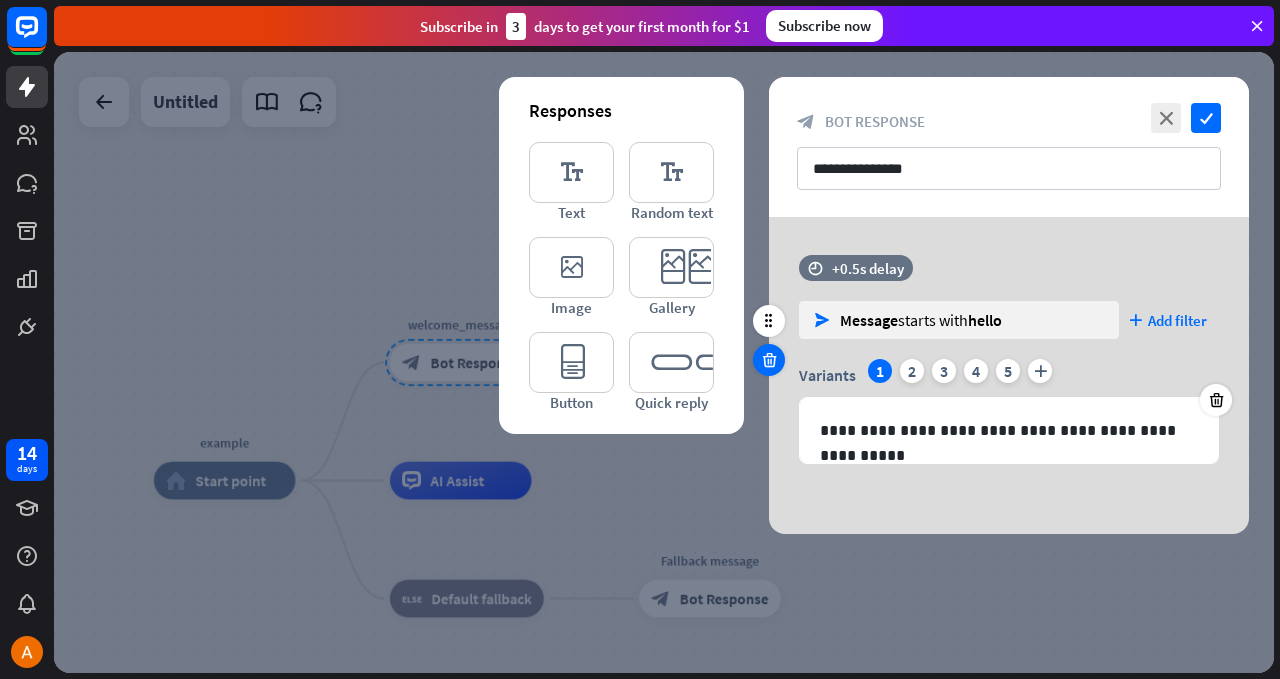 click at bounding box center [769, 360] 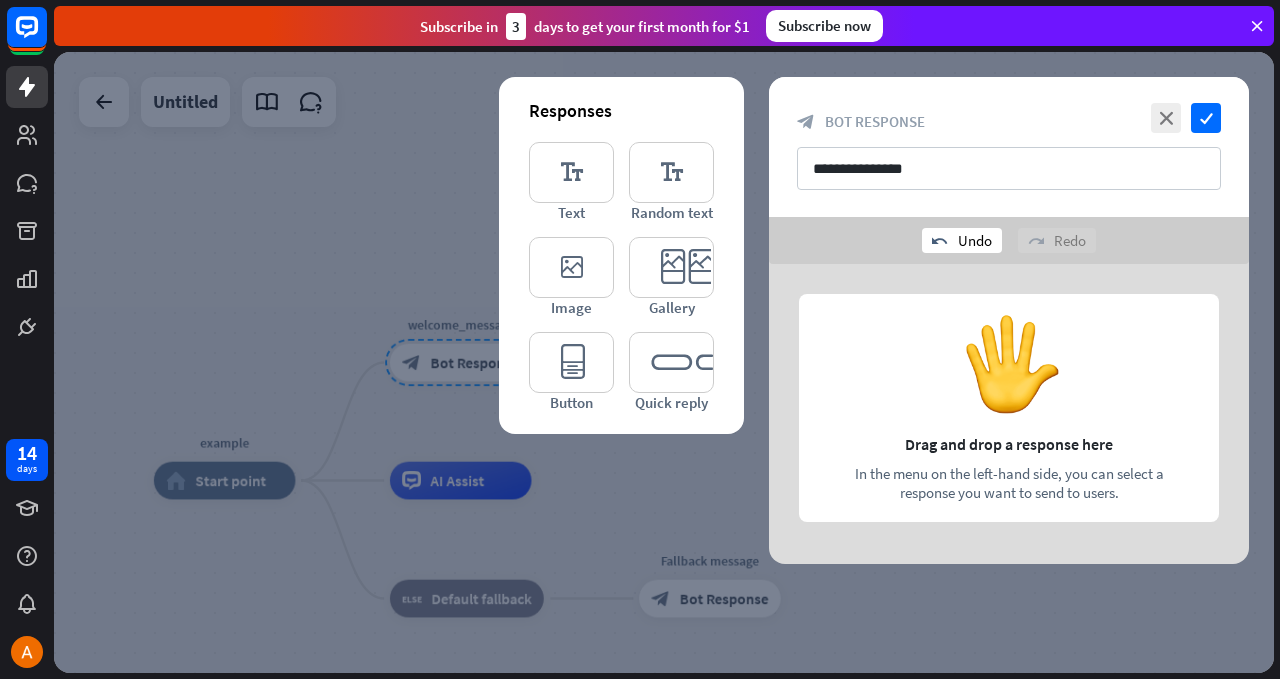 click on "undo
Undo" at bounding box center [962, 240] 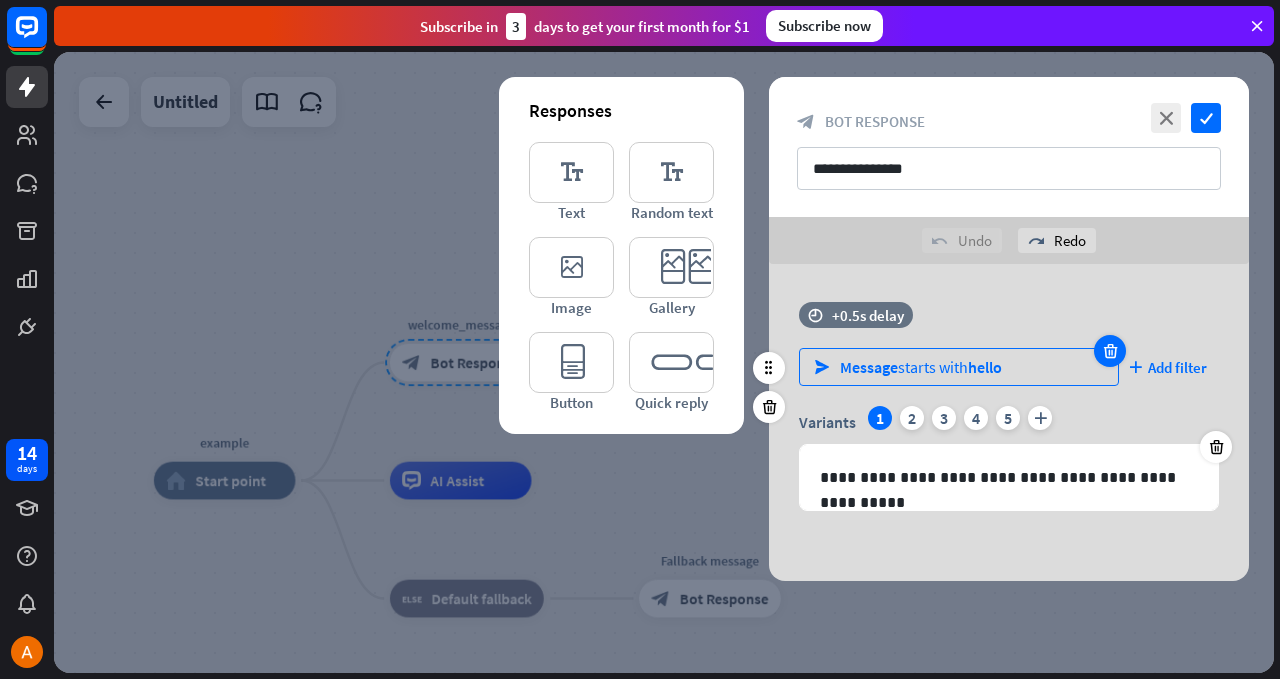 click at bounding box center (1110, 351) 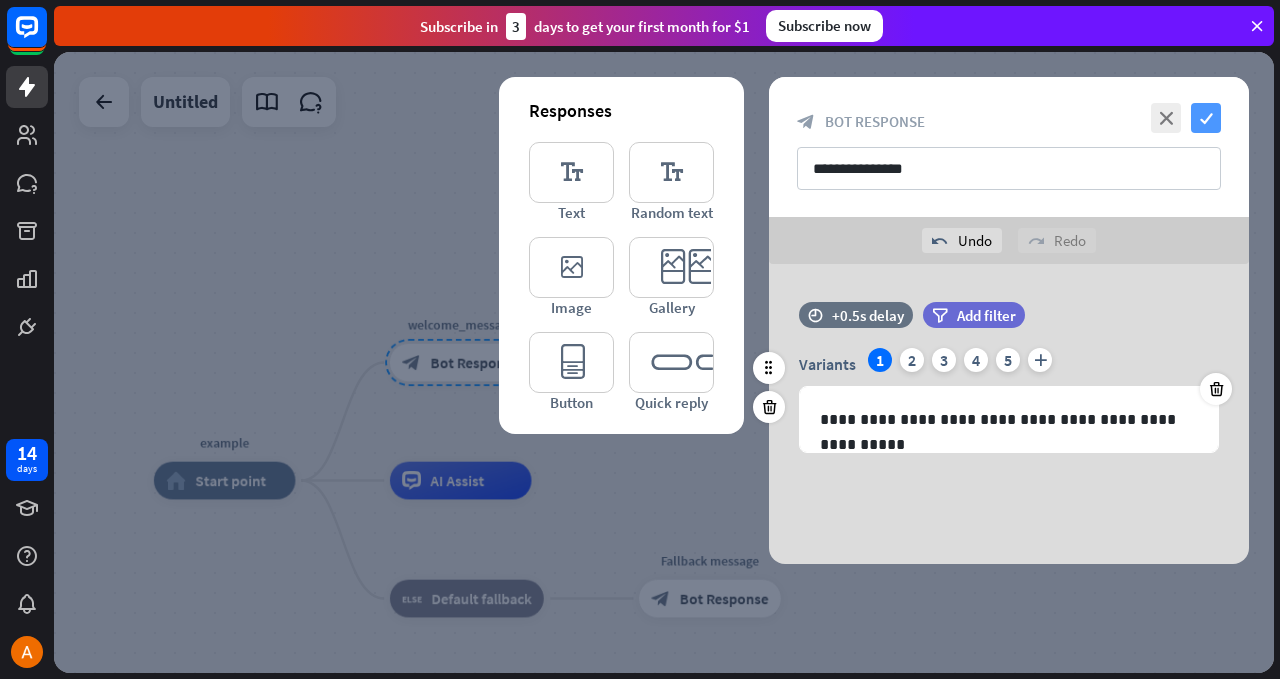 click on "check" at bounding box center [1206, 118] 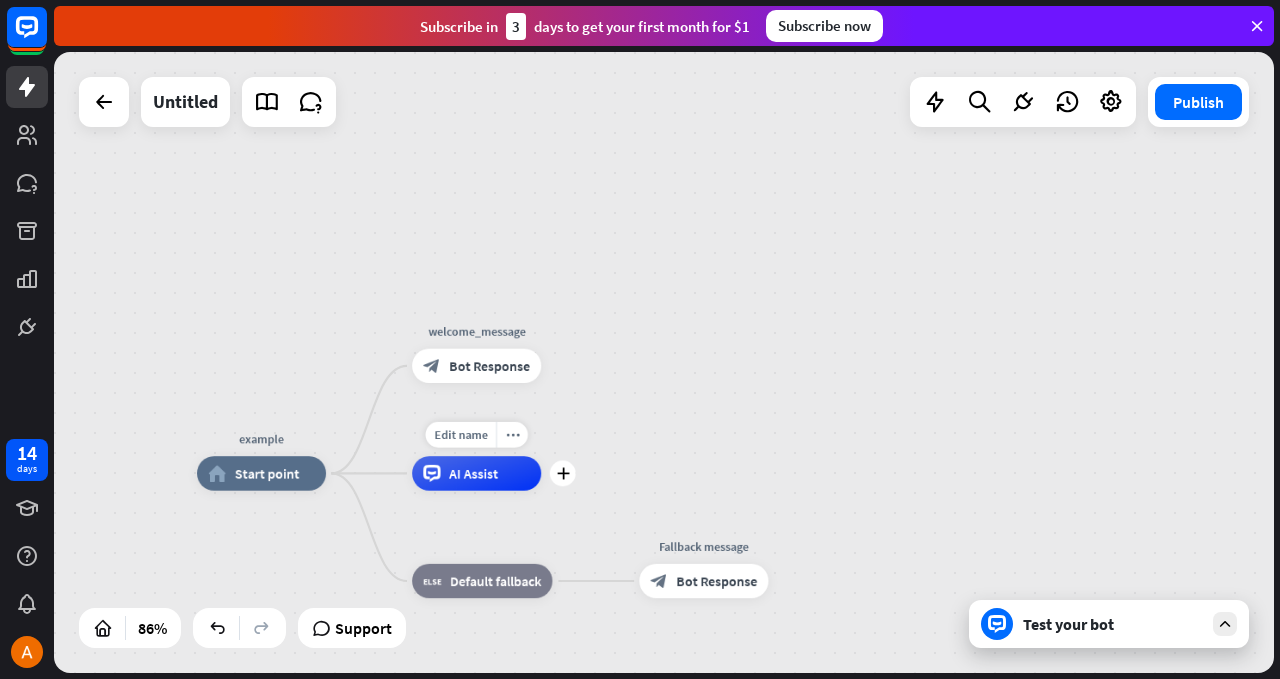 click on "AI Assist" at bounding box center (476, 473) 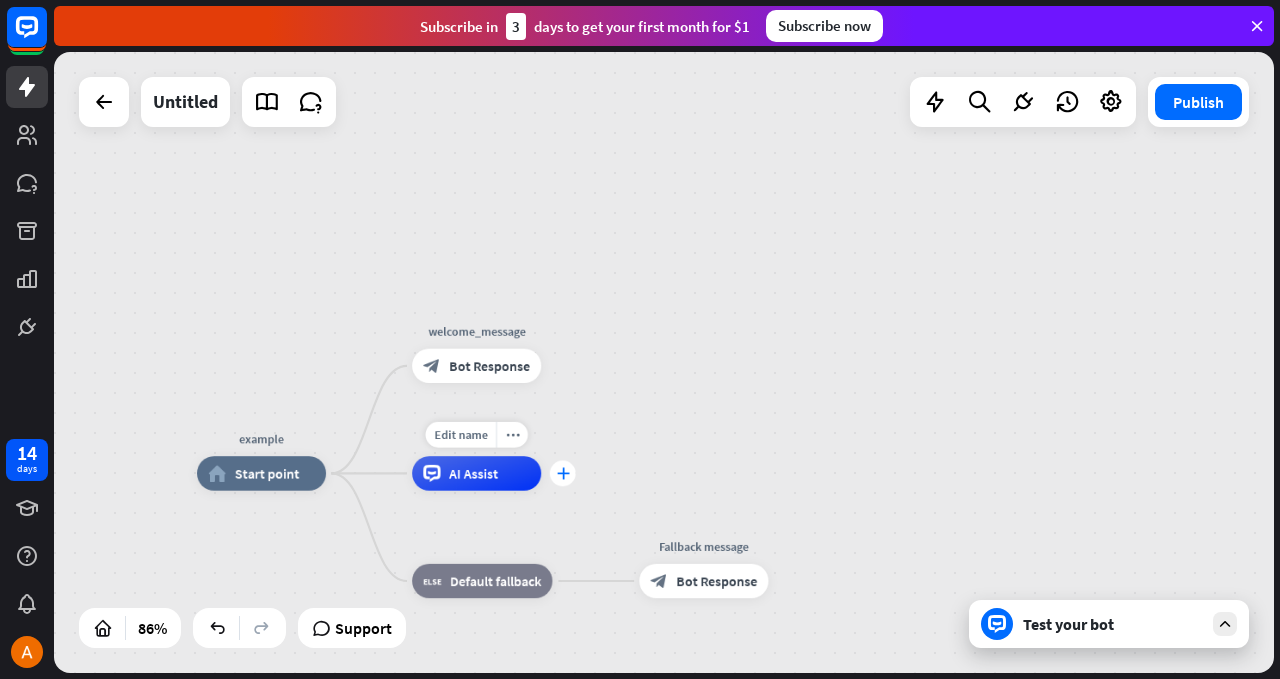 click on "plus" at bounding box center [563, 474] 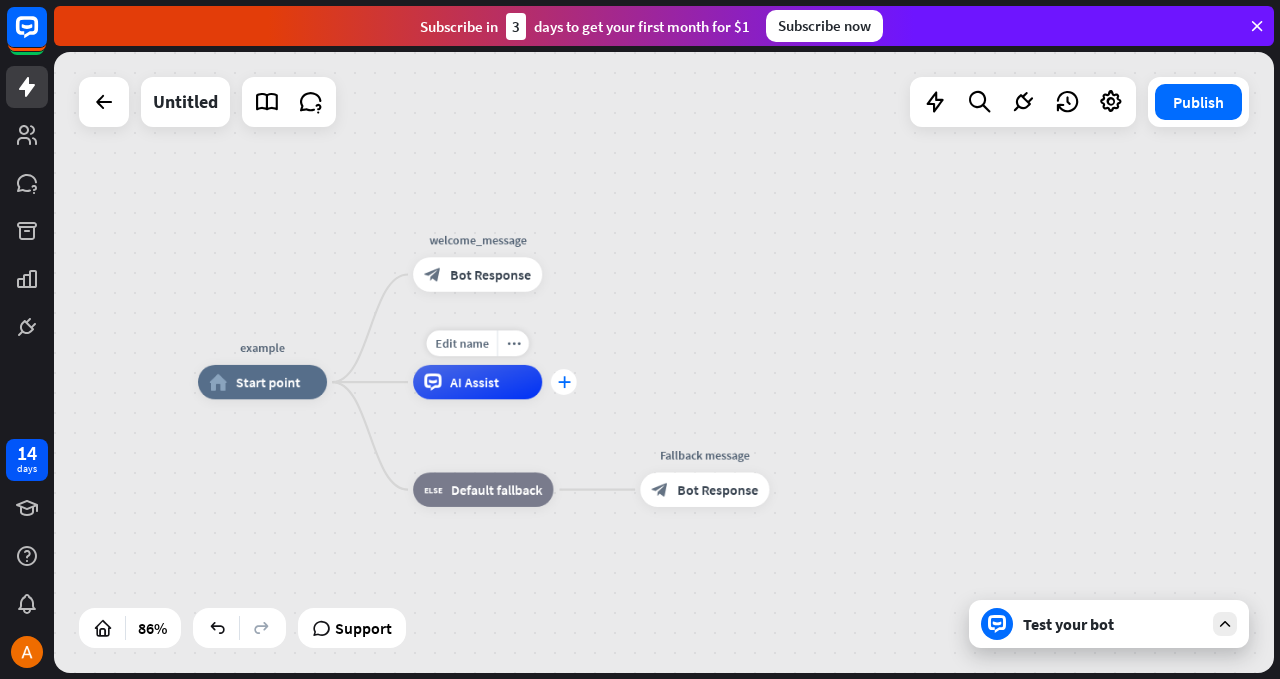 click on "plus" at bounding box center (564, 382) 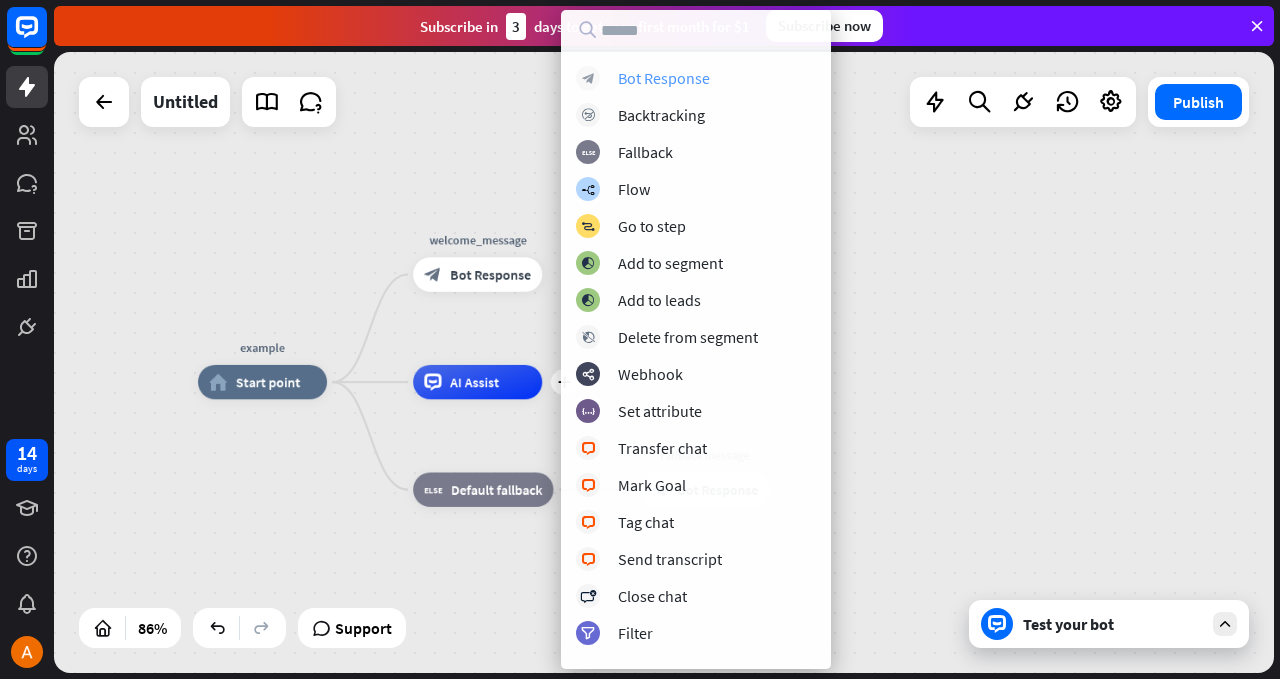 click on "Bot Response" at bounding box center (664, 78) 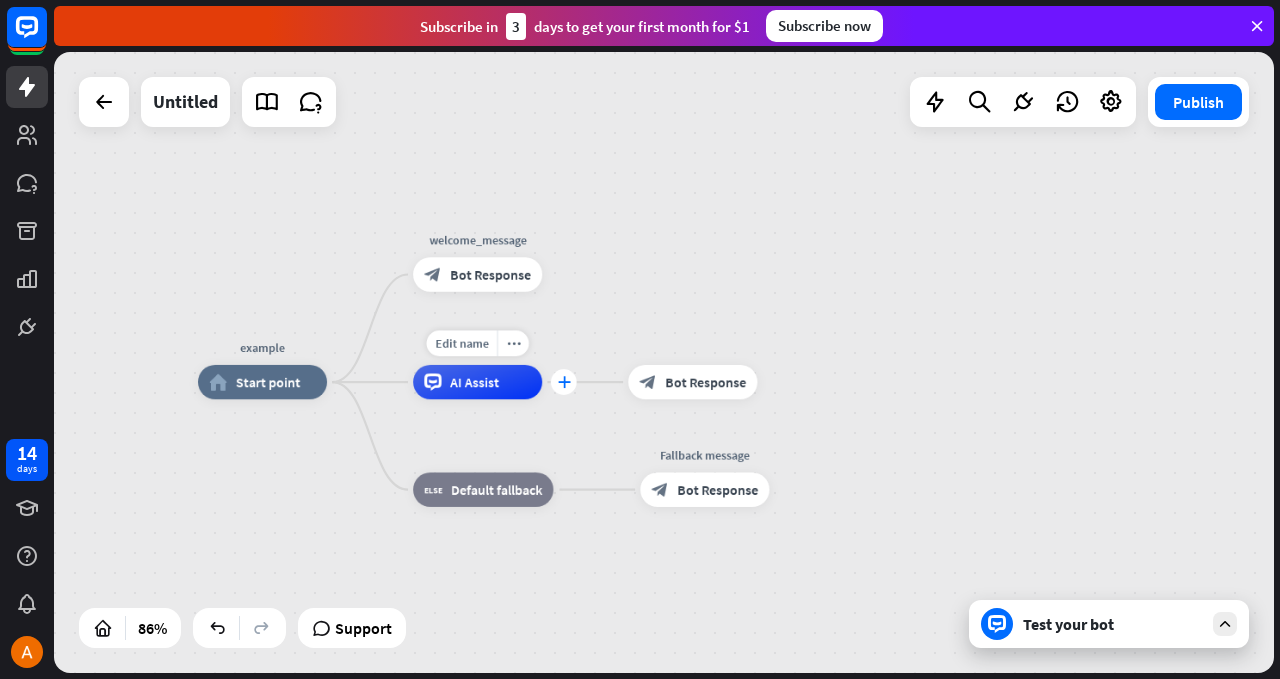 click on "plus" at bounding box center (563, 382) 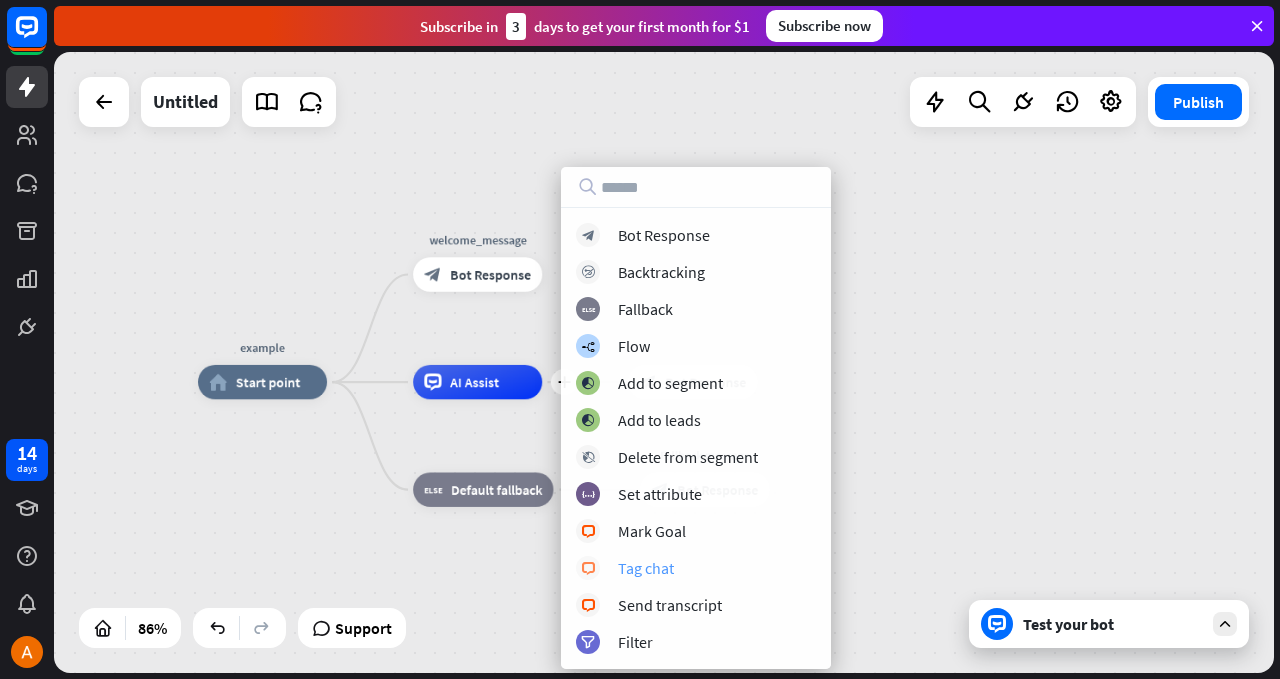 click on "Tag chat" at bounding box center [646, 568] 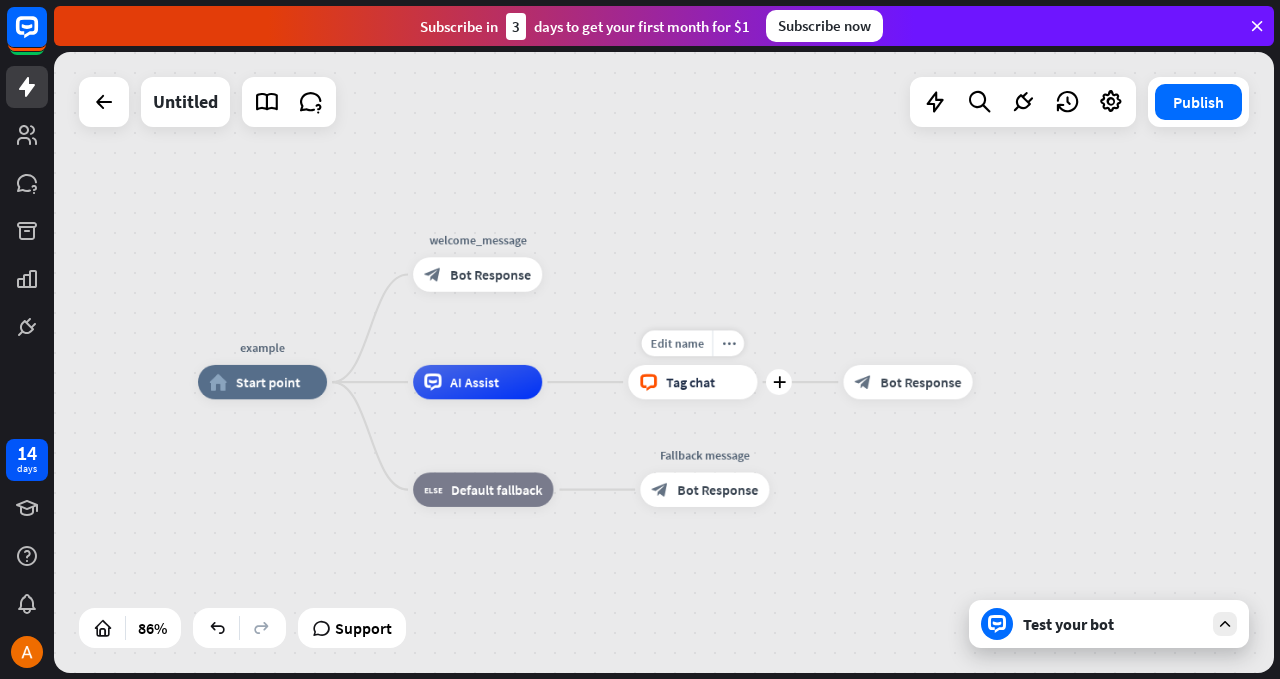 click on "block_livechat   Tag chat" at bounding box center (692, 382) 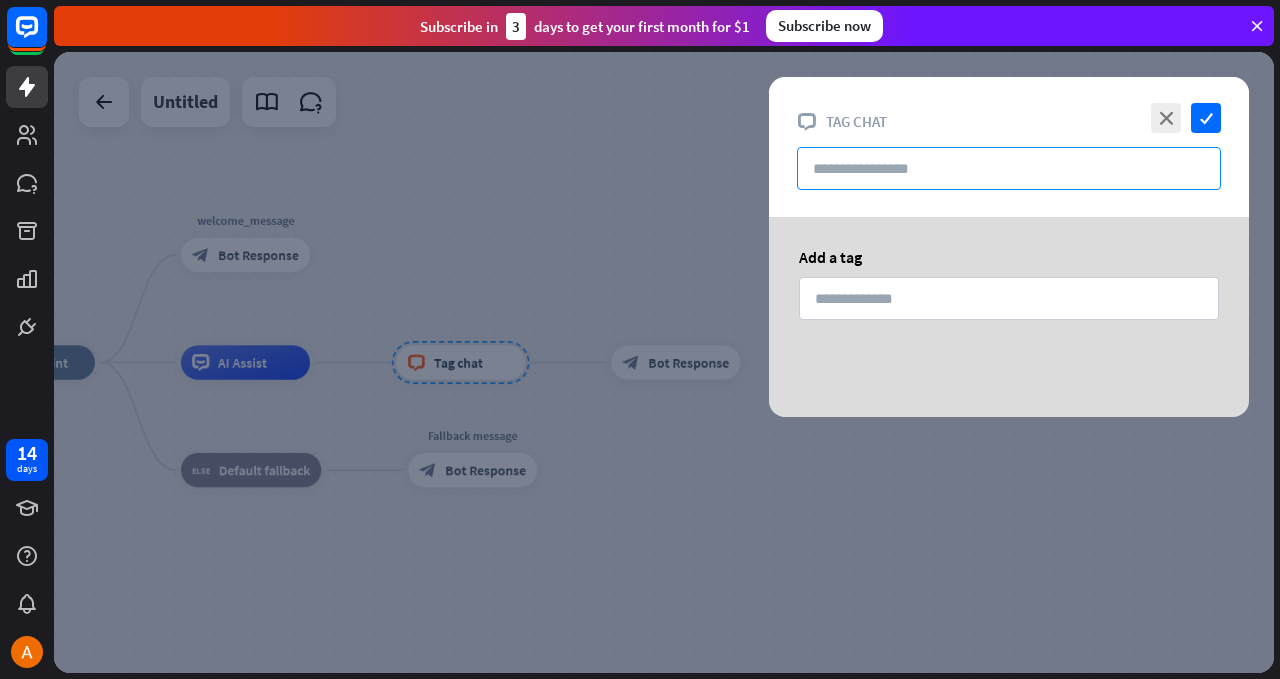 click at bounding box center (1009, 168) 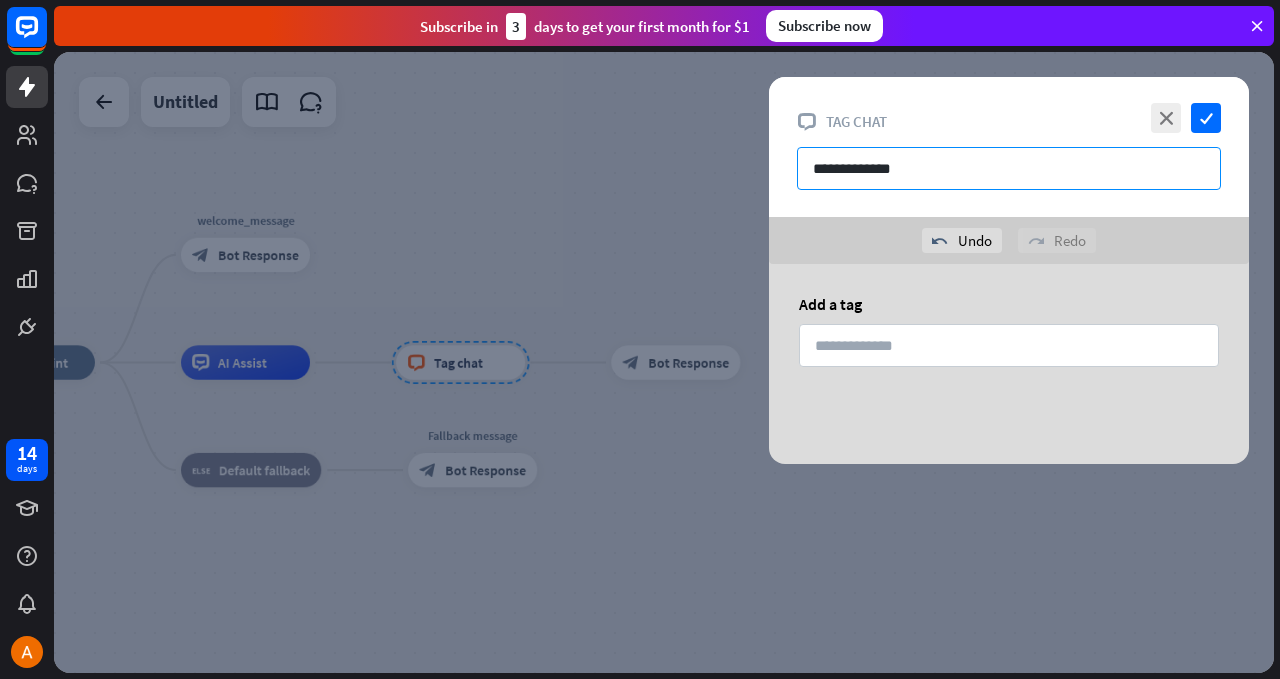 type on "**********" 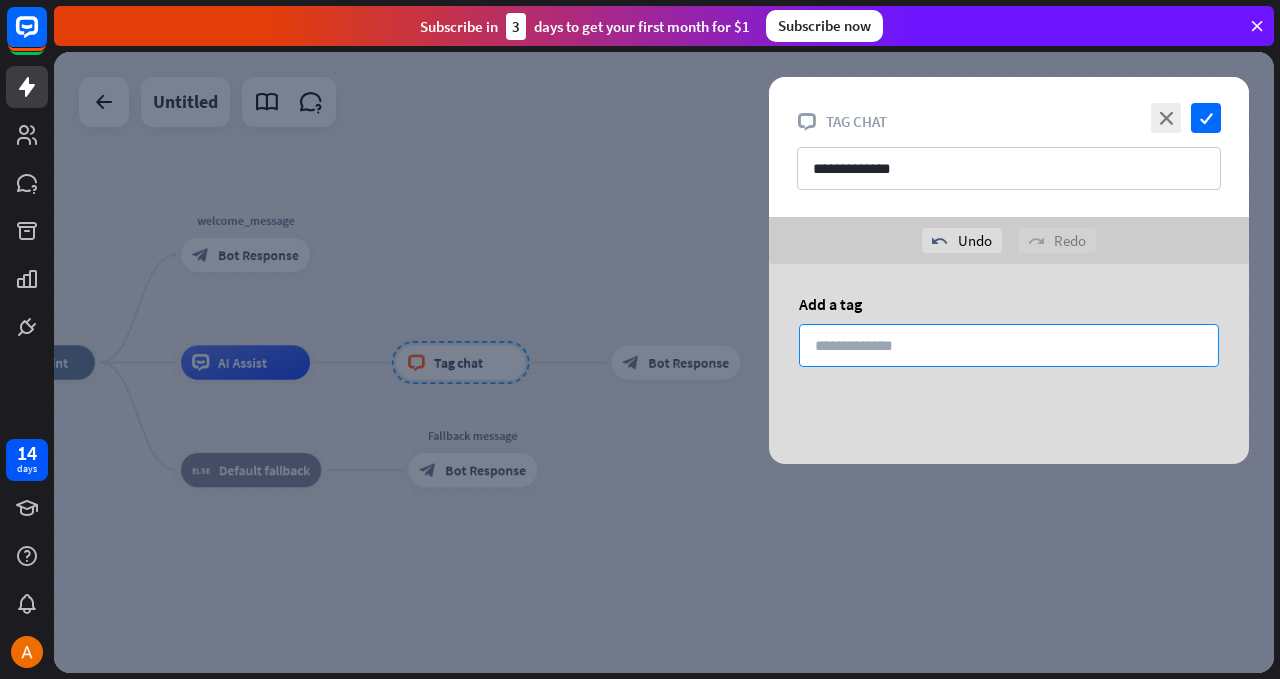 click at bounding box center (1009, 345) 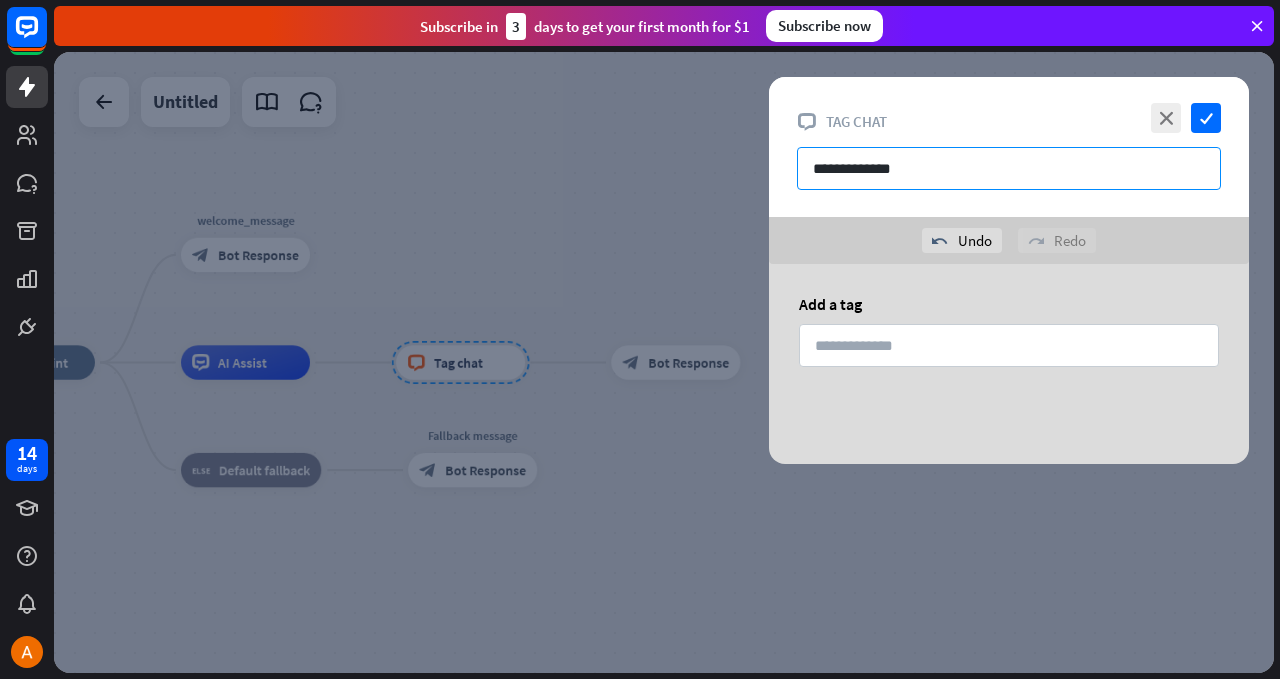 click on "**********" at bounding box center (1009, 168) 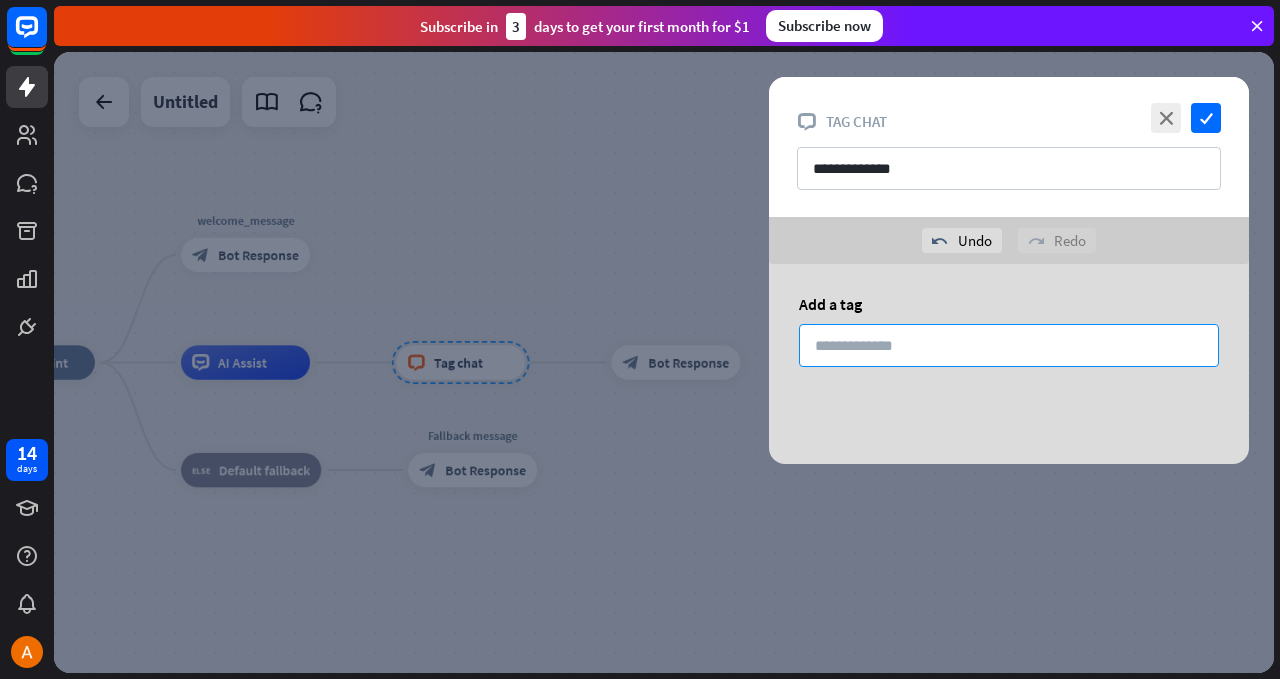 click at bounding box center (1009, 345) 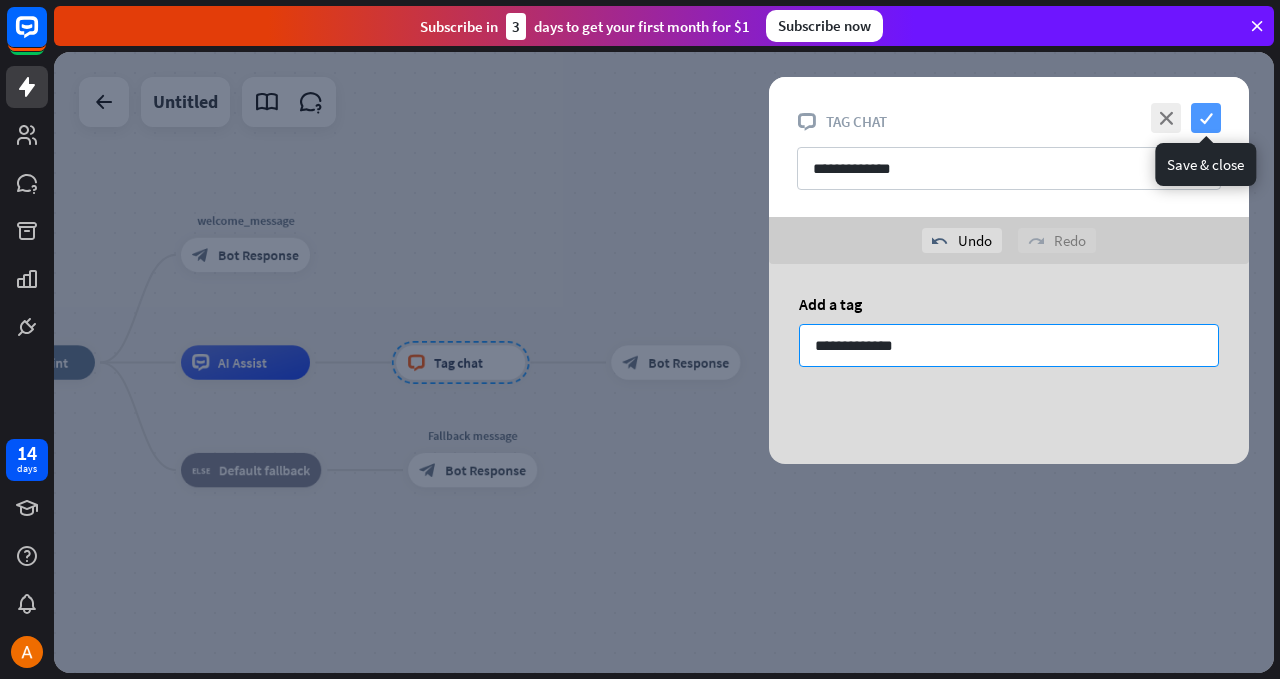 type on "**********" 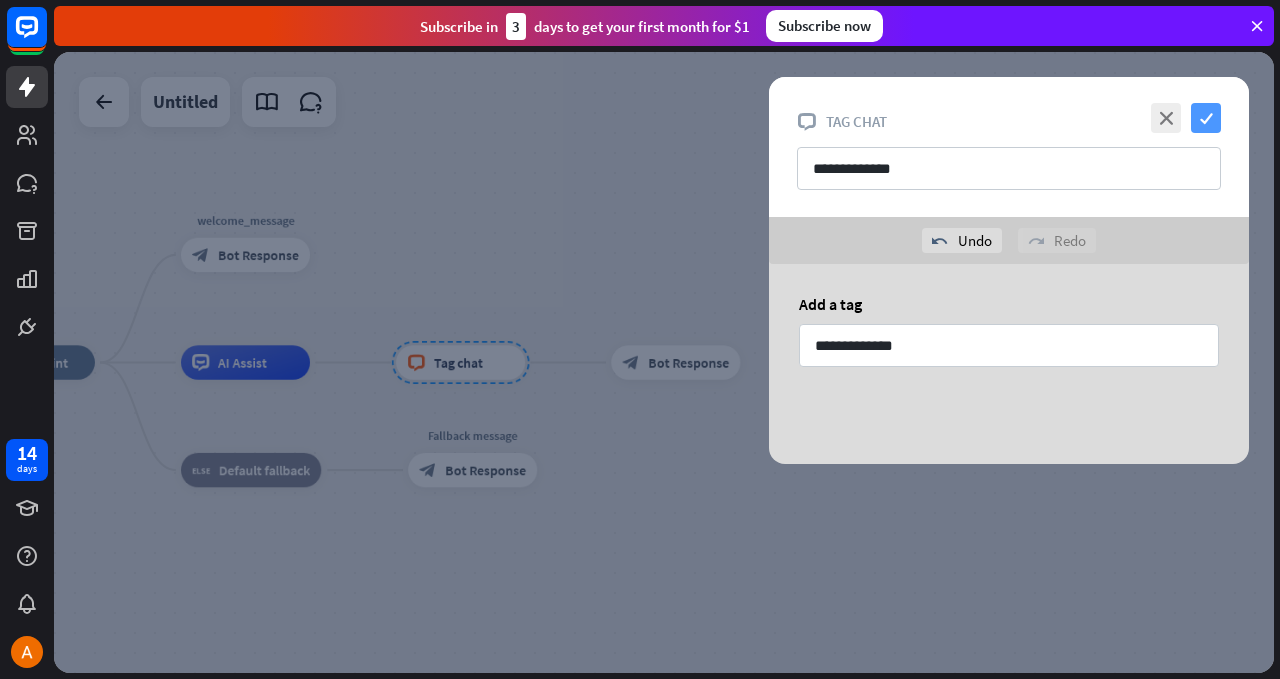 click on "check" at bounding box center [1206, 118] 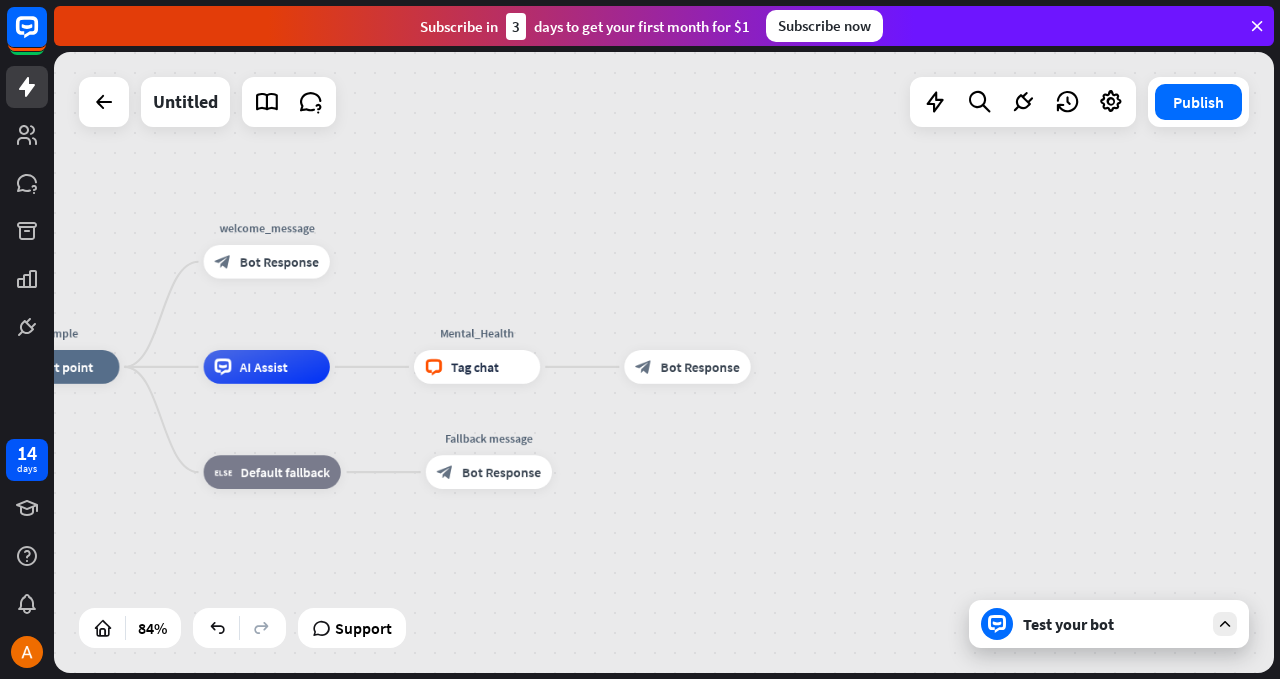 click on "example   home_2   Start point                 welcome_message   block_bot_response   Bot Response                     AI Assist                 Mental_Health   block_livechat   Tag chat                   block_bot_response   Bot Response                   block_fallback   Default fallback                 Fallback message   block_bot_response   Bot Response" at bounding box center [664, 362] 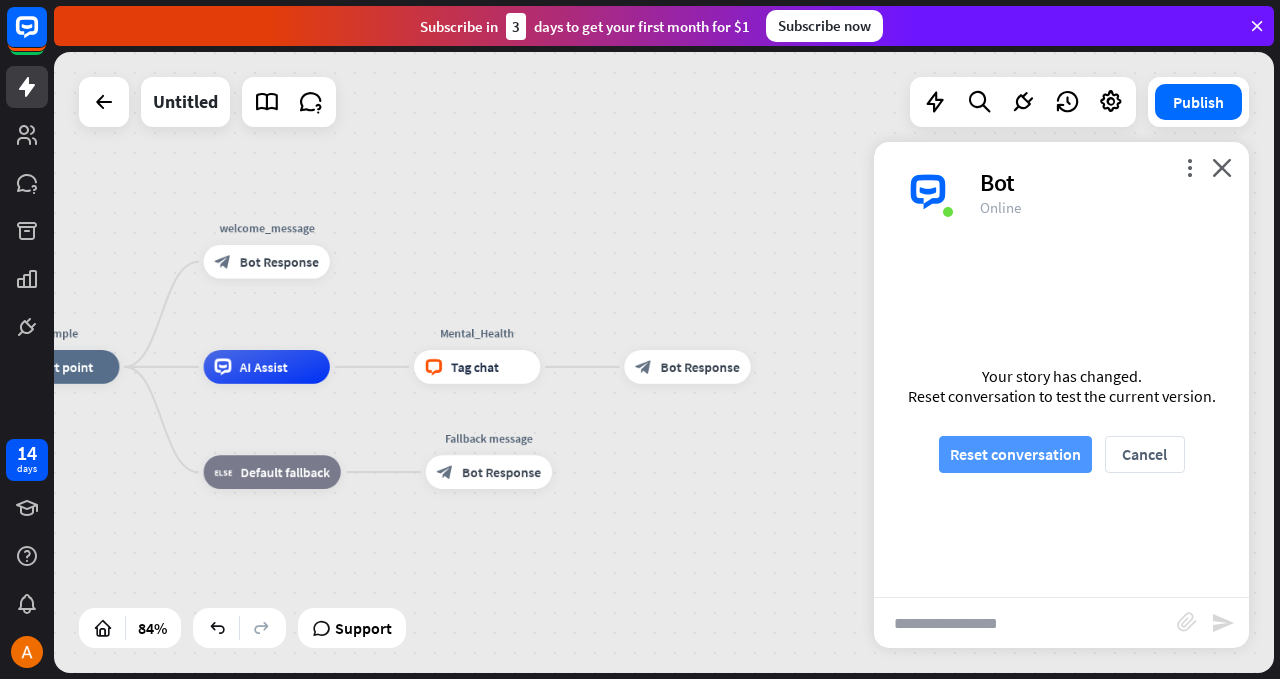 click on "Reset conversation" at bounding box center (1015, 454) 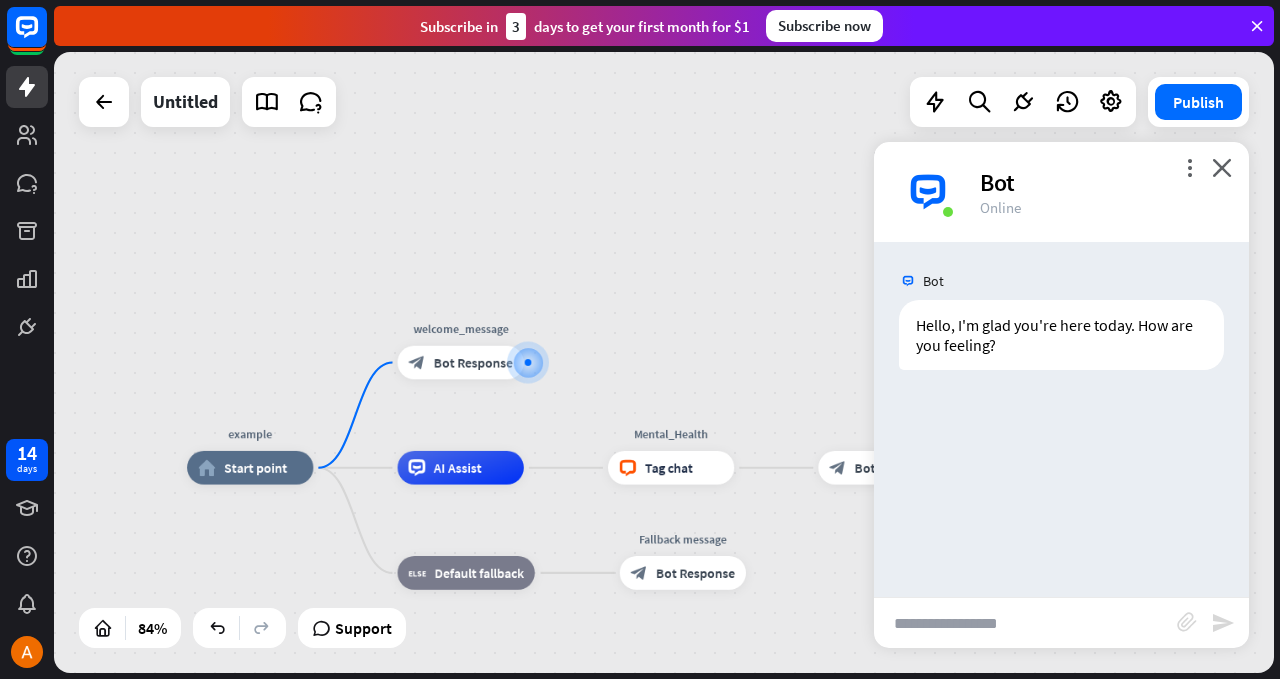 click at bounding box center (1025, 623) 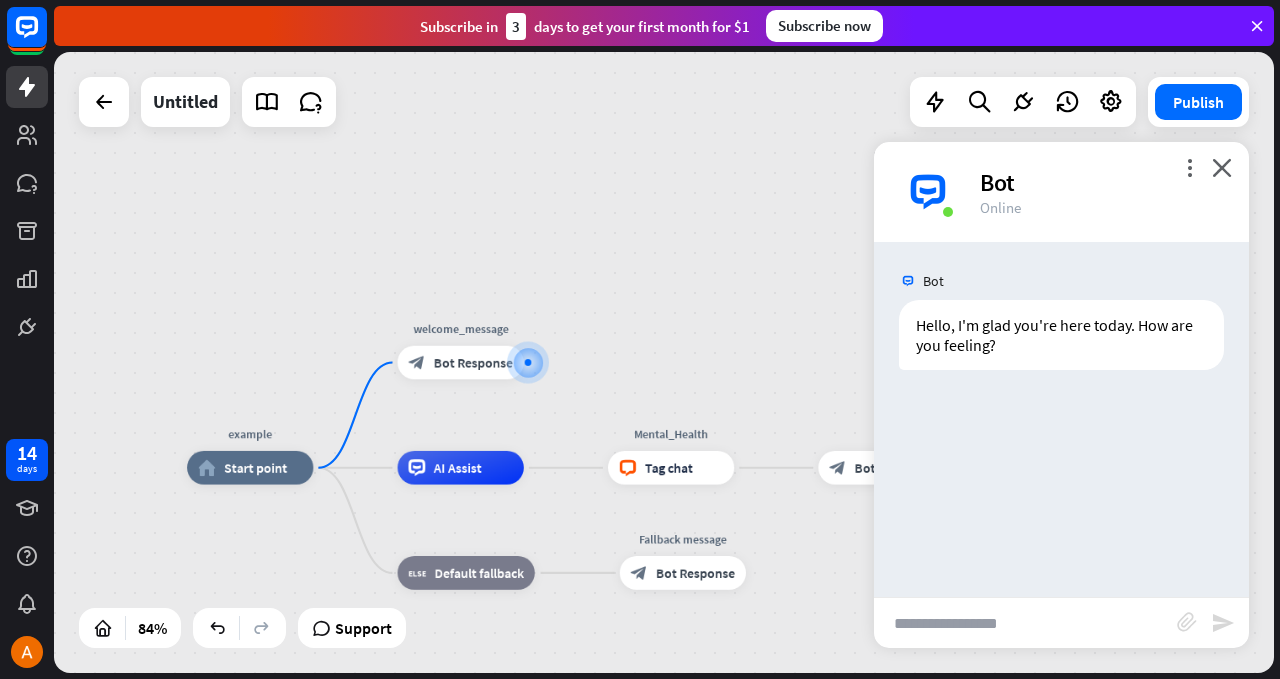 paste on "**********" 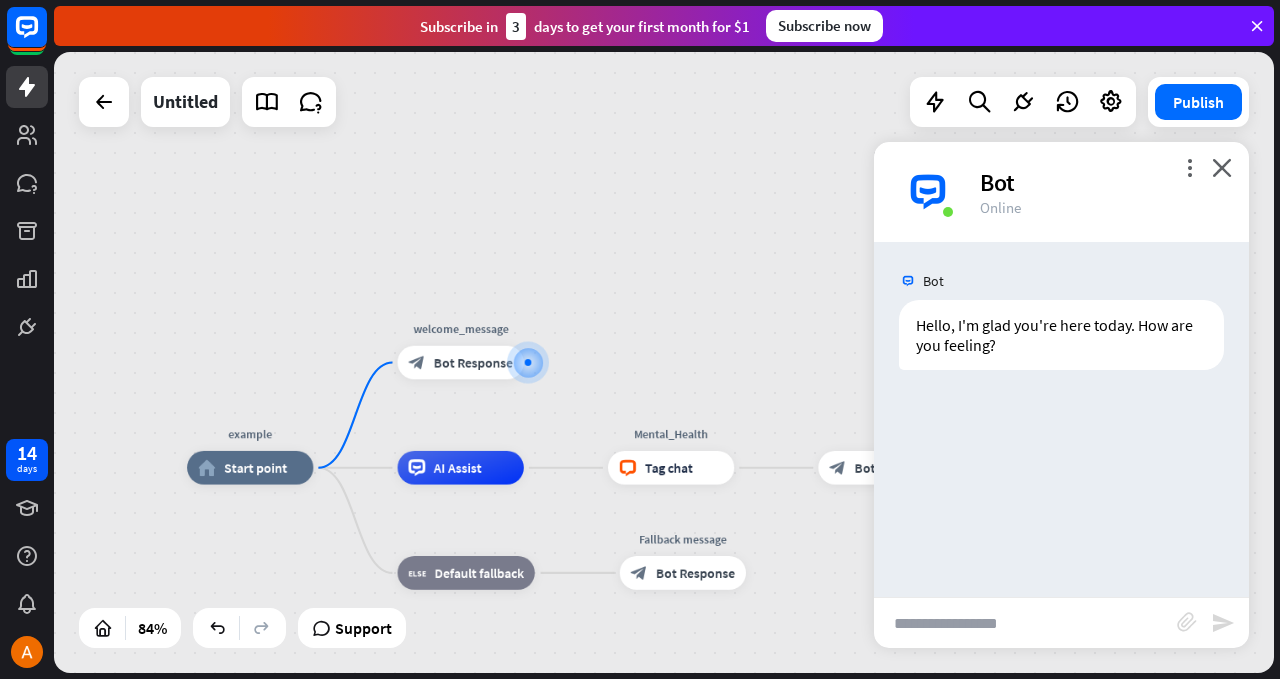 type on "**********" 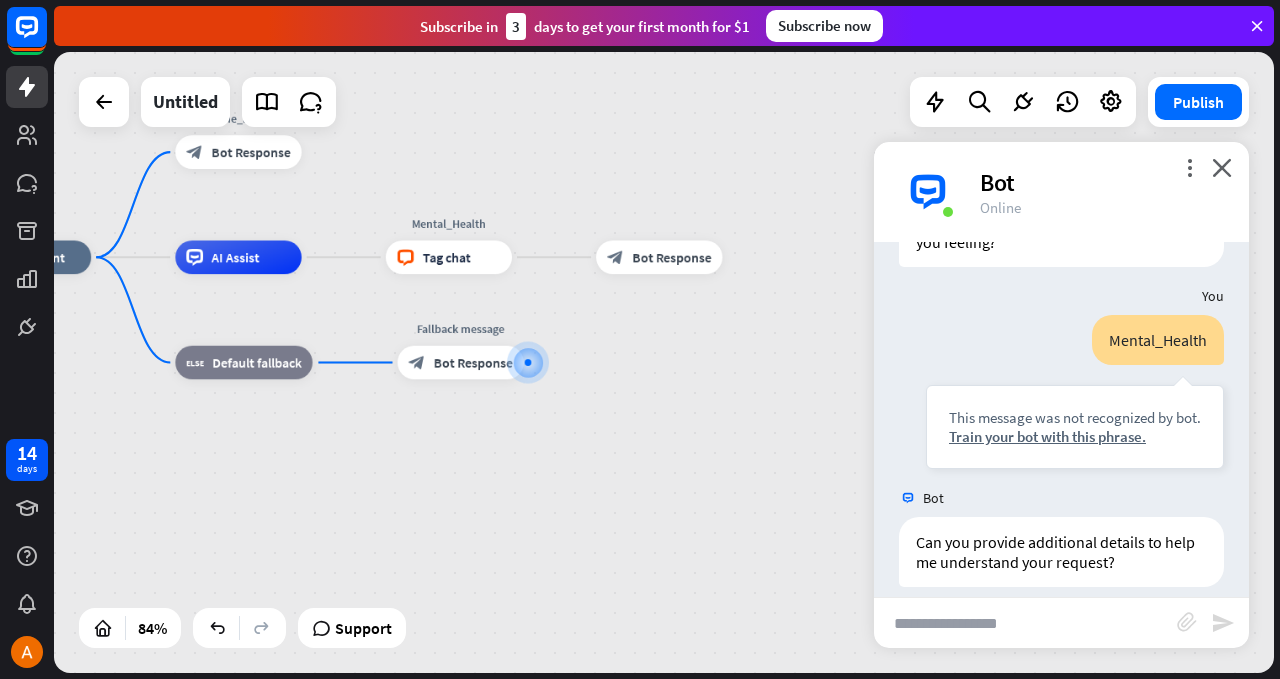 scroll, scrollTop: 123, scrollLeft: 0, axis: vertical 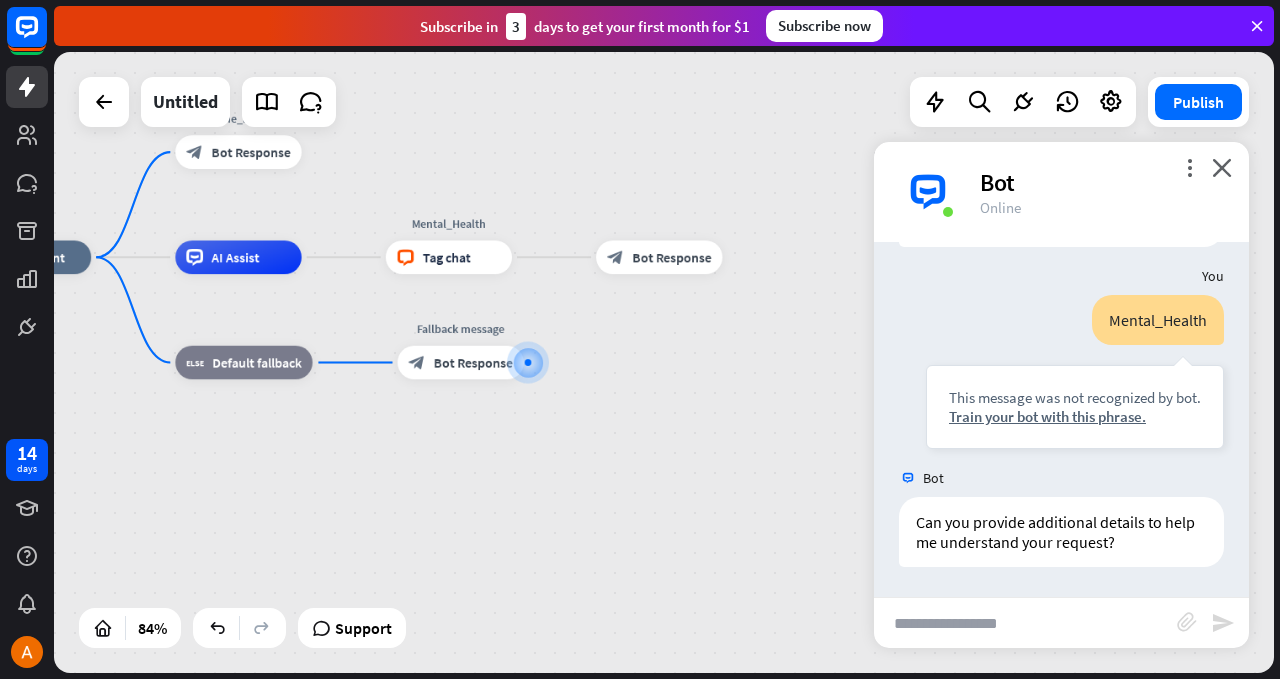 click at bounding box center [1025, 623] 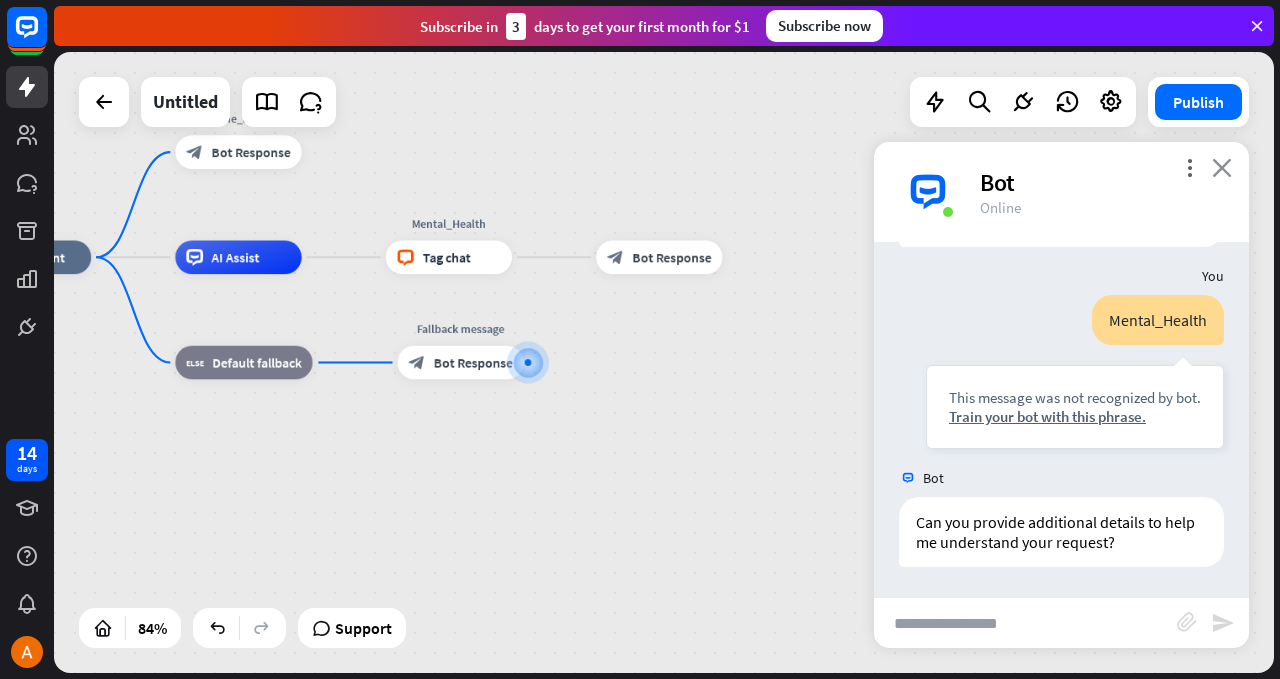 click on "close" at bounding box center (1222, 167) 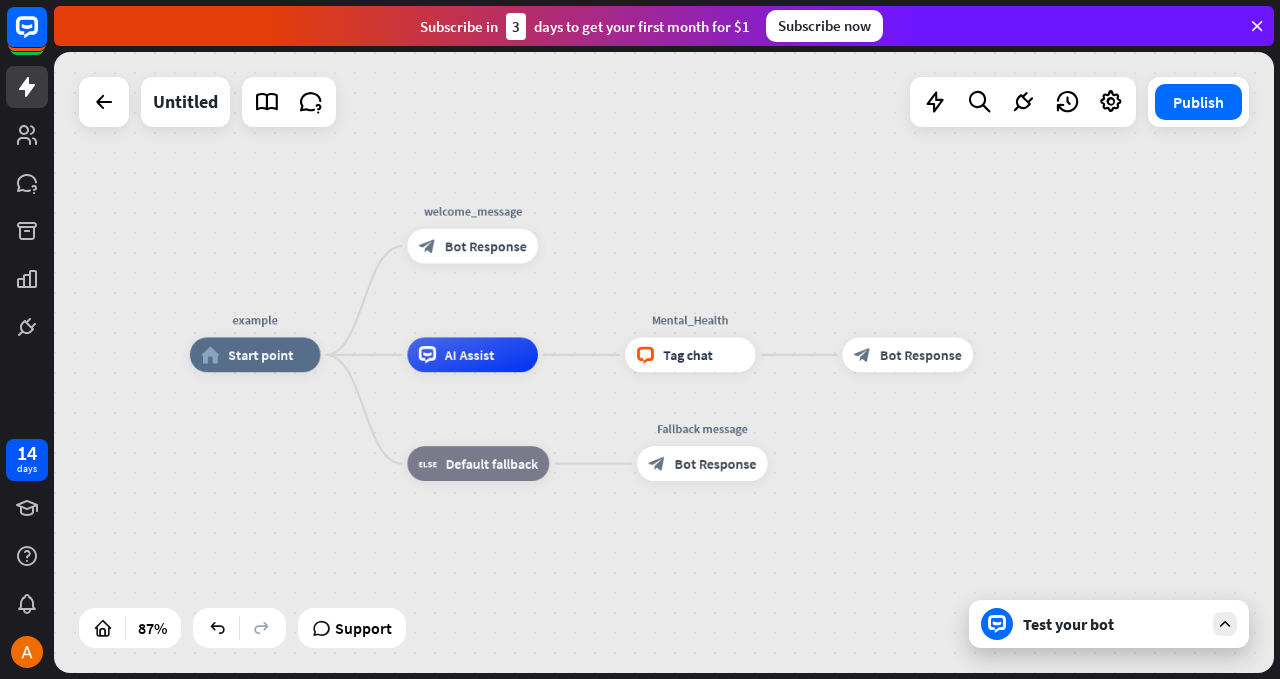 drag, startPoint x: 764, startPoint y: 419, endPoint x: 1010, endPoint y: 530, distance: 269.8833 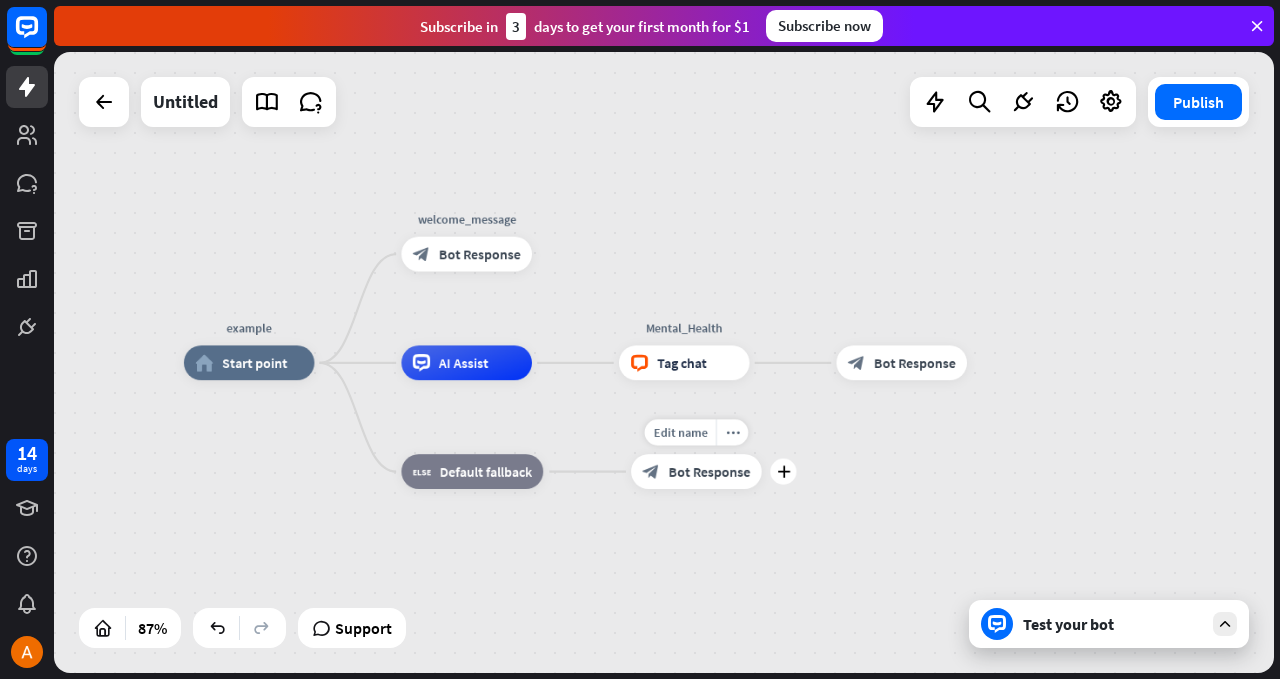 click on "Bot Response" at bounding box center (710, 471) 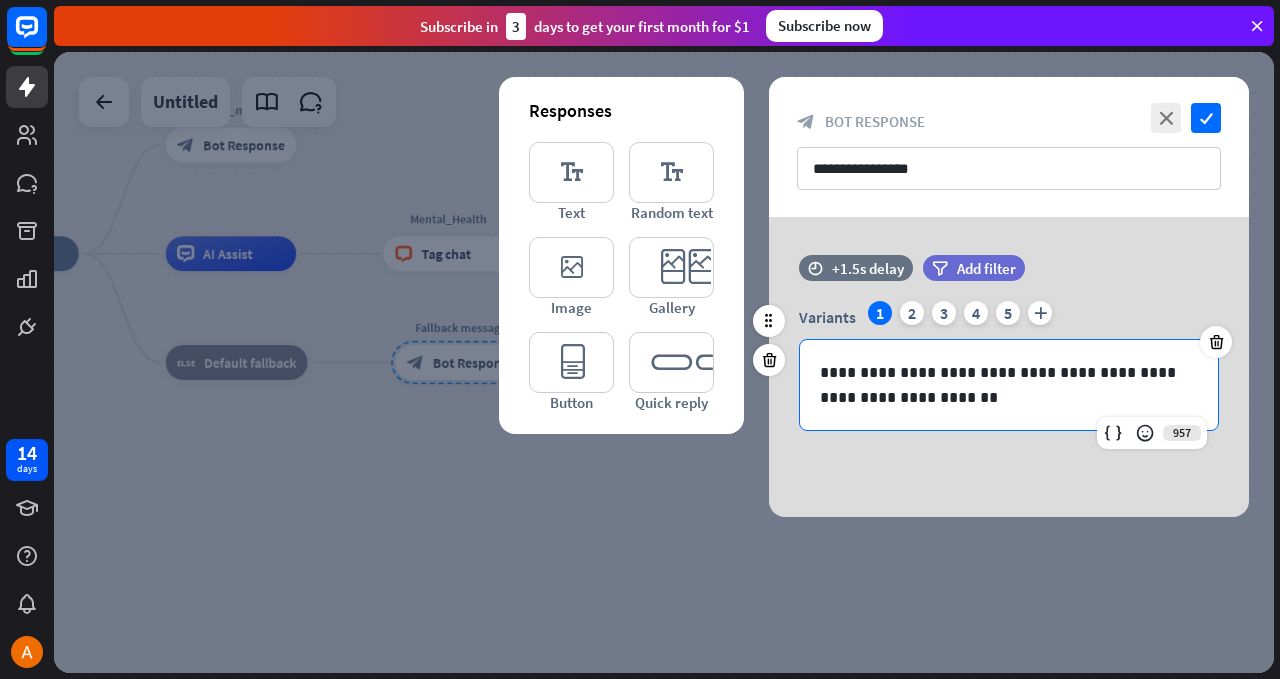 click on "**********" at bounding box center (1009, 385) 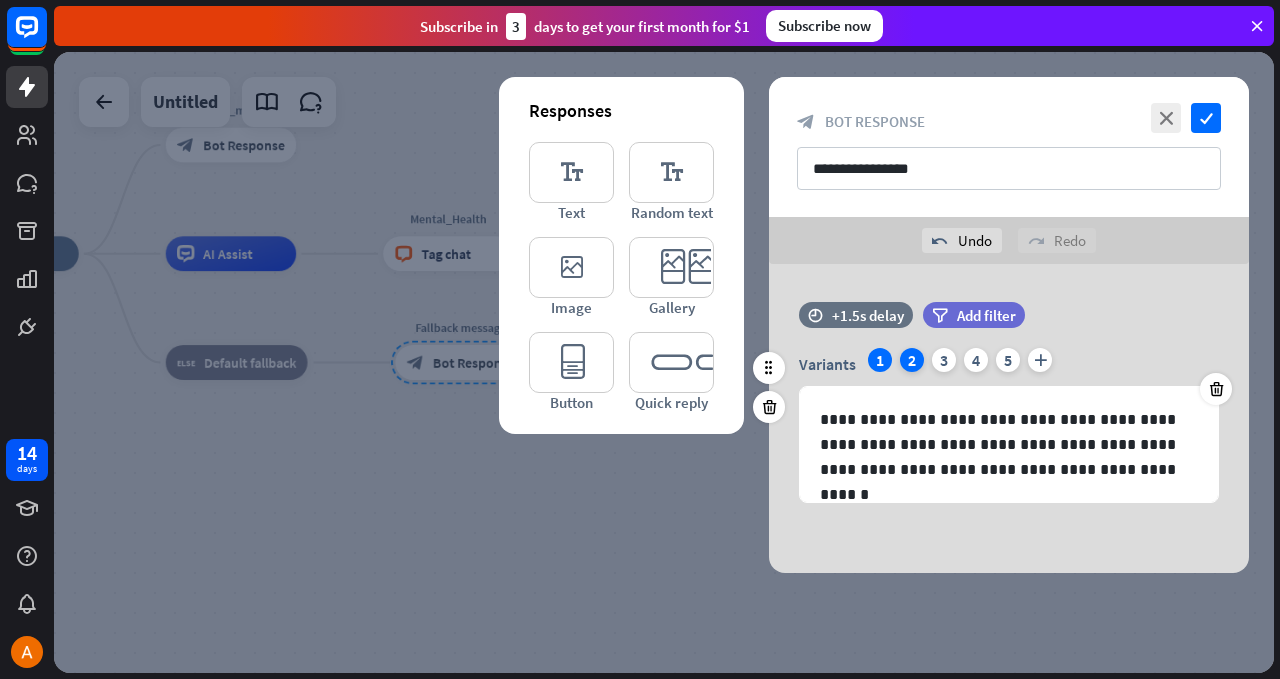 click on "2" at bounding box center [912, 360] 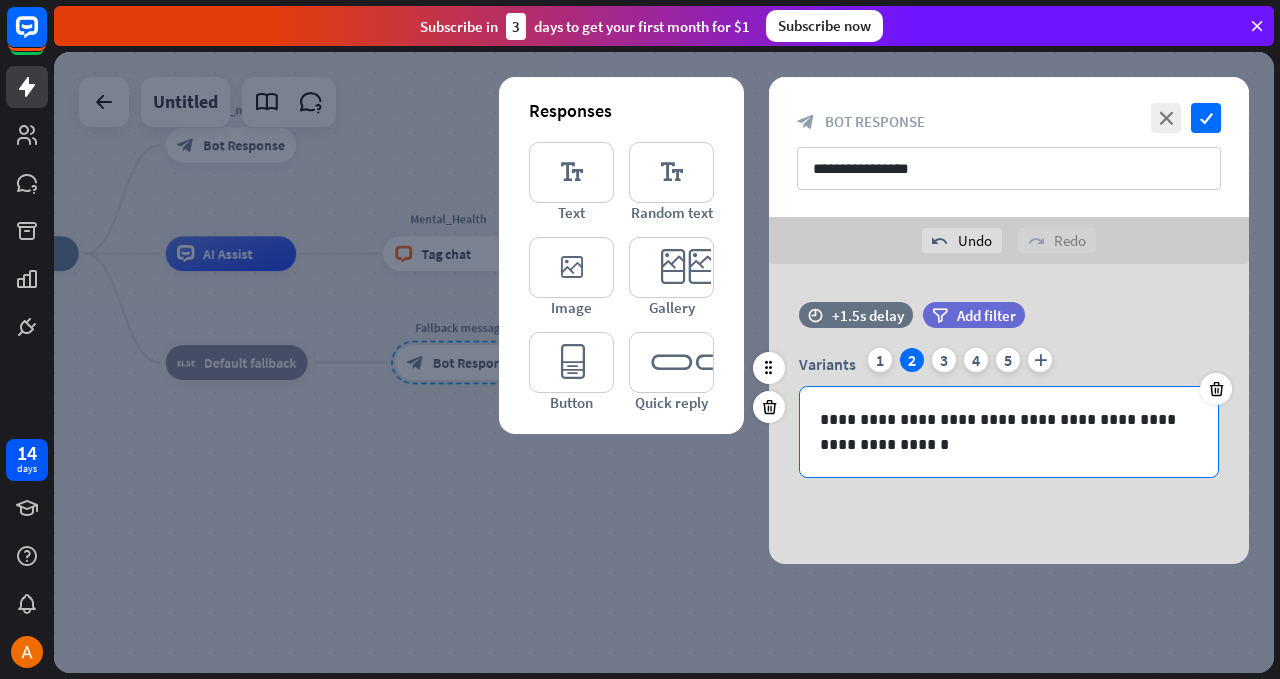 click on "**********" at bounding box center [1009, 432] 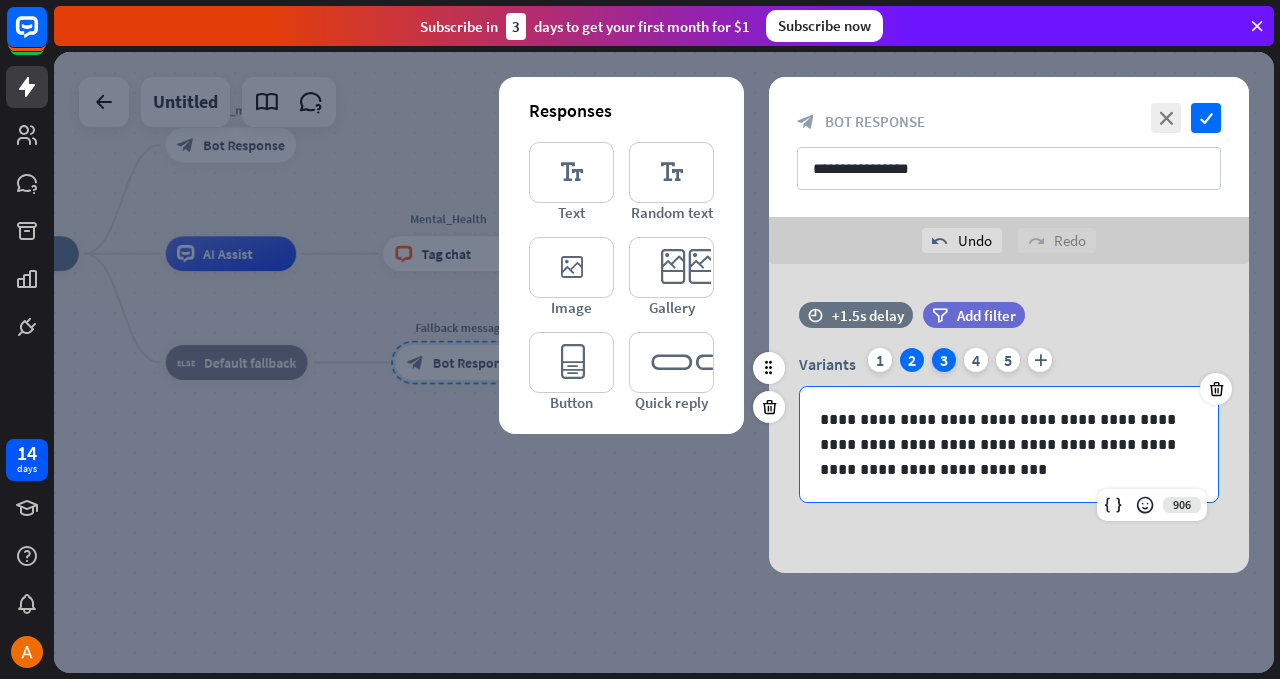 click on "3" at bounding box center (944, 360) 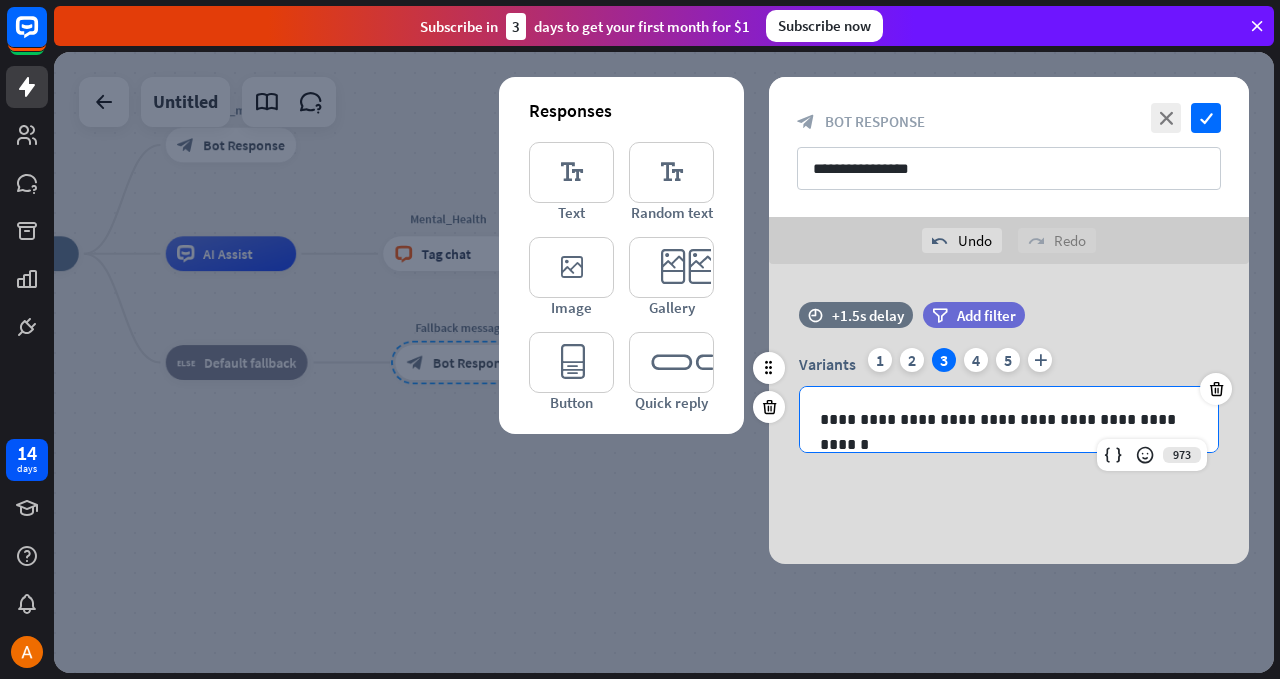 click on "**********" at bounding box center (1009, 419) 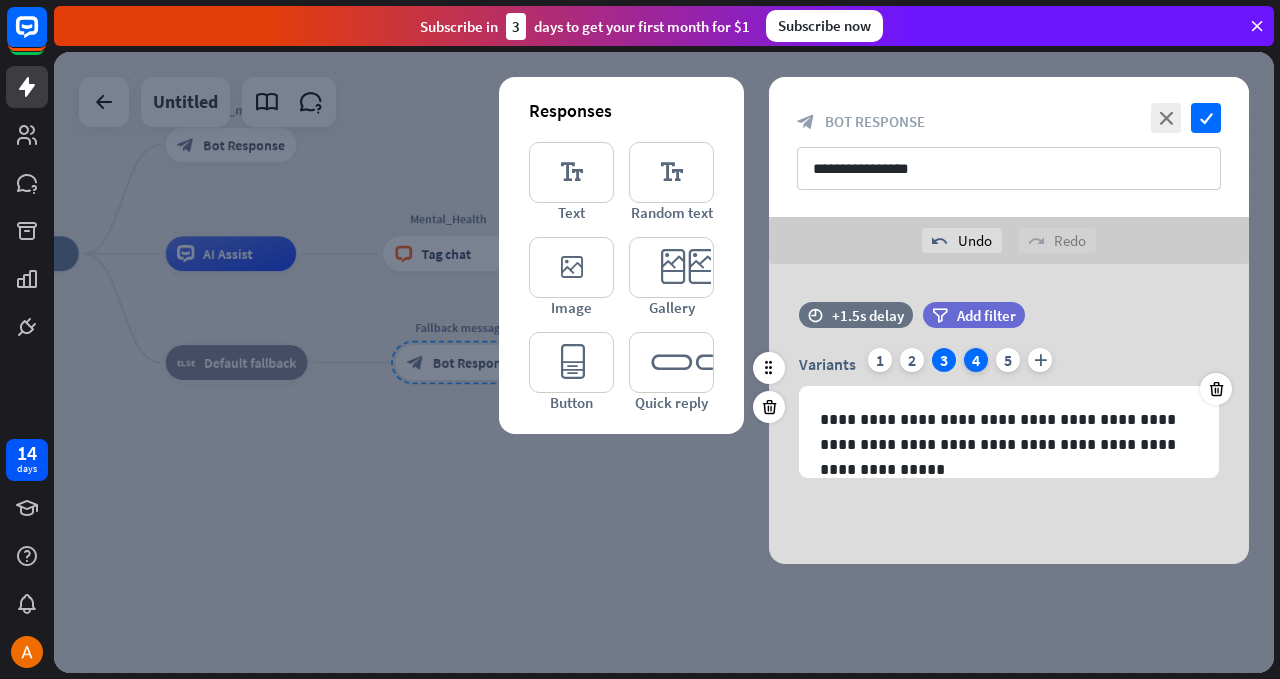 click on "4" at bounding box center [976, 360] 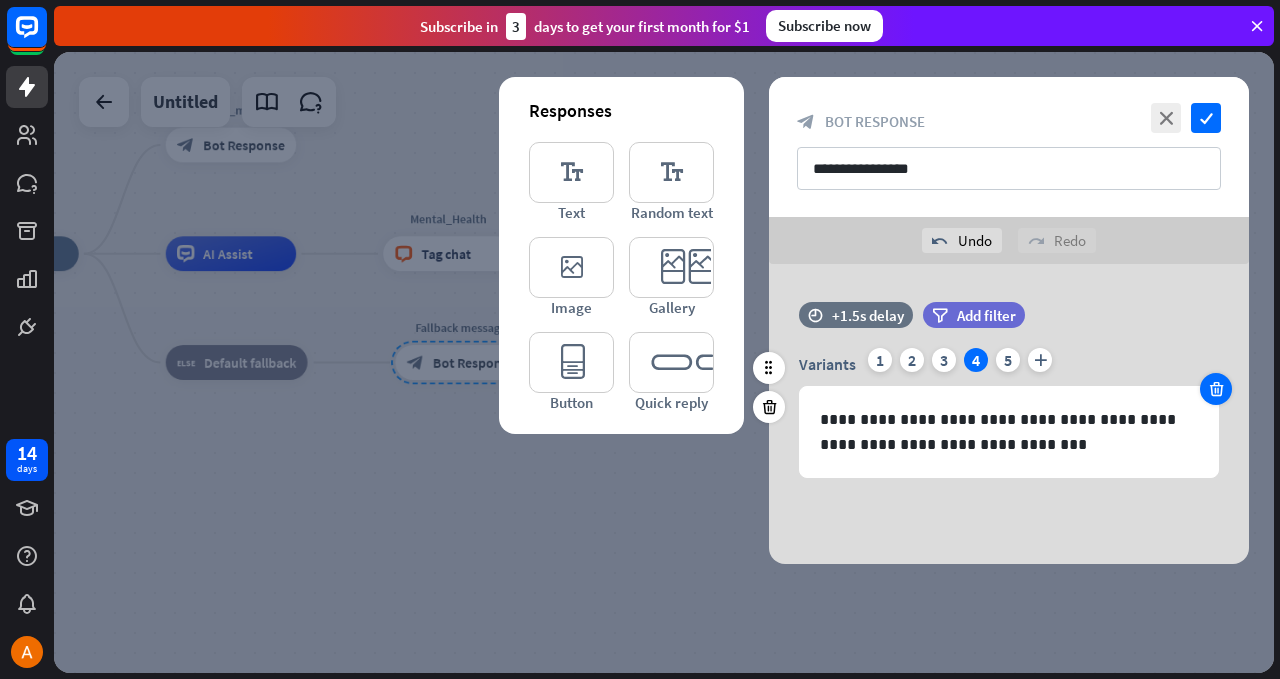 click at bounding box center (1216, 389) 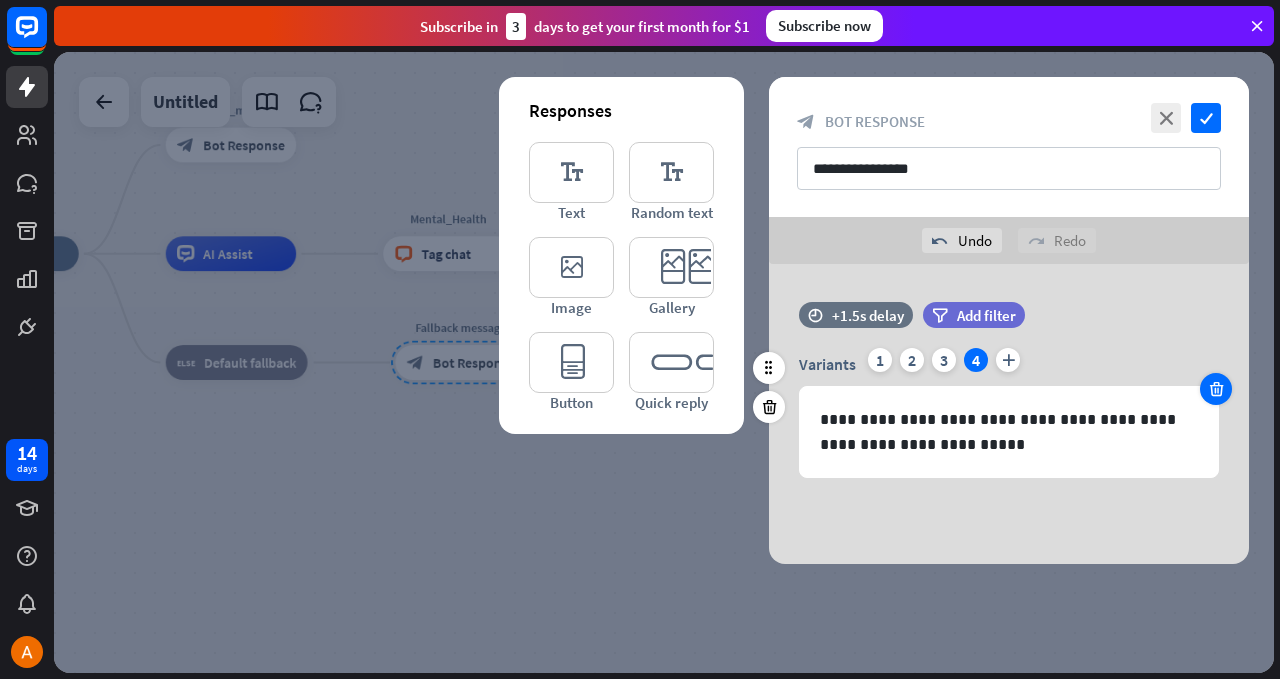 click at bounding box center [1216, 389] 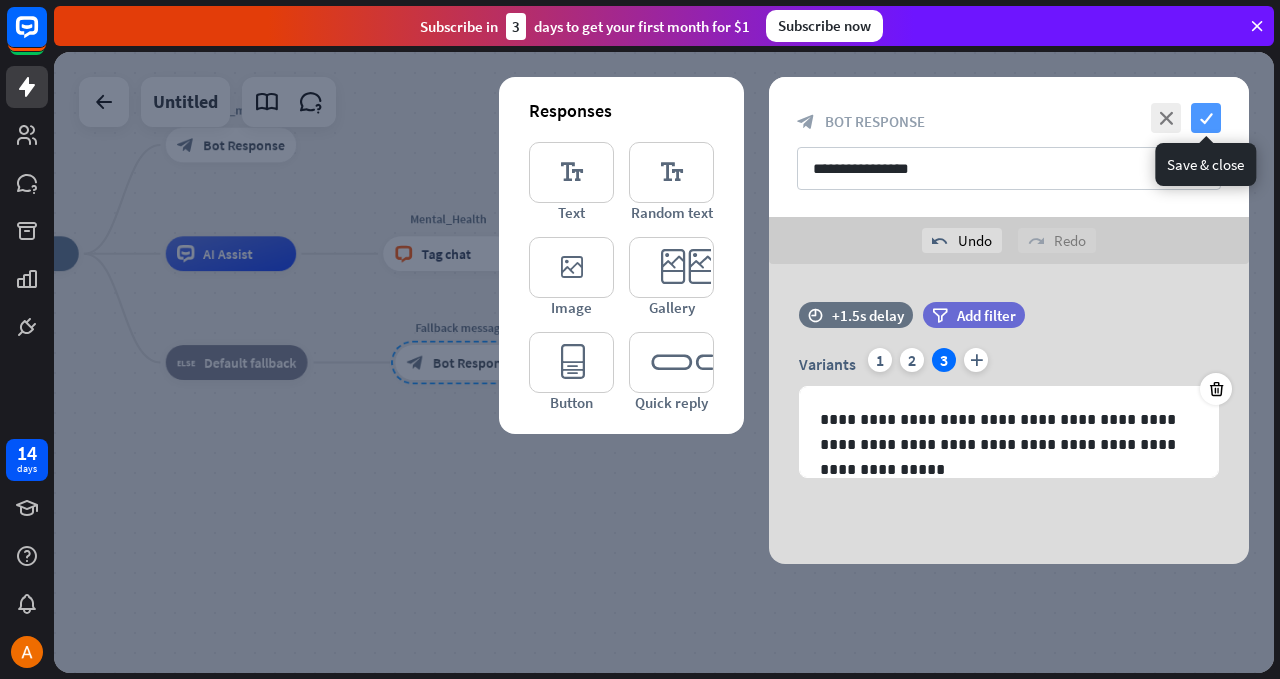click on "check" at bounding box center (1206, 118) 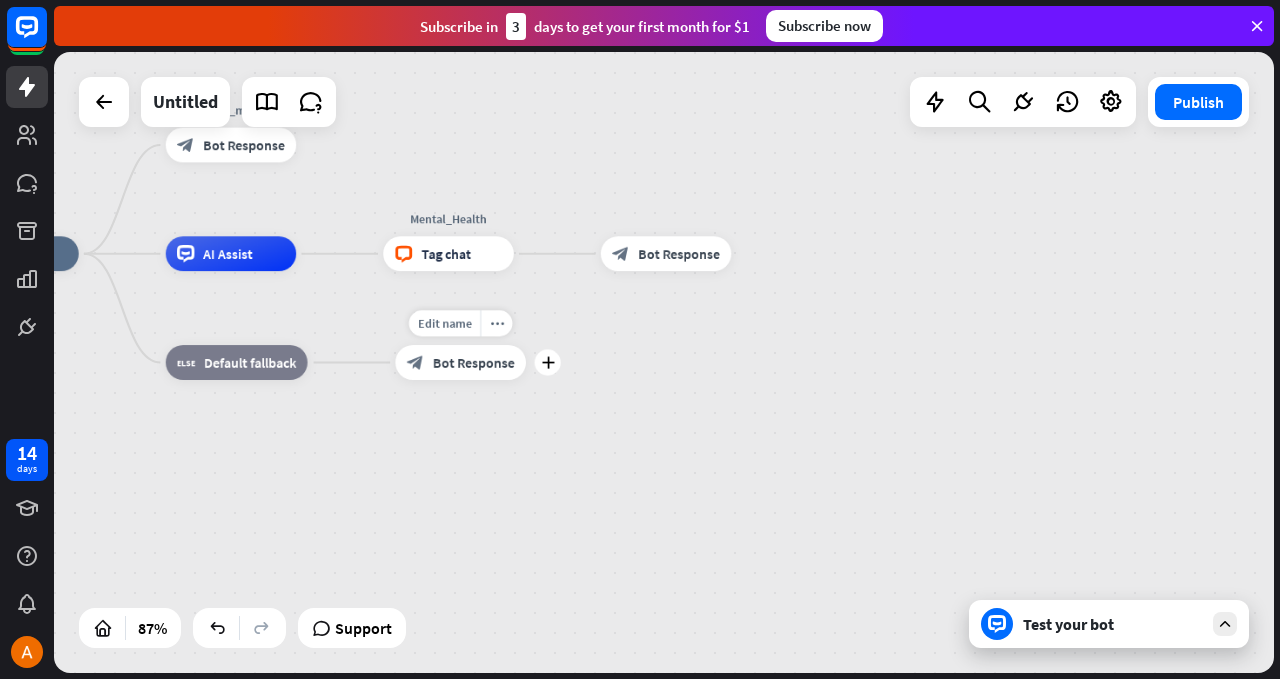 click on "Bot Response" at bounding box center (474, 362) 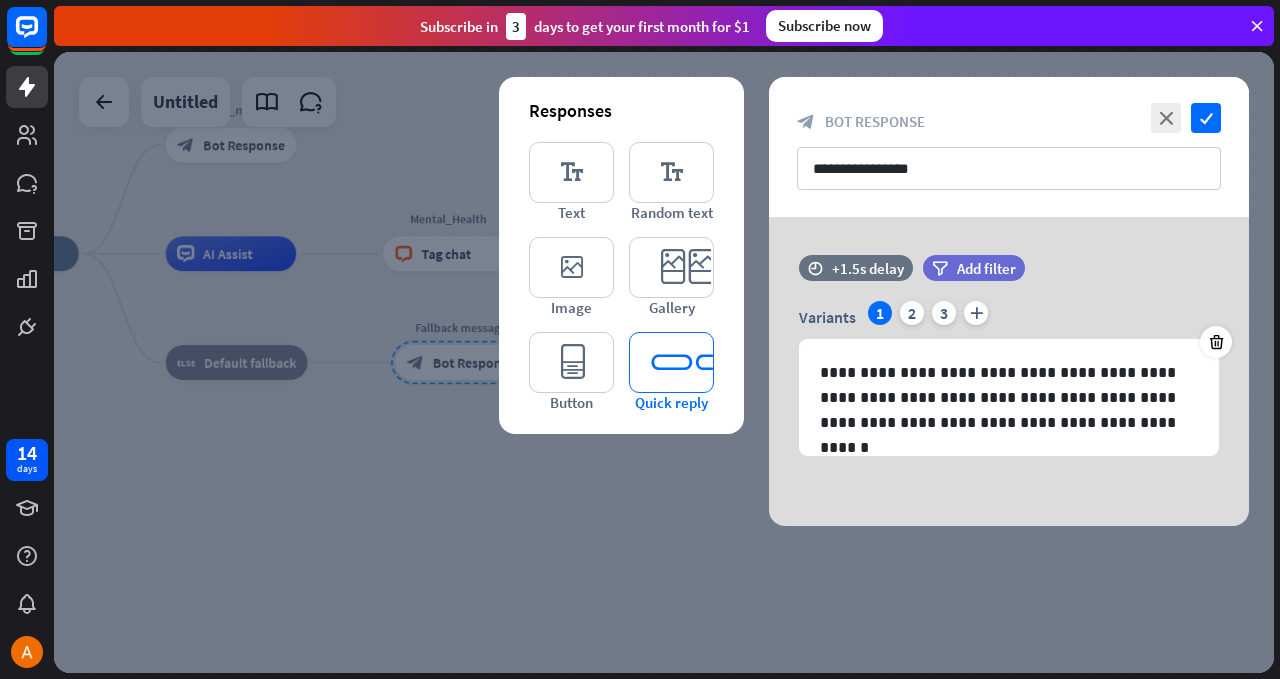 click on "editor_quick_replies" at bounding box center (671, 362) 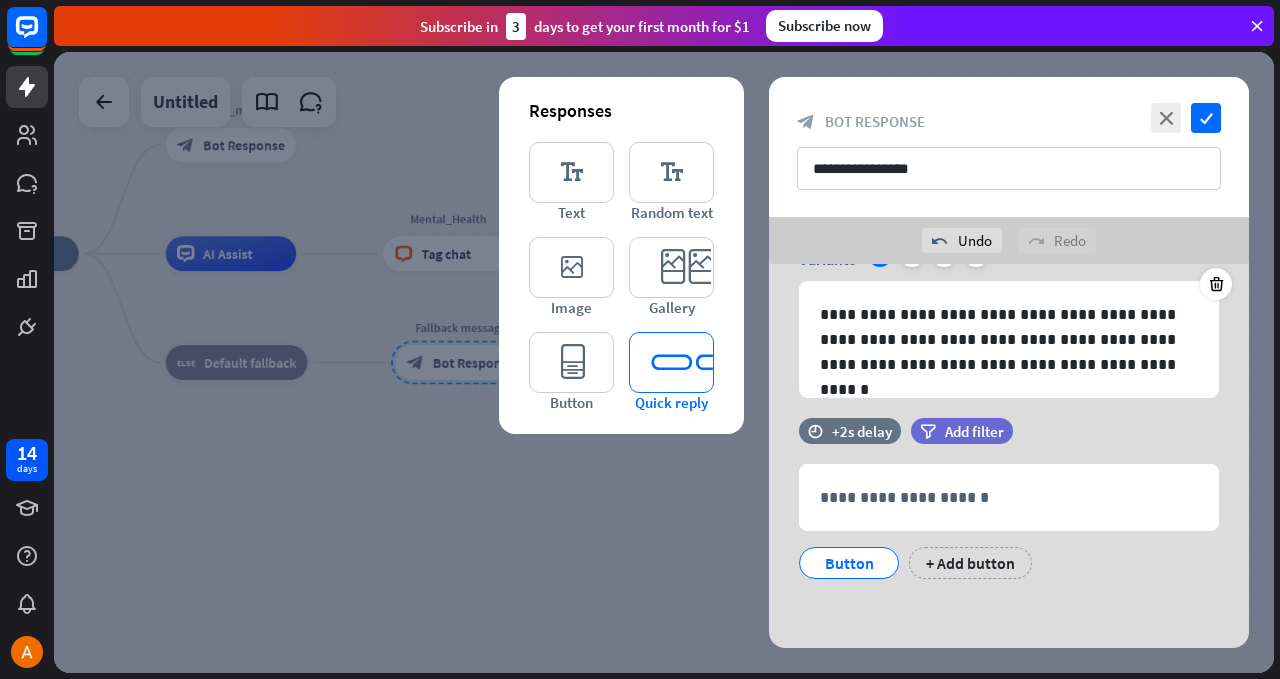 scroll, scrollTop: 106, scrollLeft: 0, axis: vertical 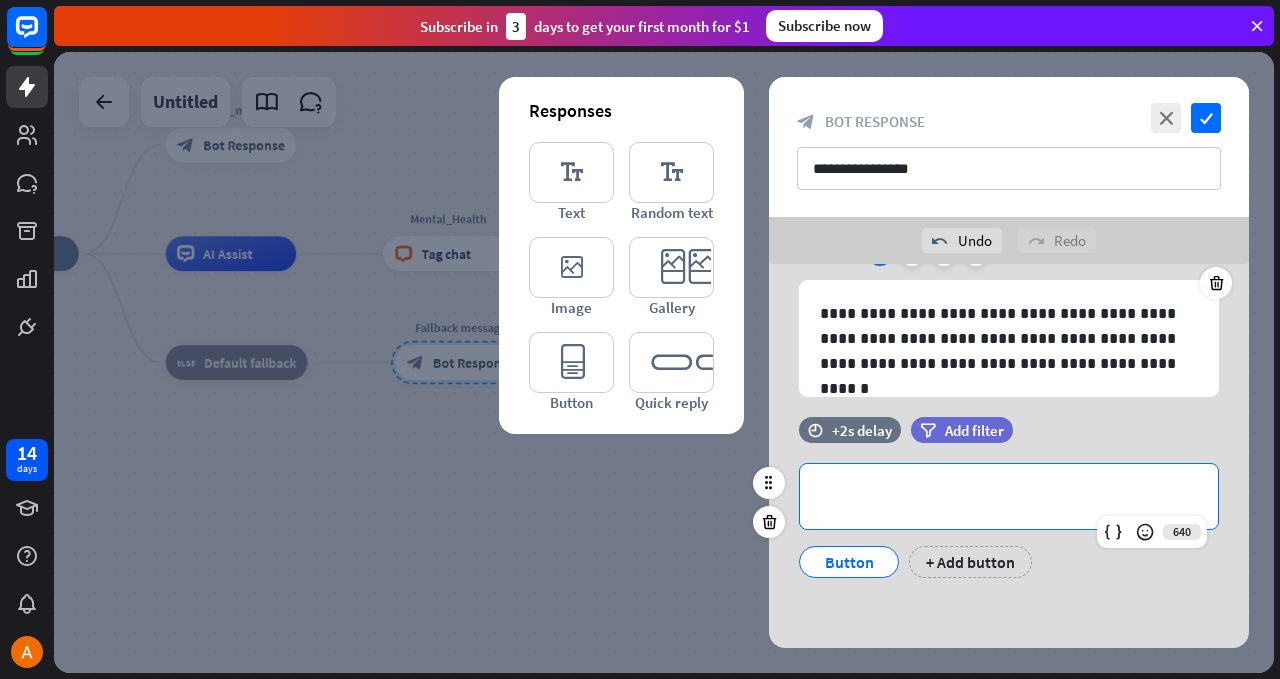 click on "**********" at bounding box center (1009, 496) 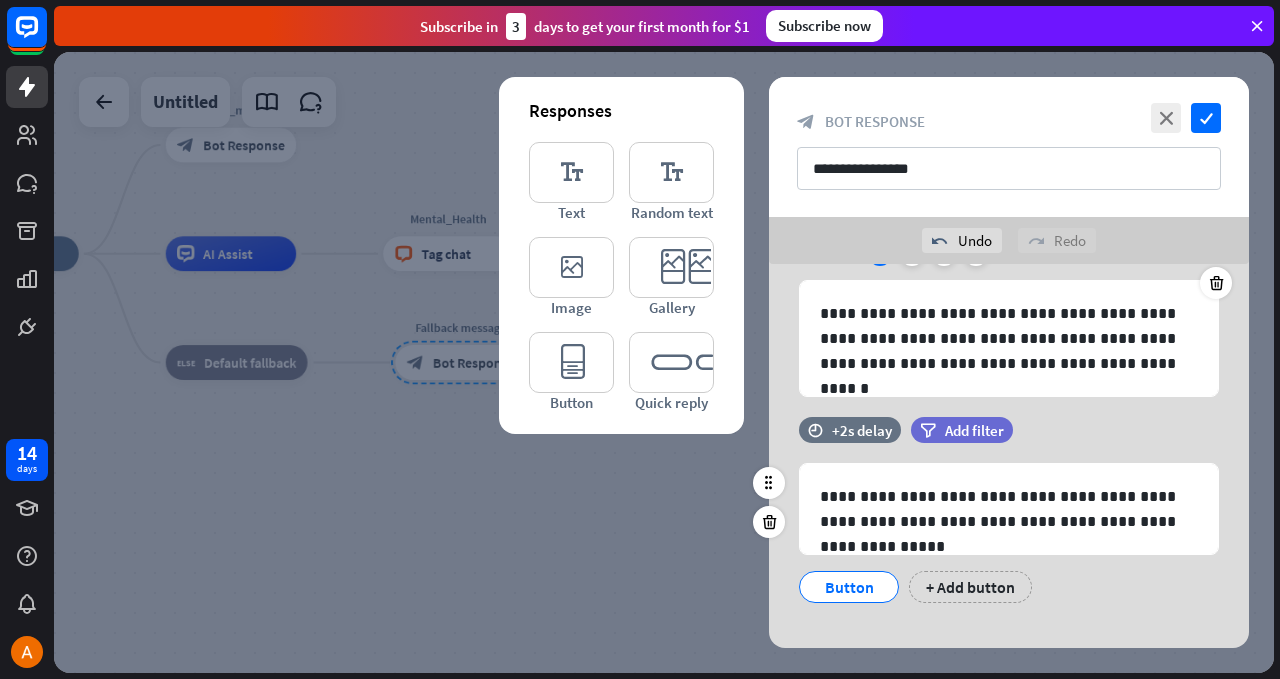 click on "Button" at bounding box center [849, 587] 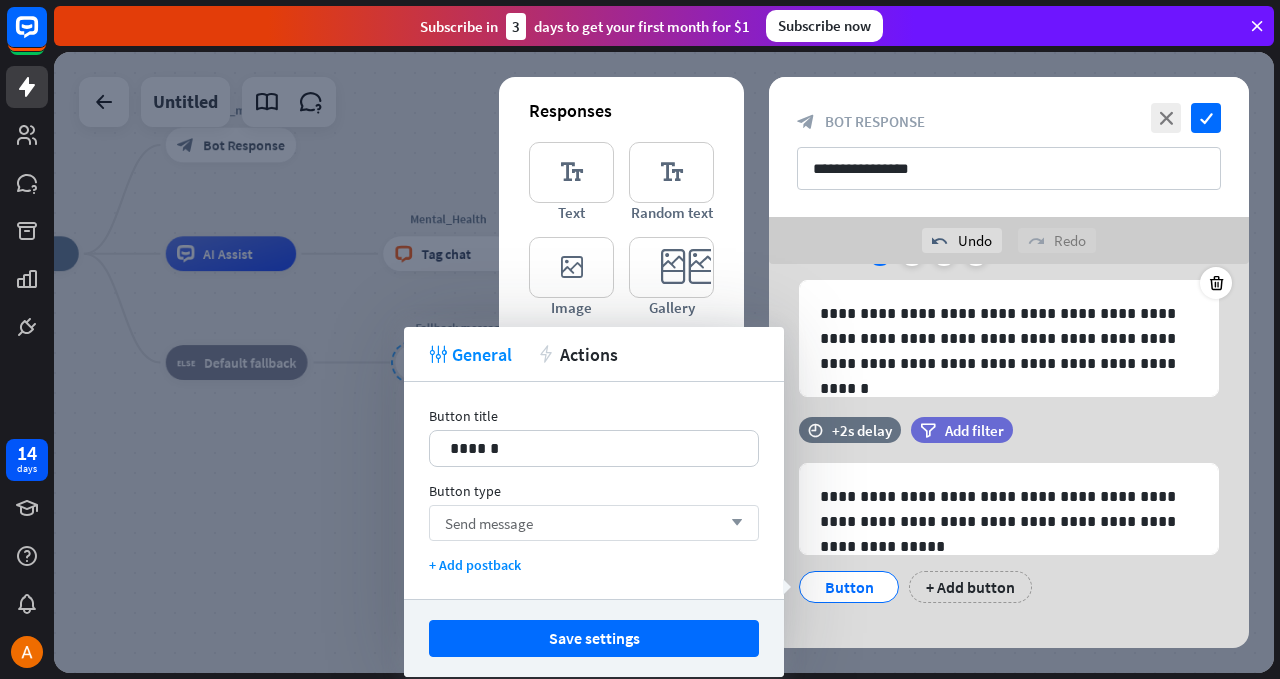 click on "Send message
arrow_down" at bounding box center (594, 523) 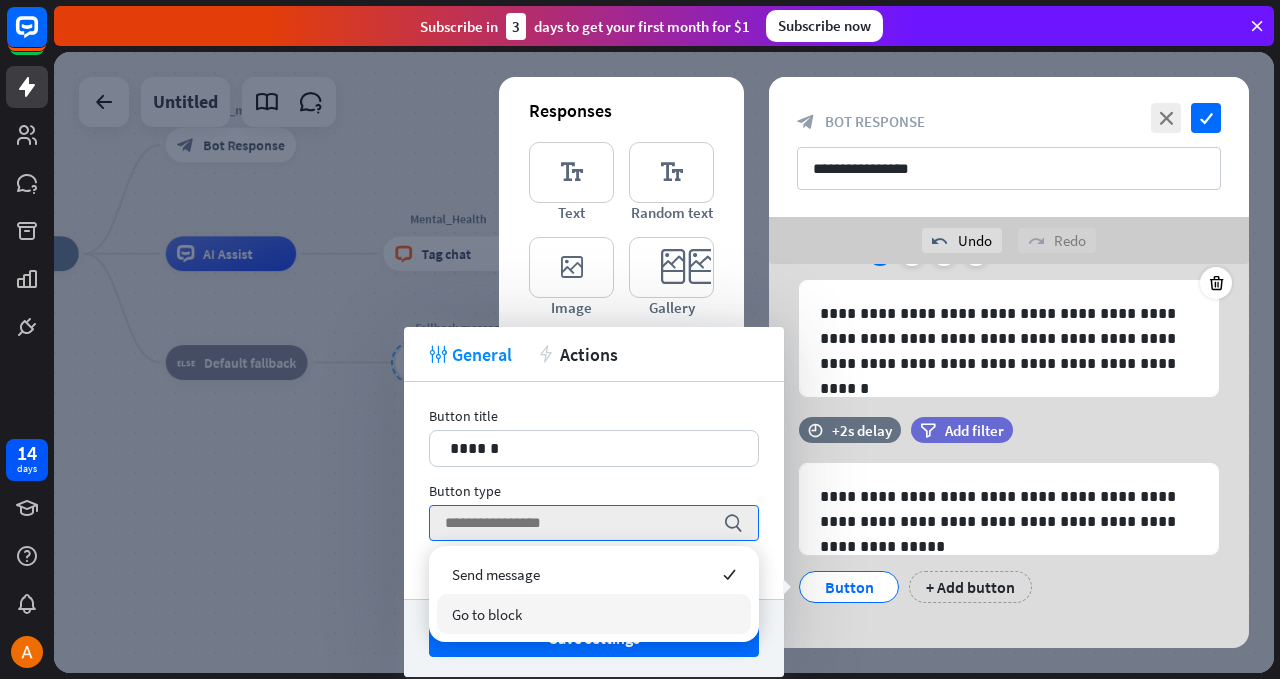 click on "Go to block" at bounding box center [594, 614] 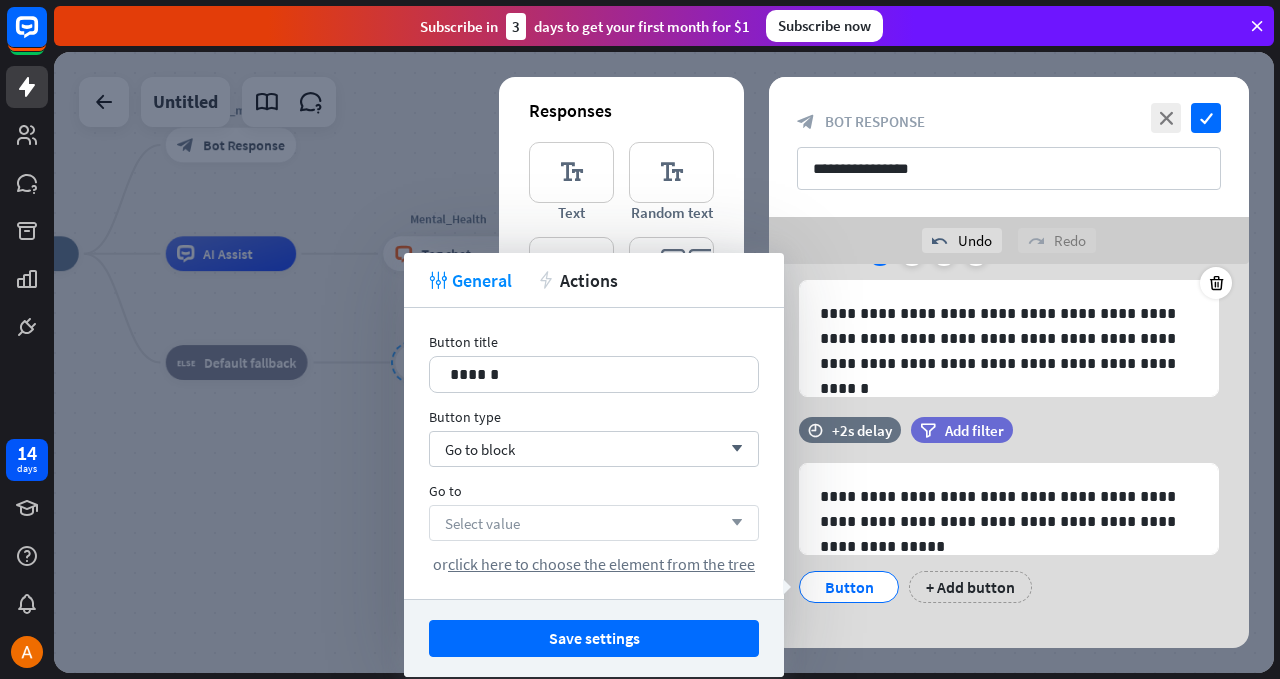 click on "Select value
arrow_down" at bounding box center (594, 523) 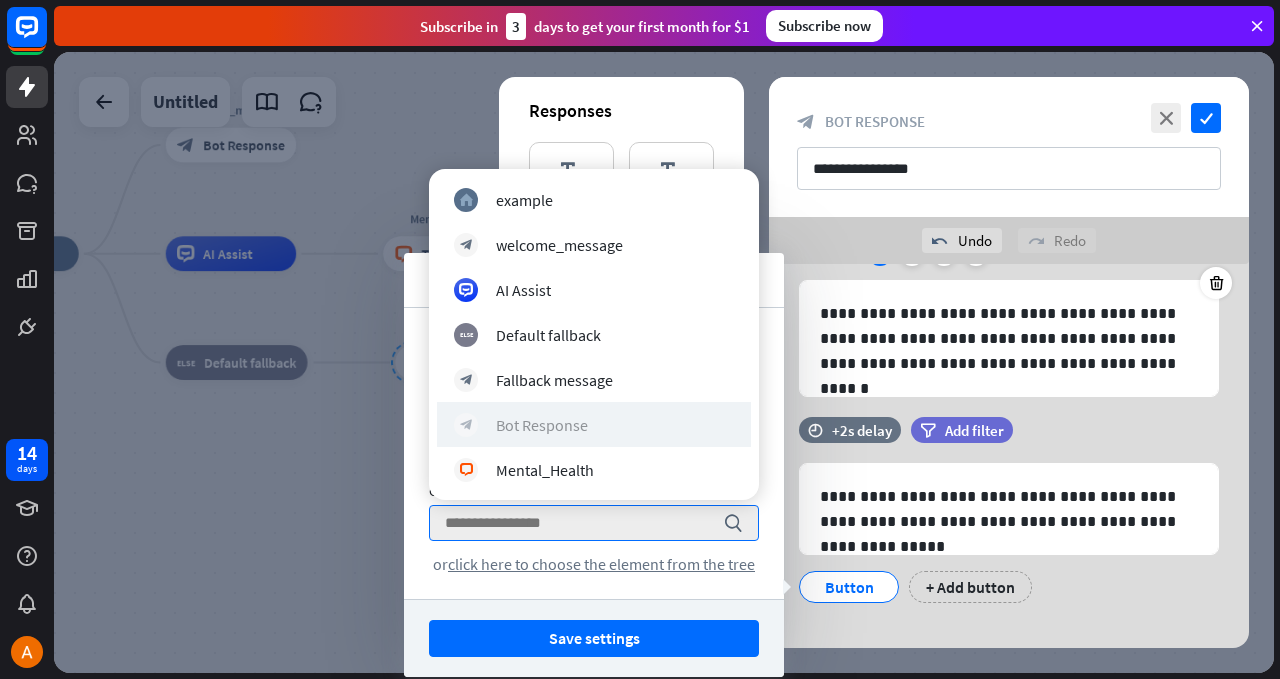 click on "Bot Response" at bounding box center [542, 425] 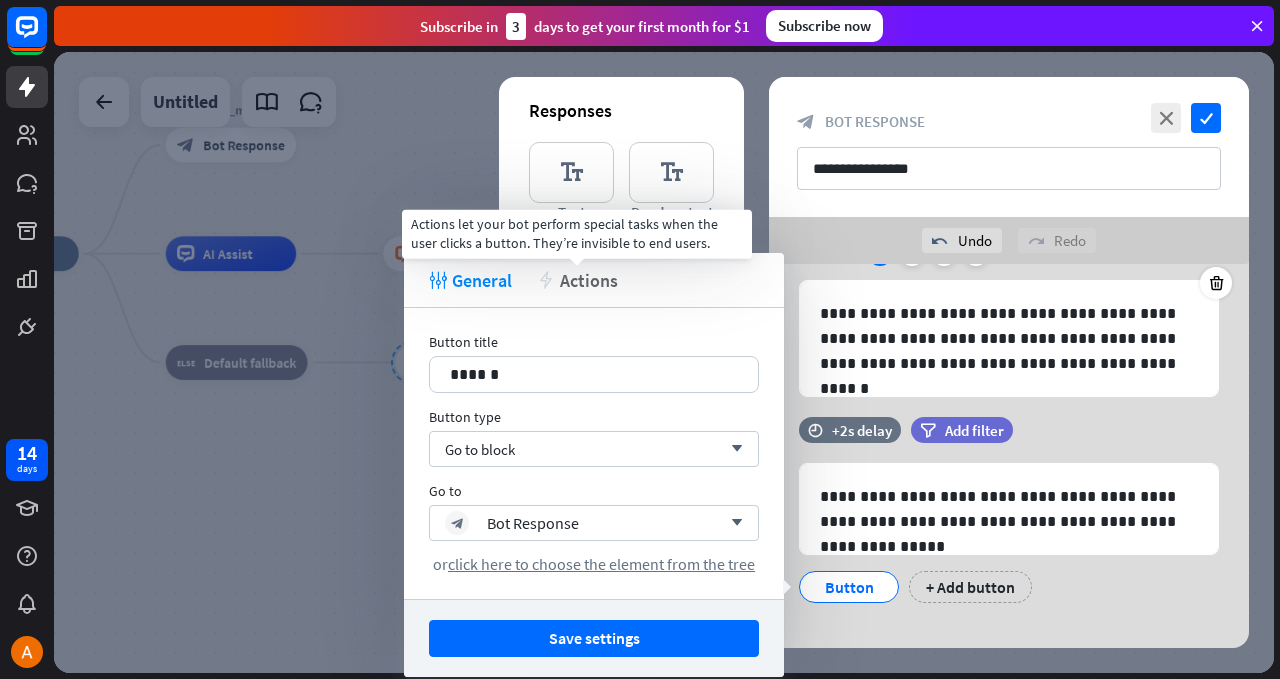 click on "Actions" at bounding box center (589, 280) 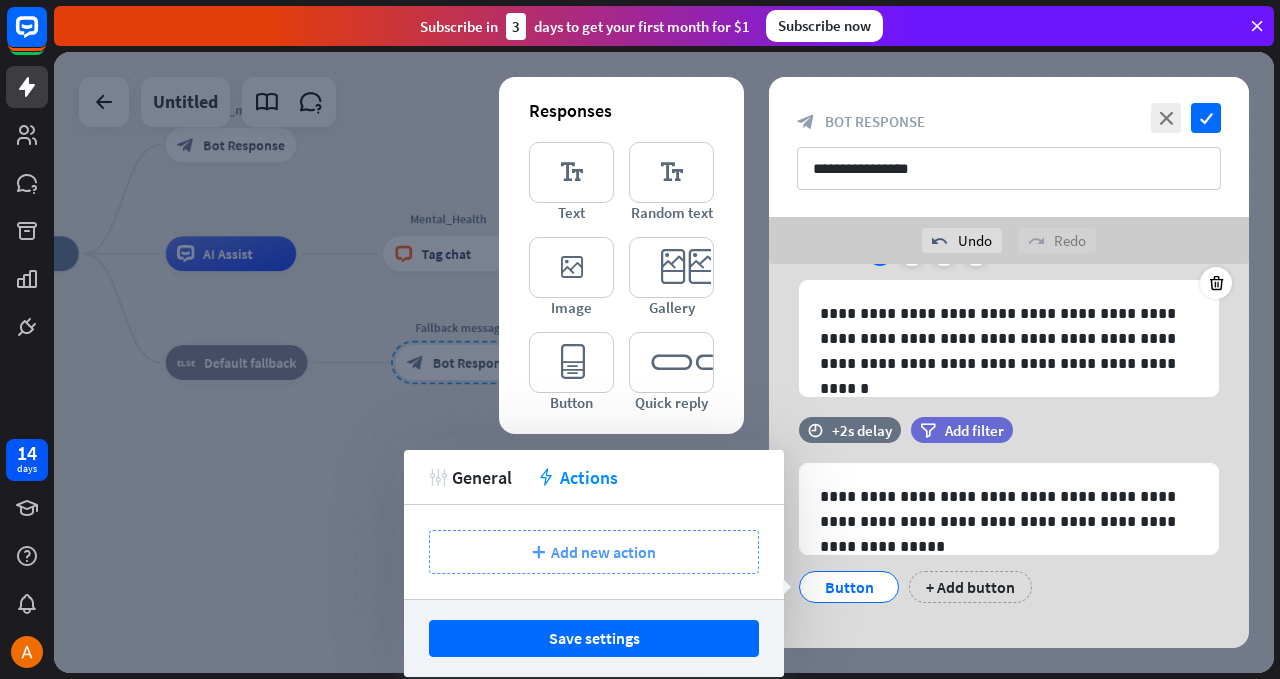 click on "Add new action" at bounding box center [603, 552] 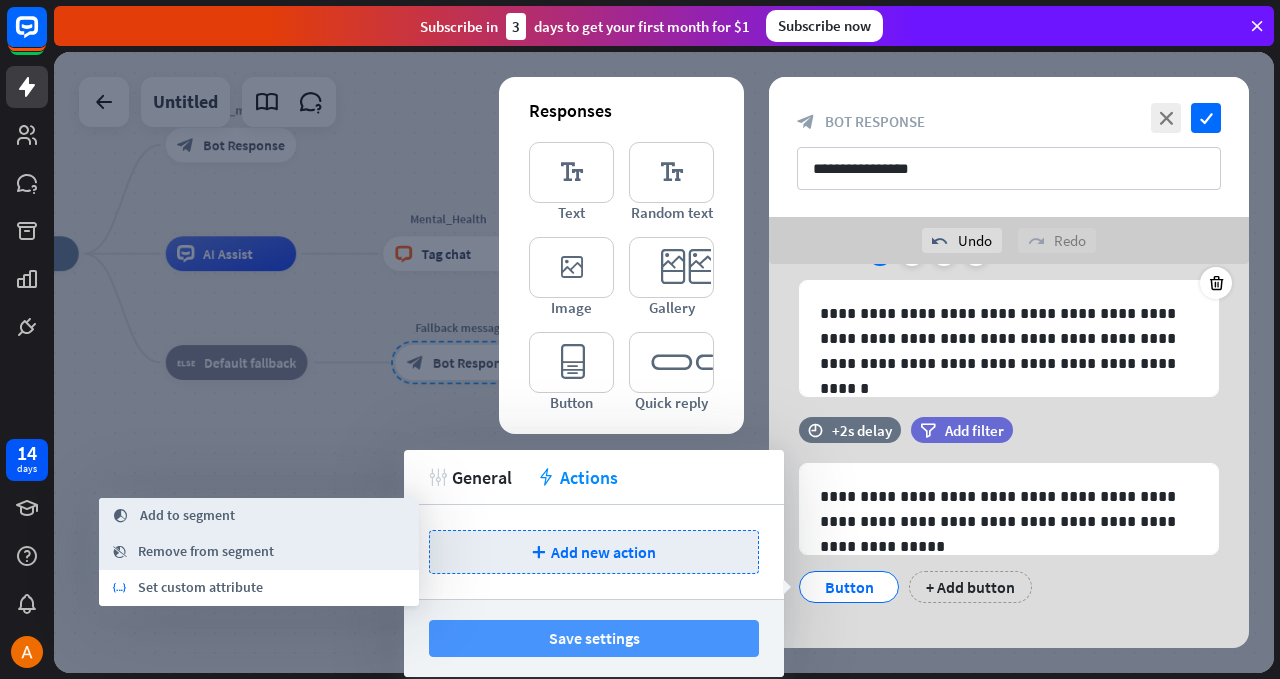 click on "Save settings" at bounding box center [594, 638] 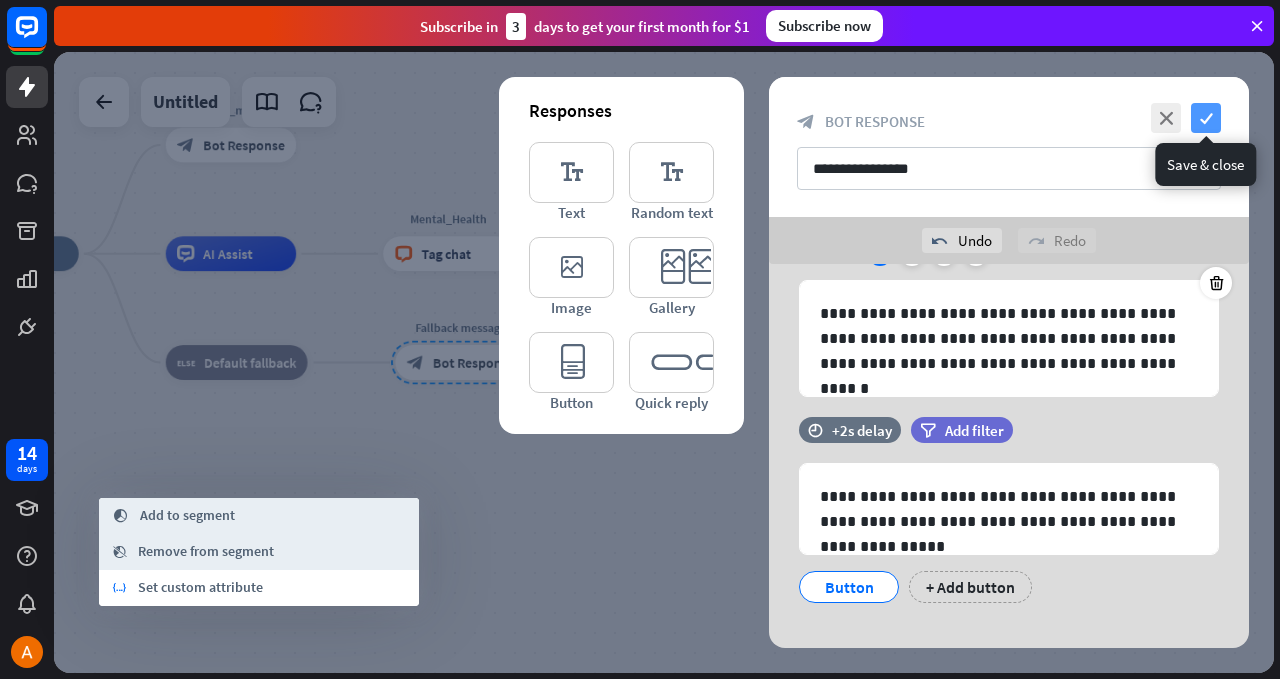 click on "check" at bounding box center [1206, 118] 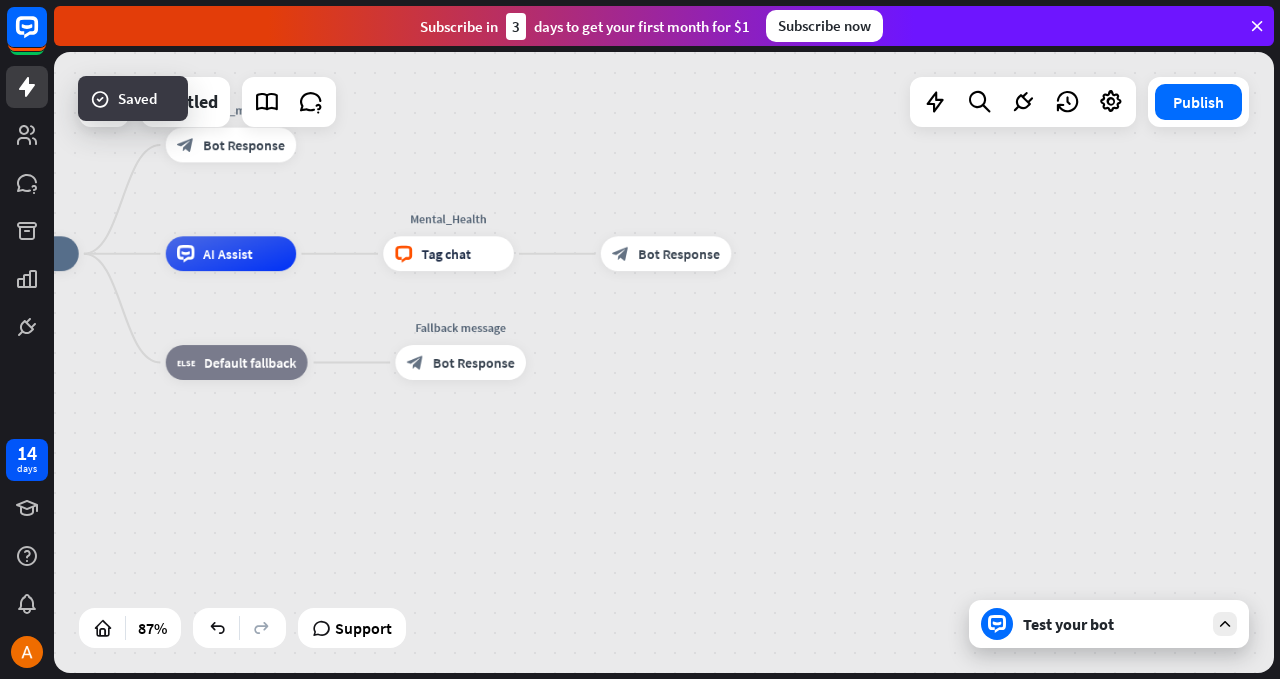 click on "Test your bot" at bounding box center (1109, 624) 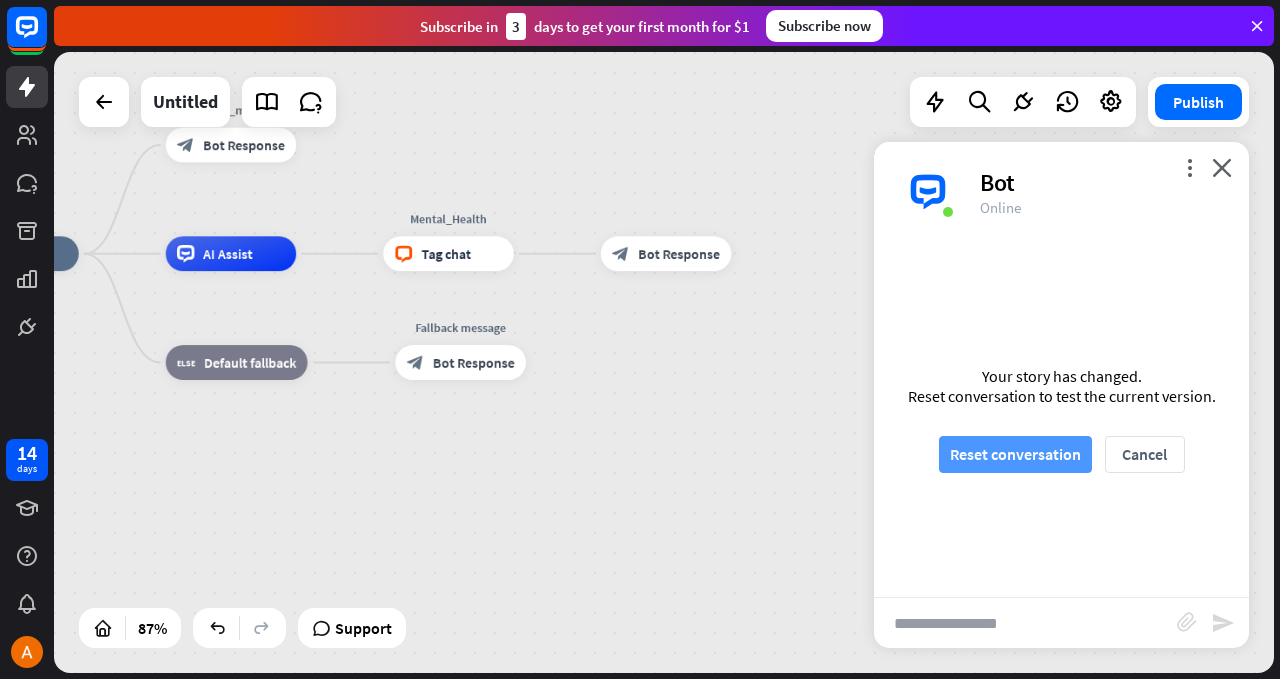 click on "Reset conversation" at bounding box center (1015, 454) 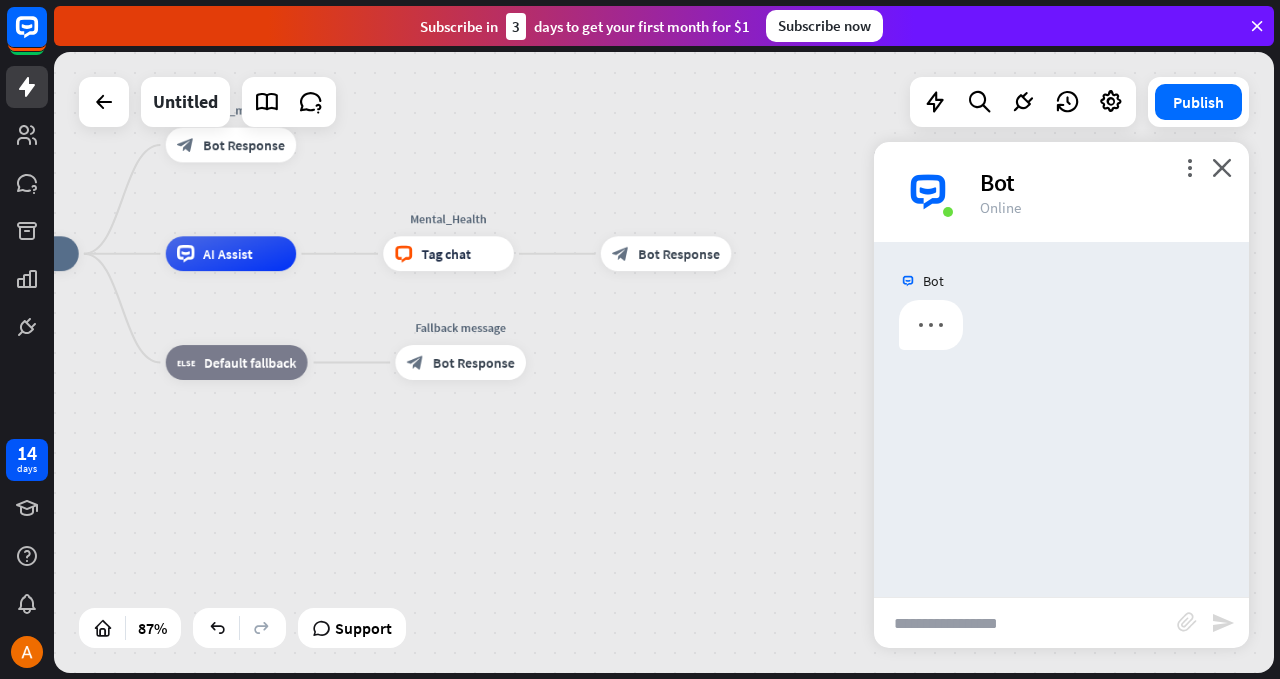 scroll, scrollTop: 0, scrollLeft: 0, axis: both 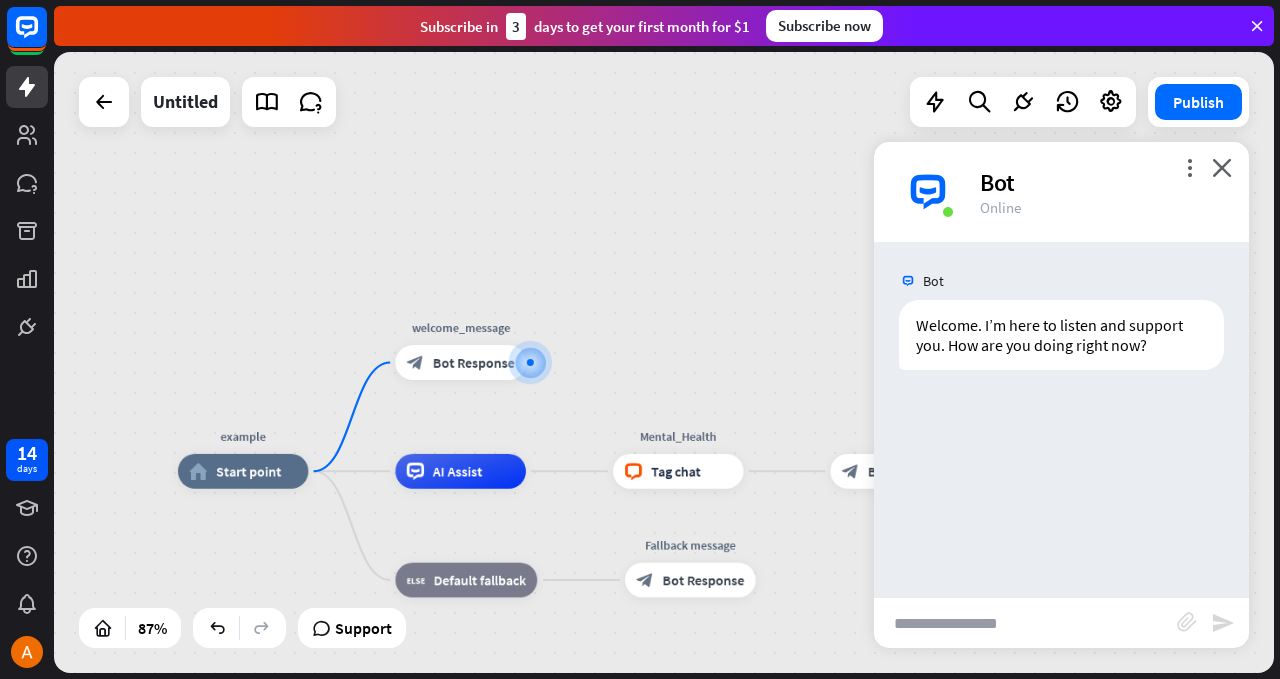 click at bounding box center (1025, 623) 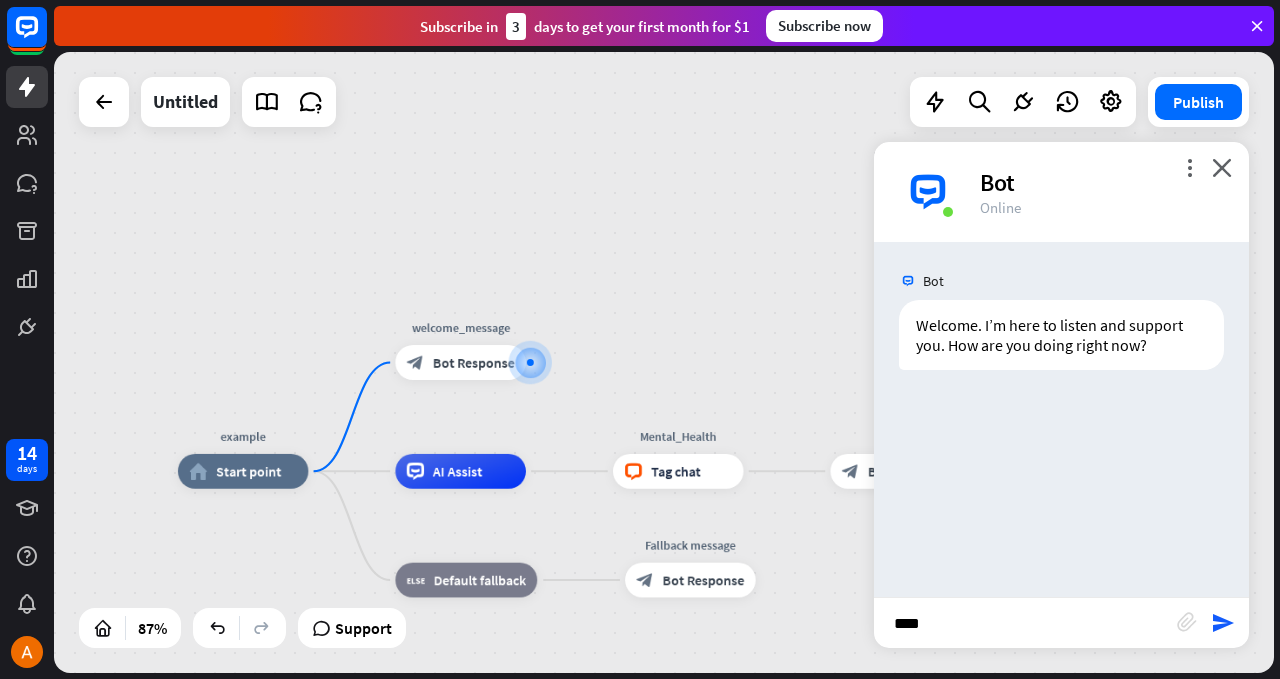 type on "*****" 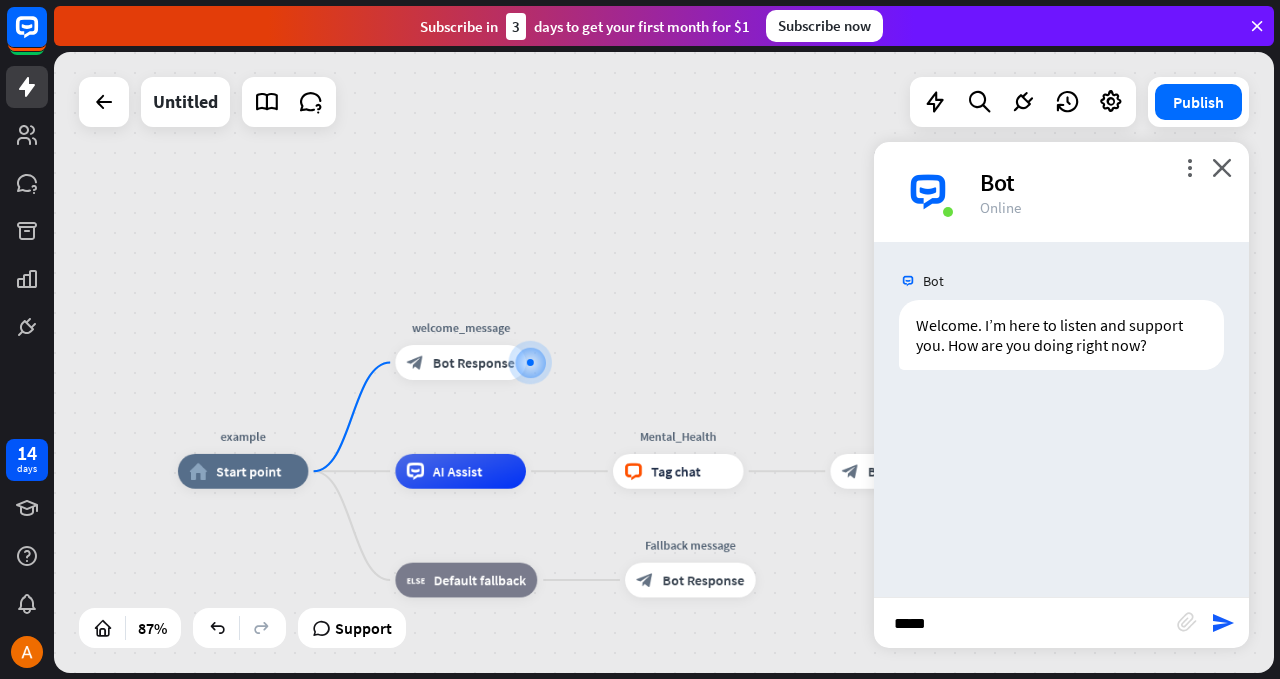 type 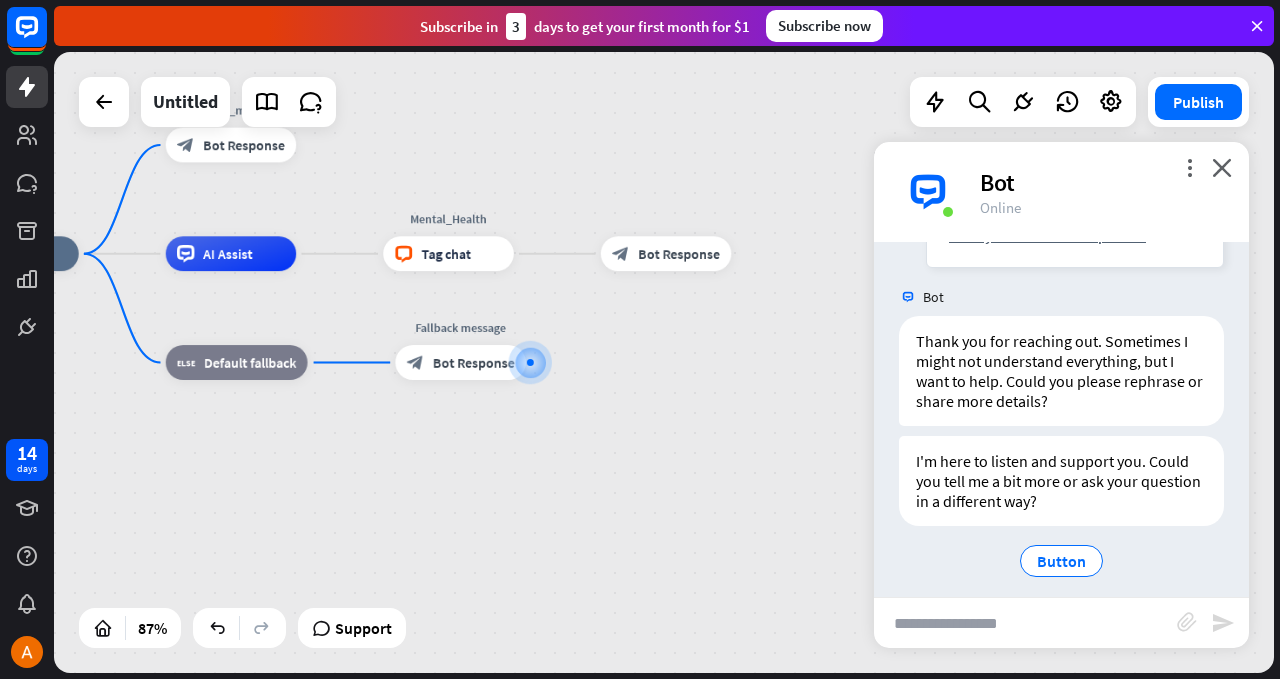 scroll, scrollTop: 318, scrollLeft: 0, axis: vertical 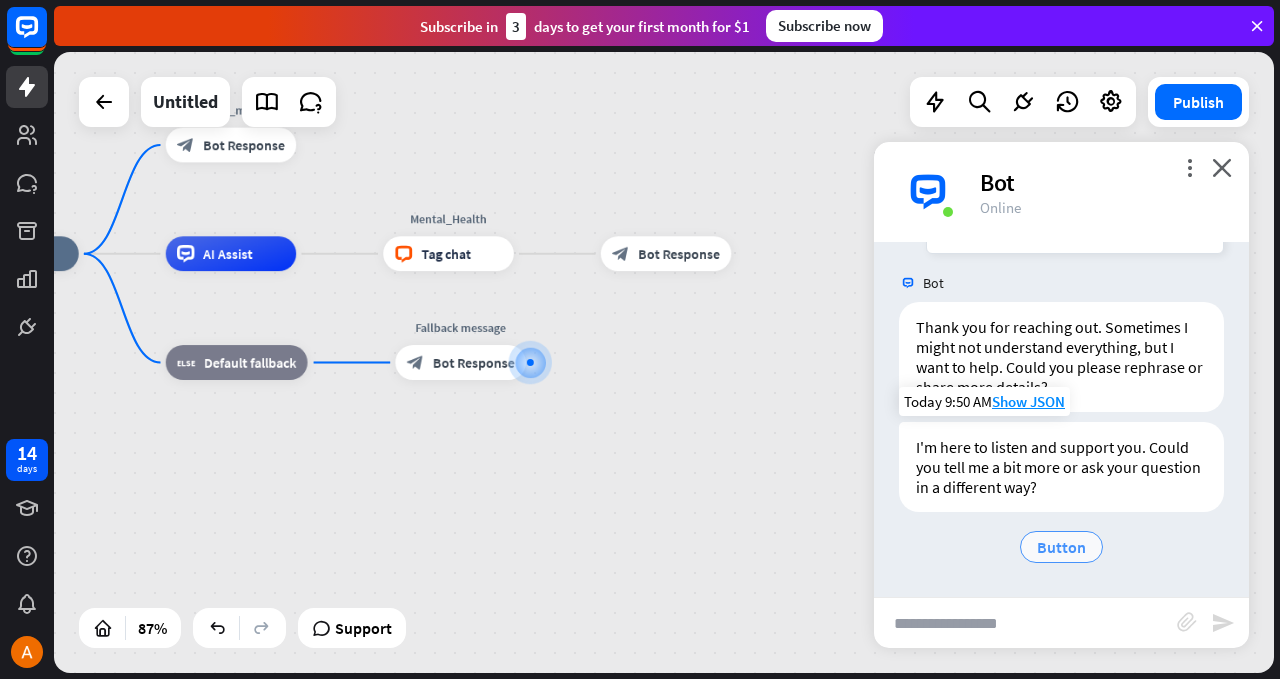 click on "Button" at bounding box center [1061, 547] 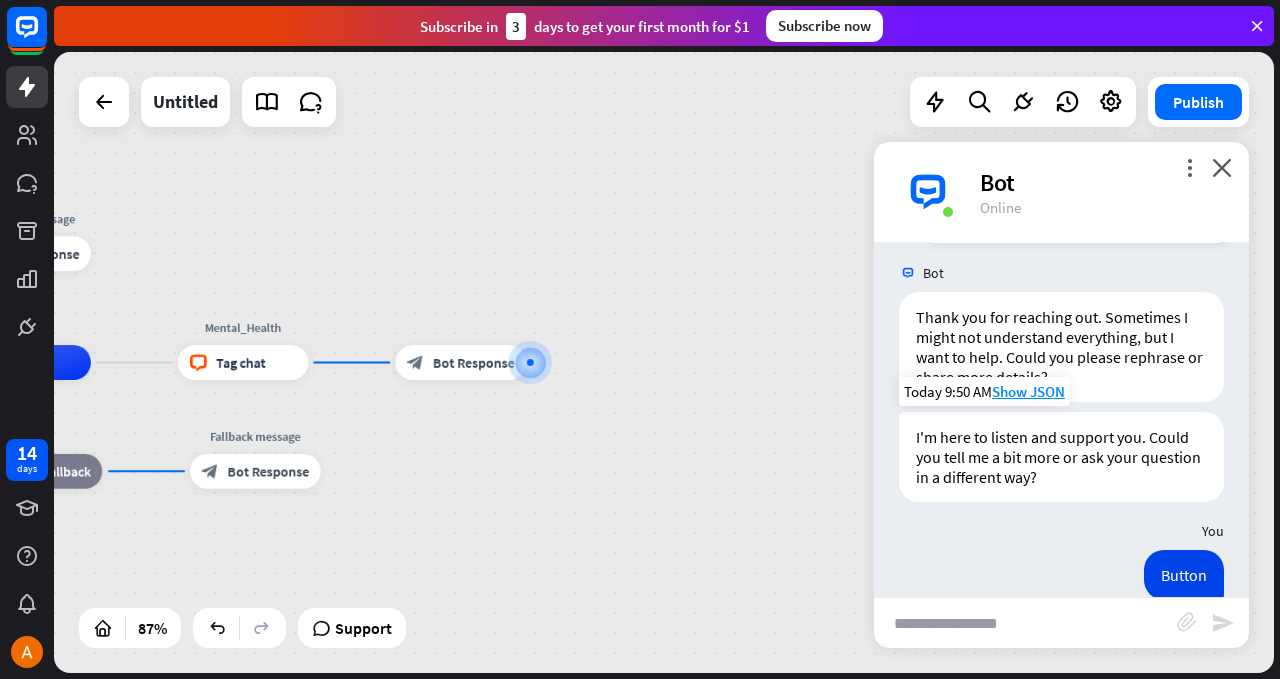 scroll, scrollTop: 299, scrollLeft: 0, axis: vertical 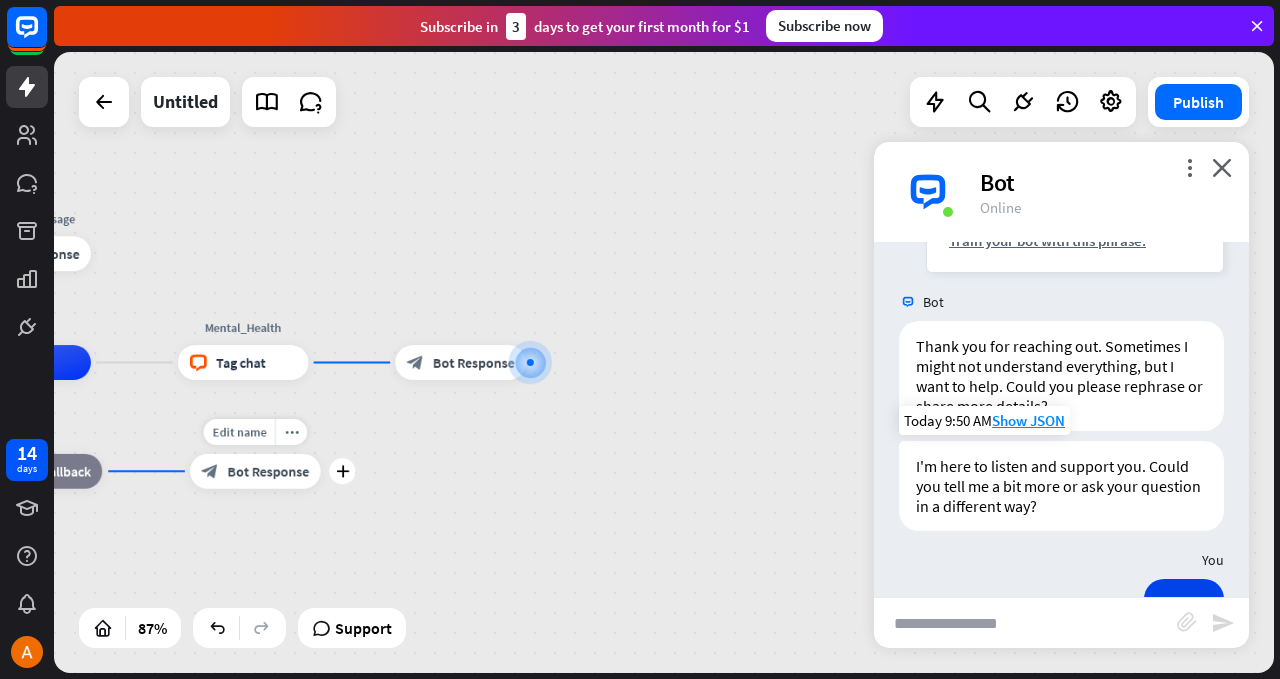 click on "Edit name   more_horiz         plus   Fallback message   block_bot_response   Bot Response" at bounding box center (255, 471) 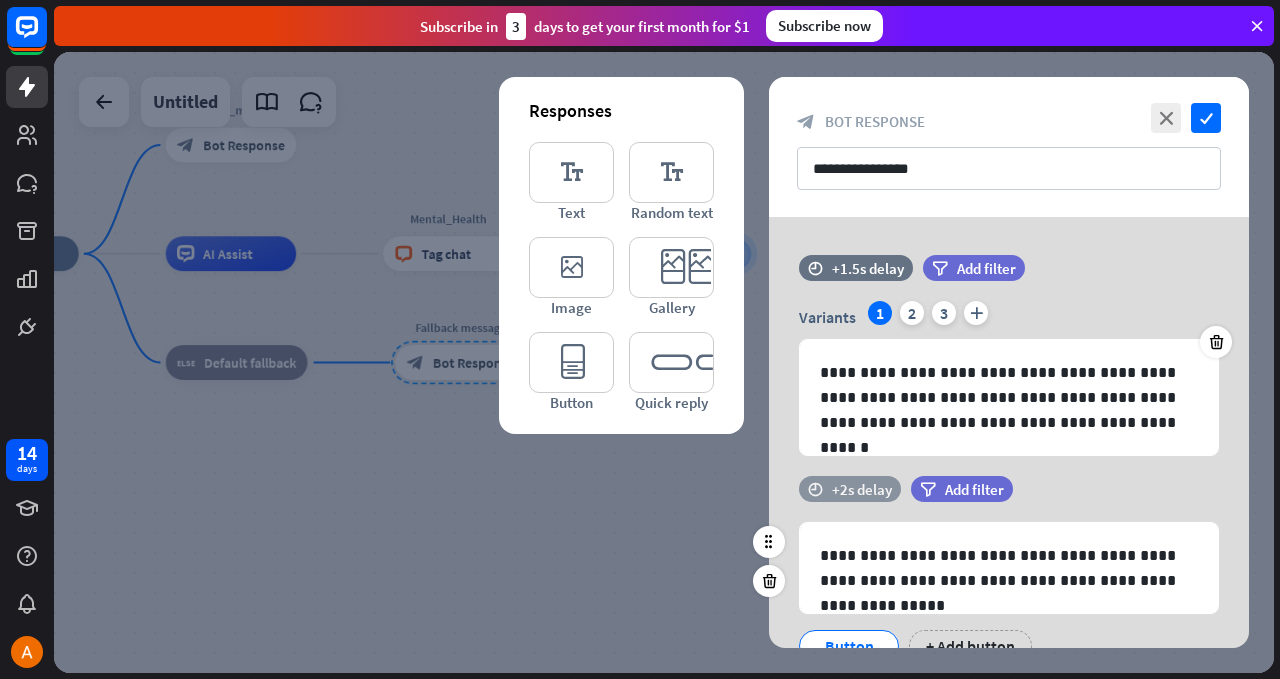 scroll, scrollTop: 84, scrollLeft: 0, axis: vertical 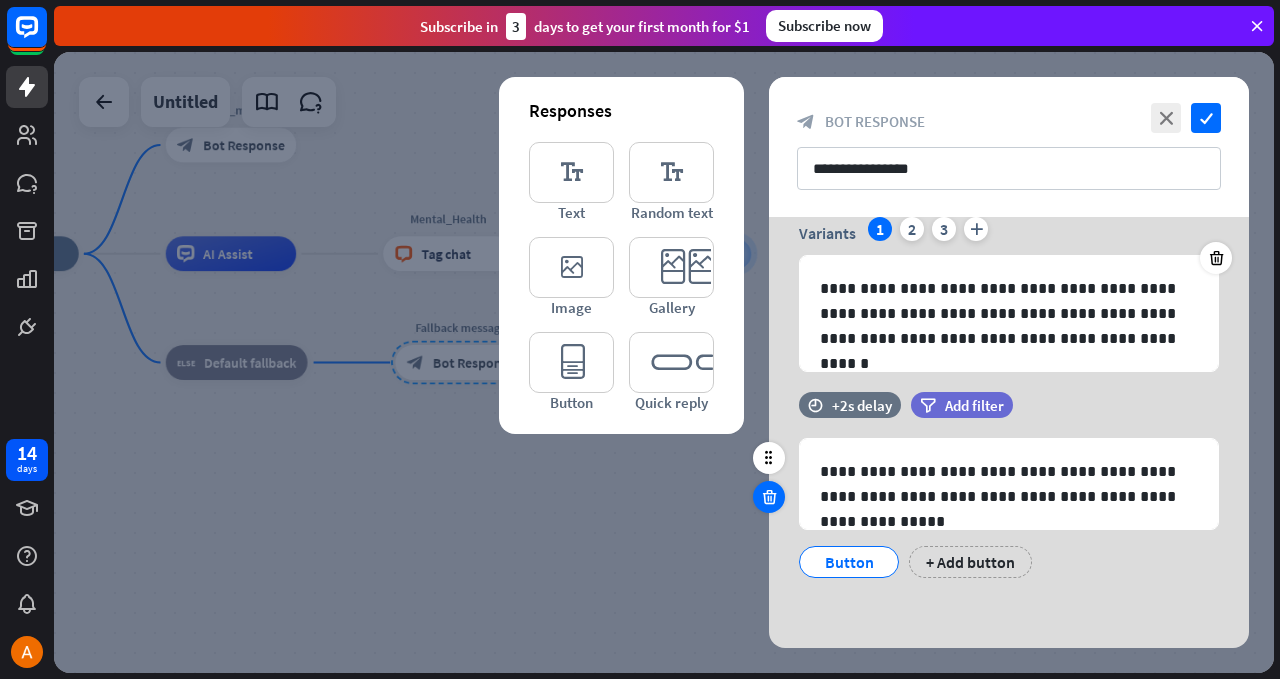 click at bounding box center (769, 497) 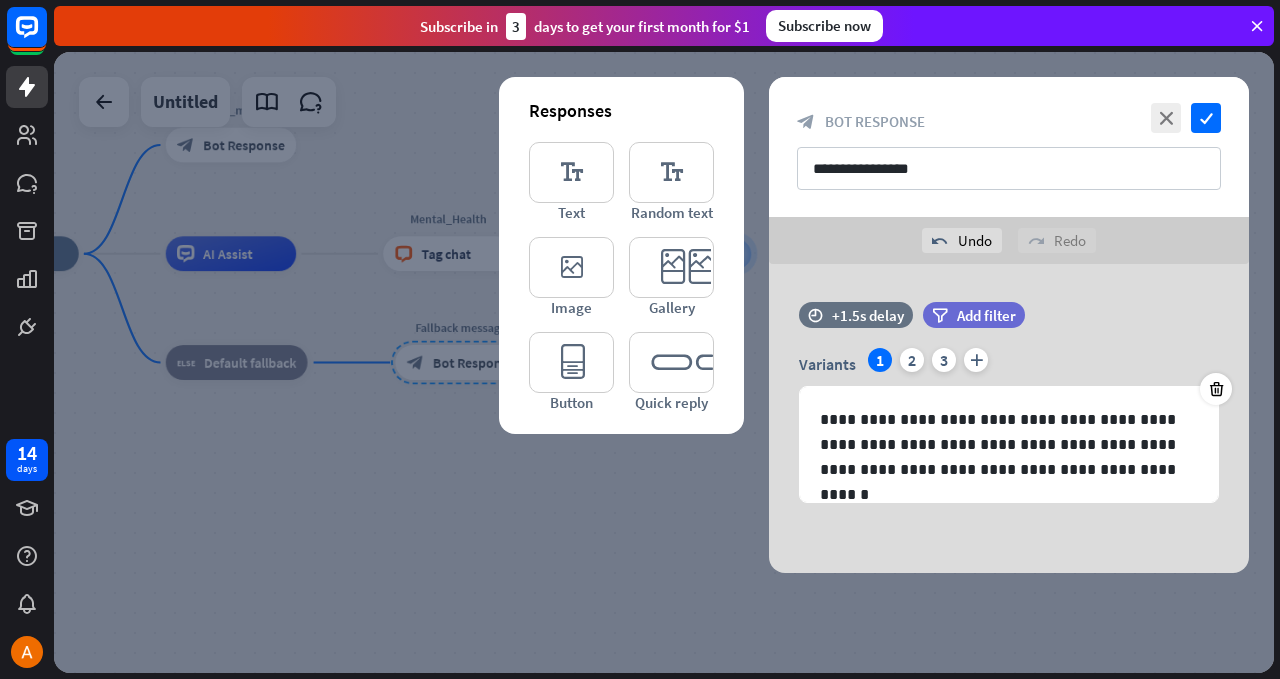 scroll, scrollTop: 0, scrollLeft: 0, axis: both 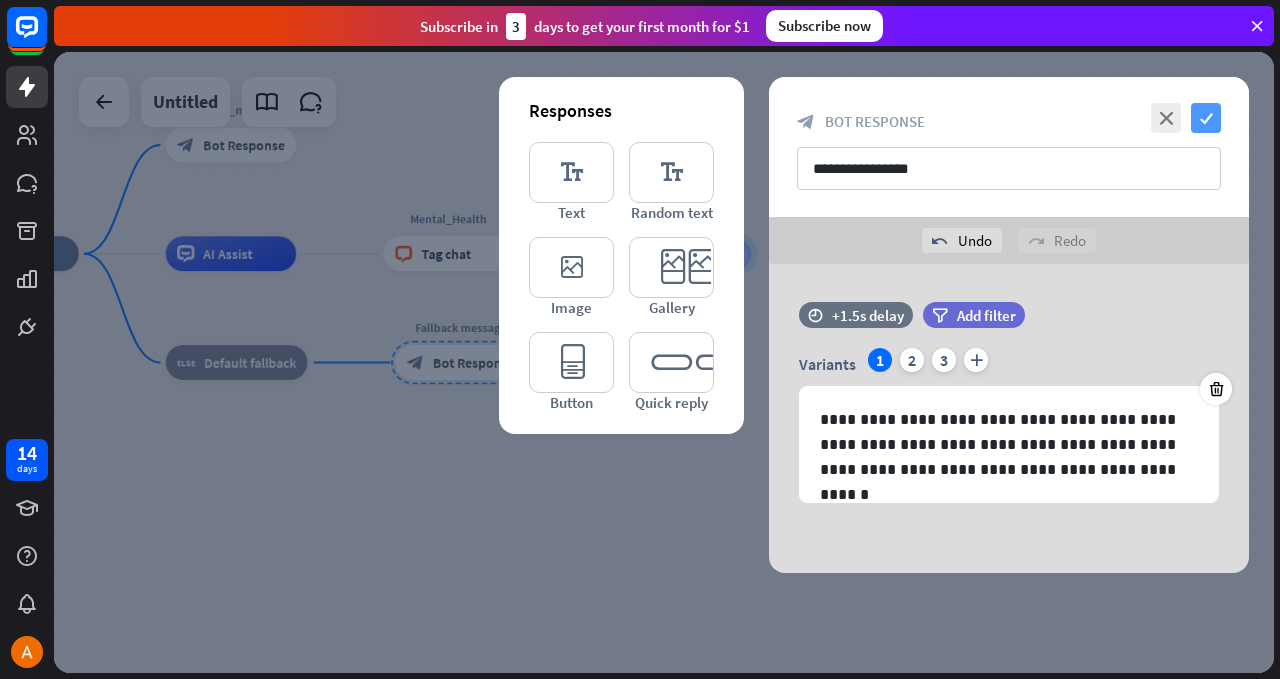 click on "check" at bounding box center [1206, 118] 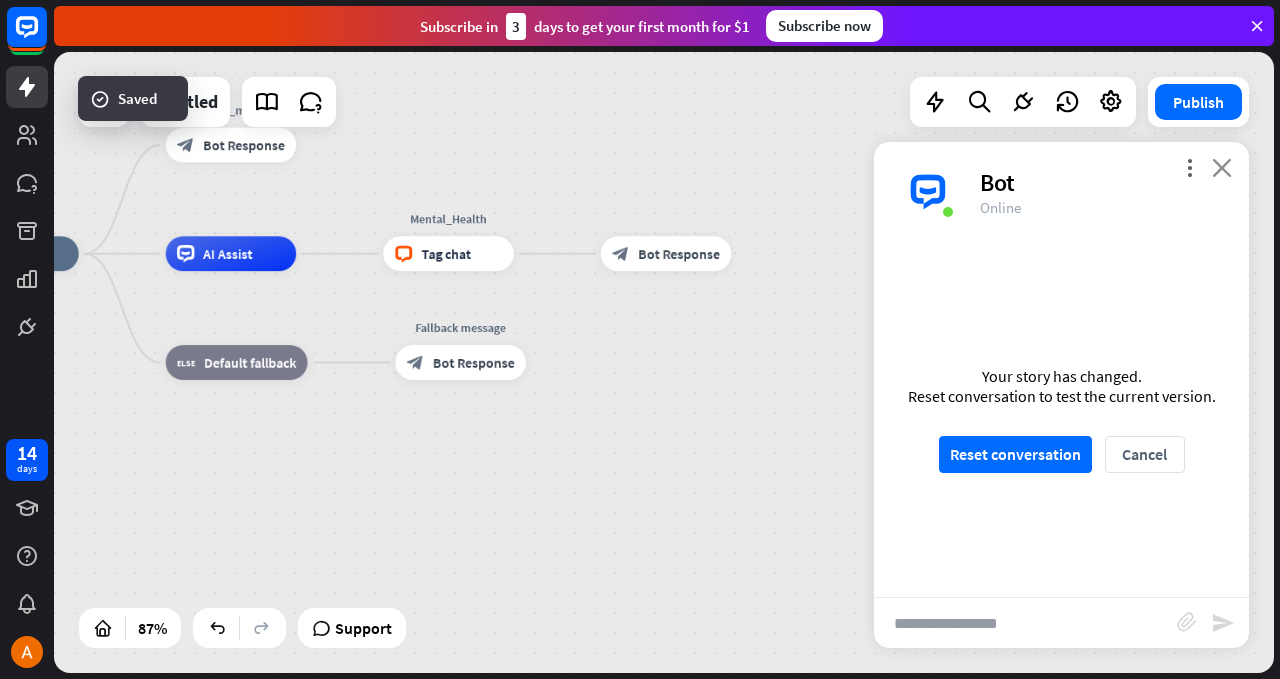 click on "close" at bounding box center (1222, 167) 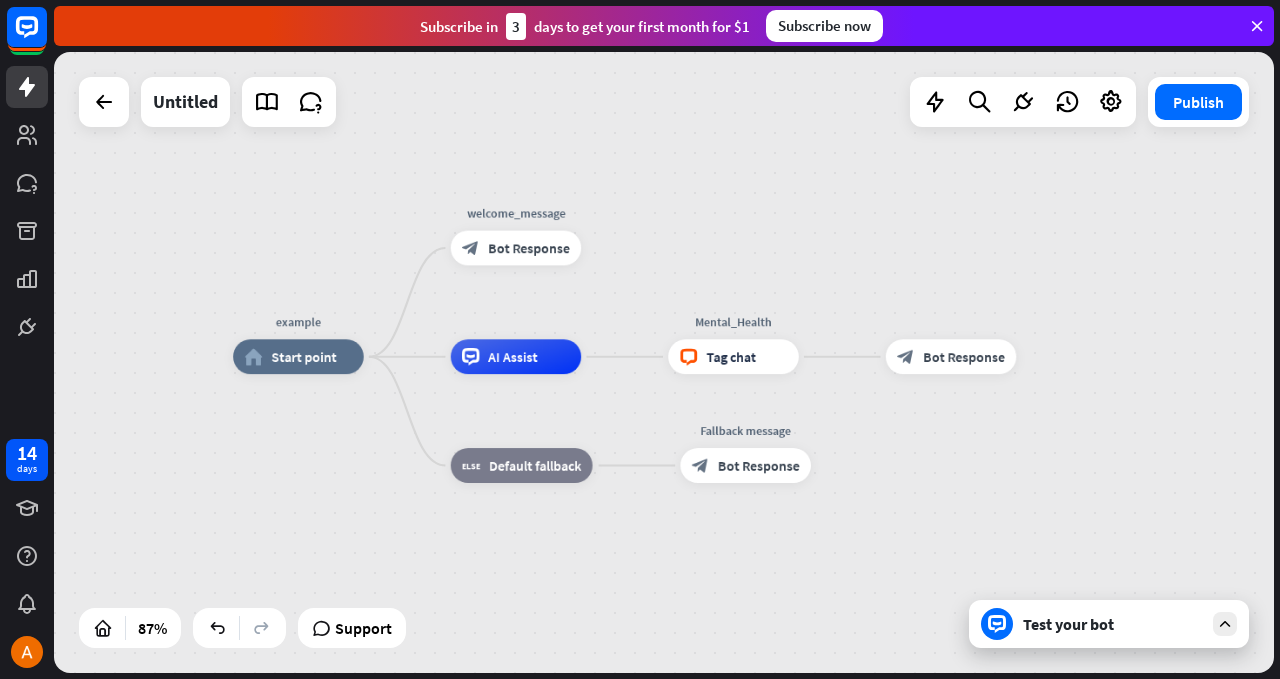 drag, startPoint x: 638, startPoint y: 383, endPoint x: 915, endPoint y: 486, distance: 295.53003 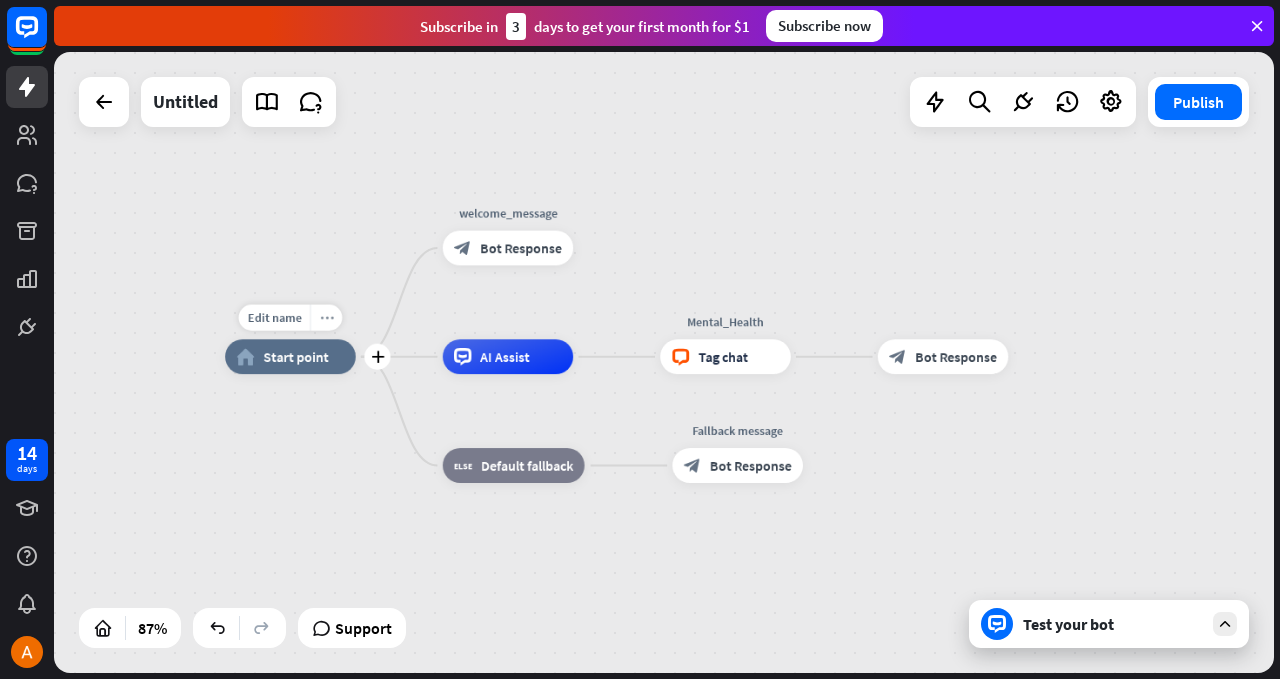 click on "more_horiz" at bounding box center [326, 318] 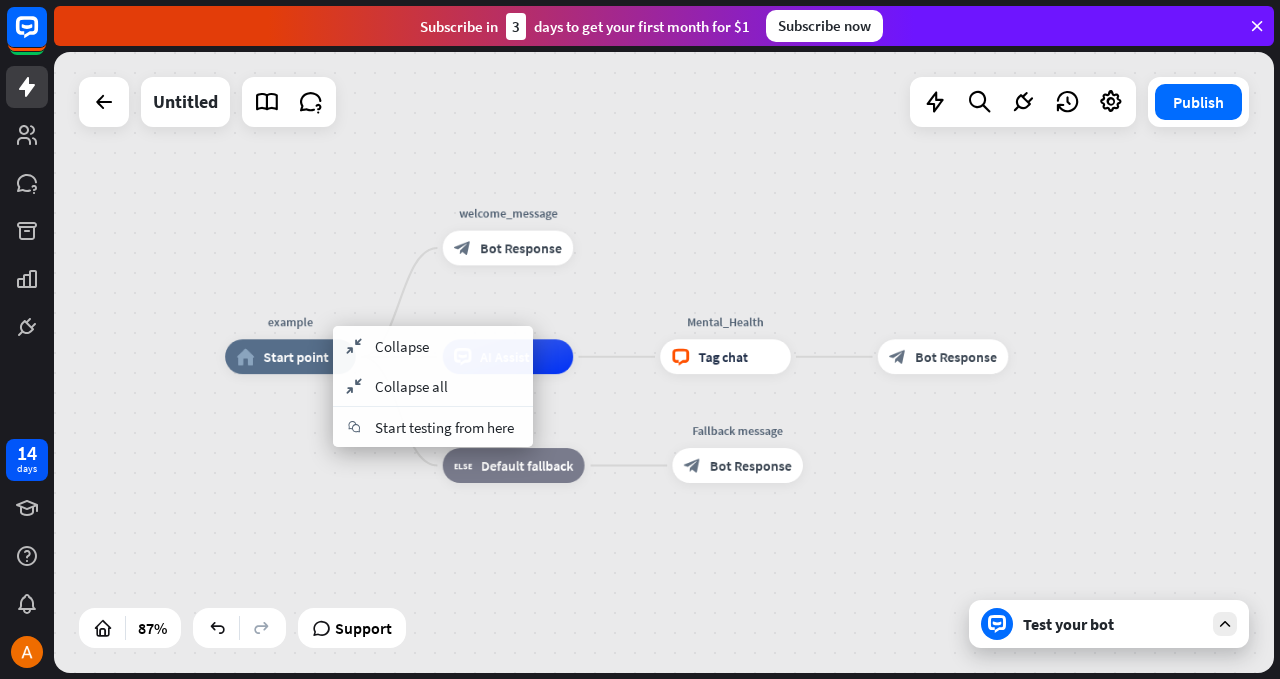 click on "example   home_2   Start point                 welcome_message   block_bot_response   Bot Response                     AI Assist                 Mental_Health   block_livechat   Tag chat                   block_bot_response   Bot Response                   block_fallback   Default fallback                 Fallback message   block_bot_response   Bot Response" at bounding box center (756, 627) 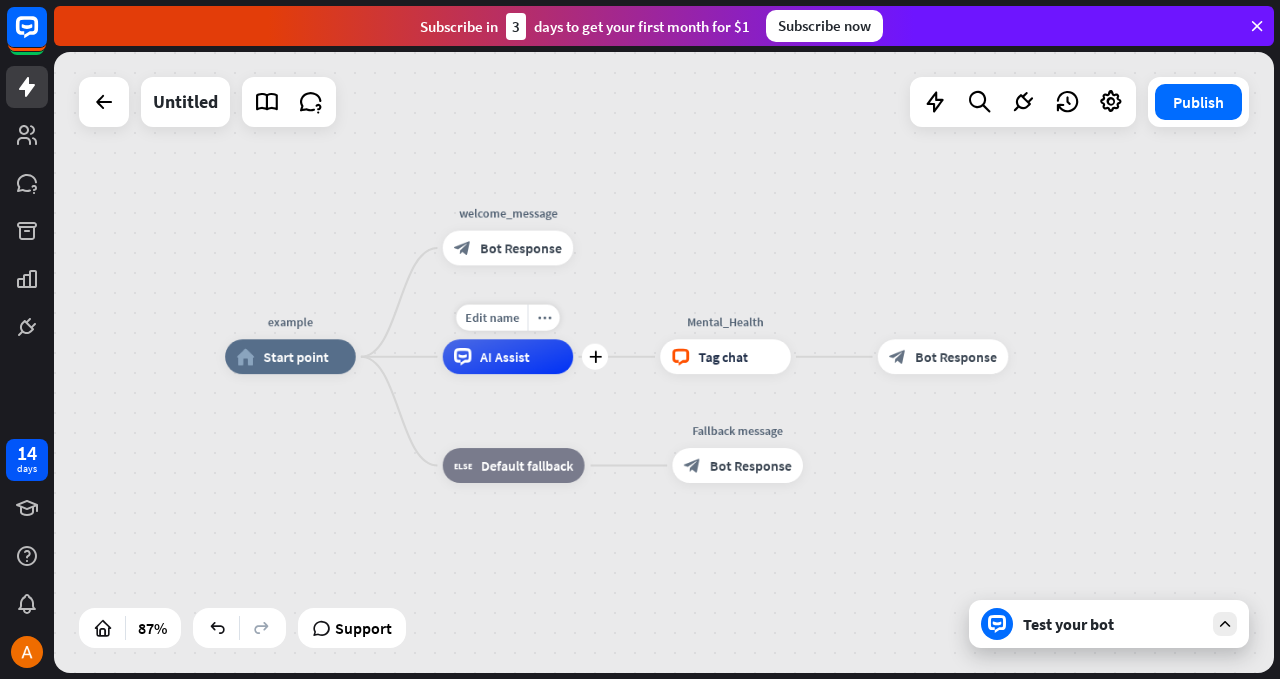 click on "AI Assist" at bounding box center [508, 356] 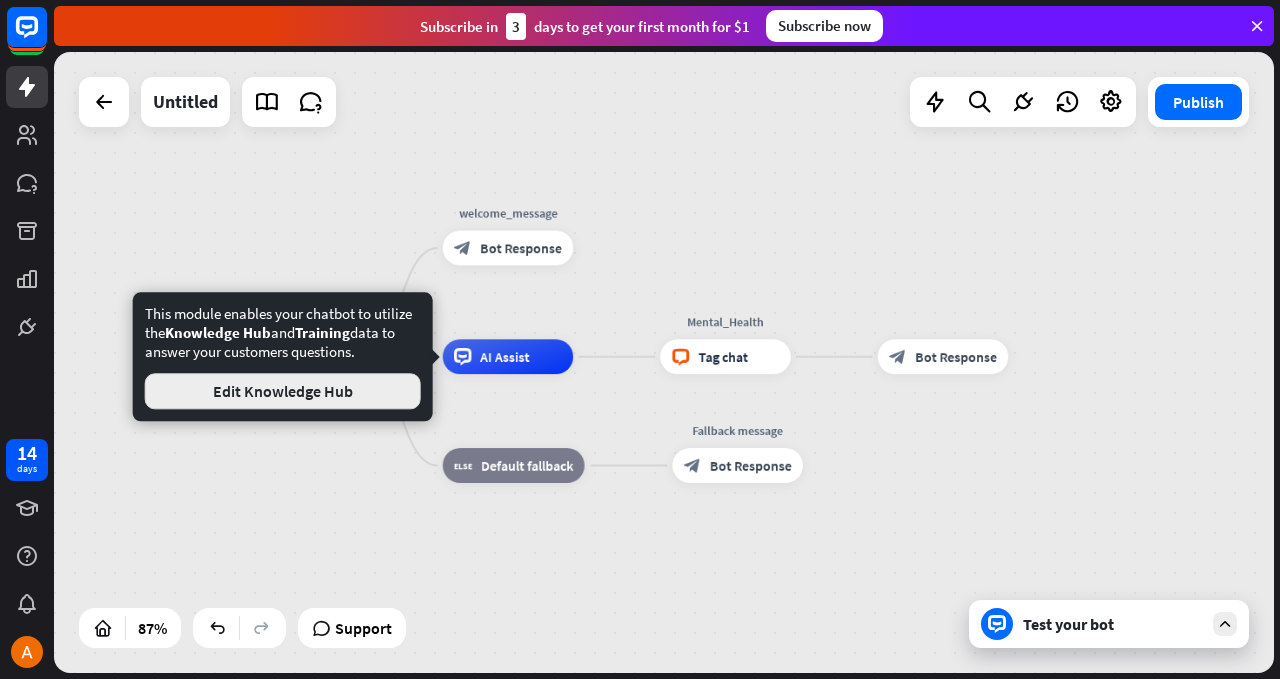 click on "Edit Knowledge Hub" at bounding box center (283, 391) 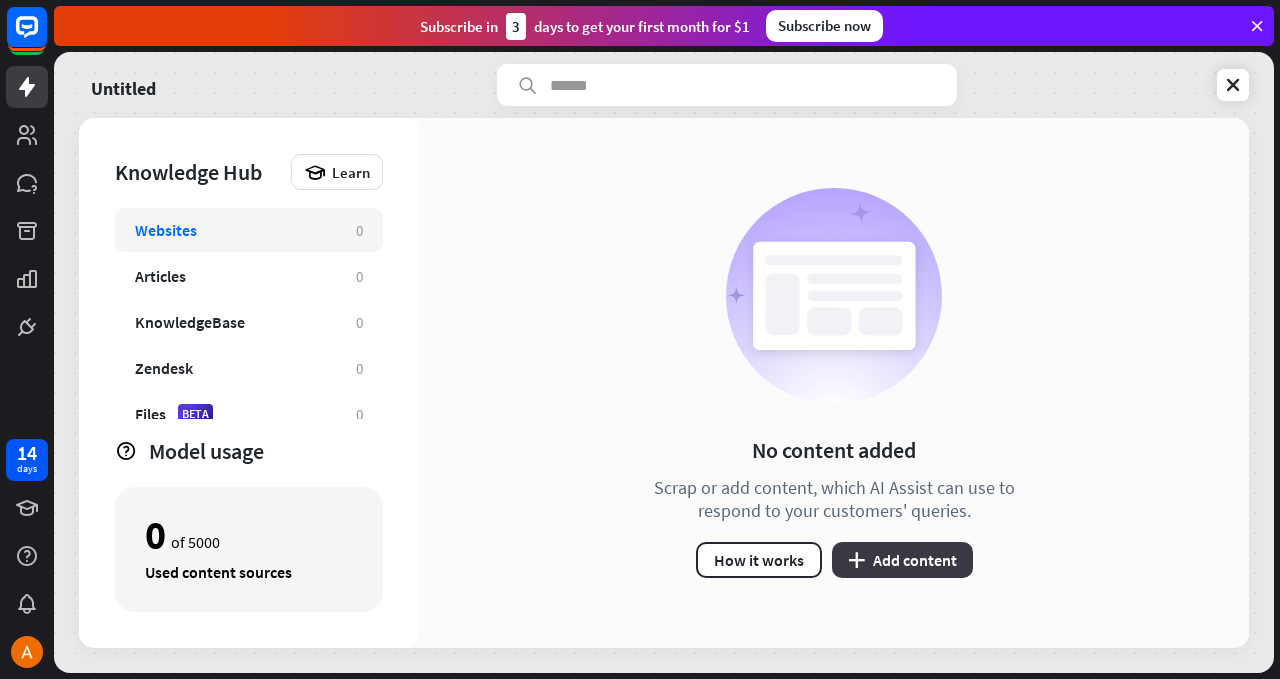 click on "plus
Add content" at bounding box center [902, 560] 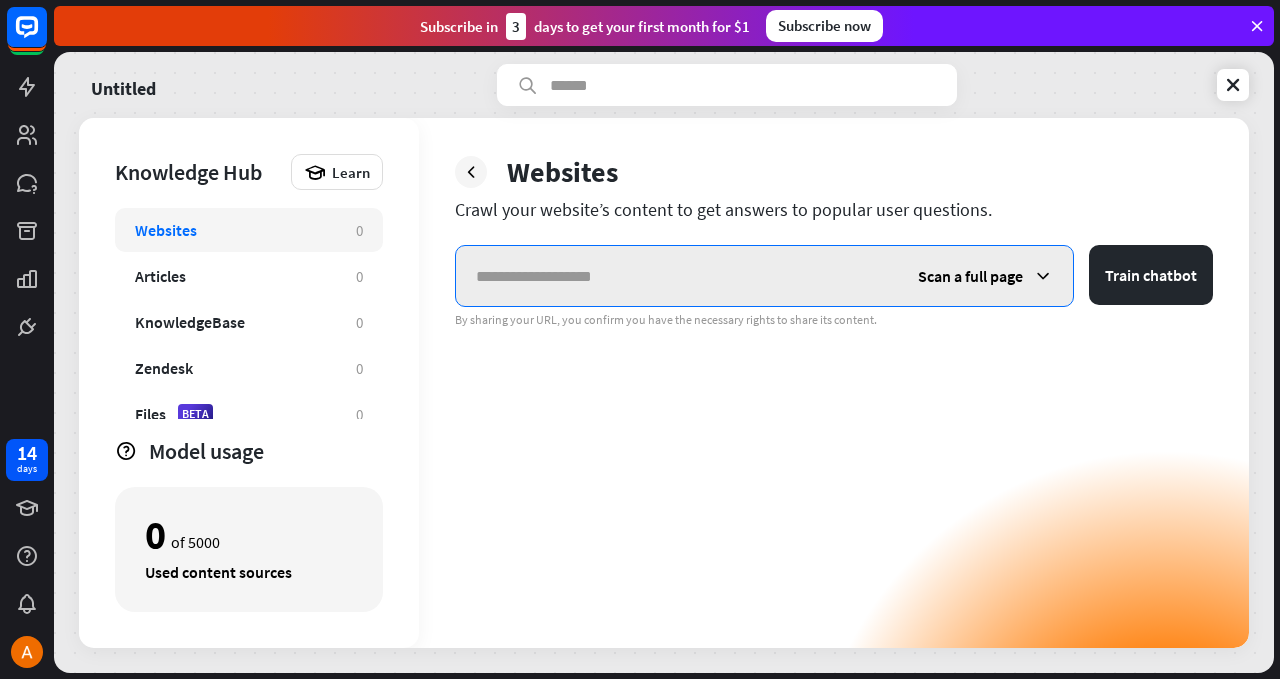 paste on "**********" 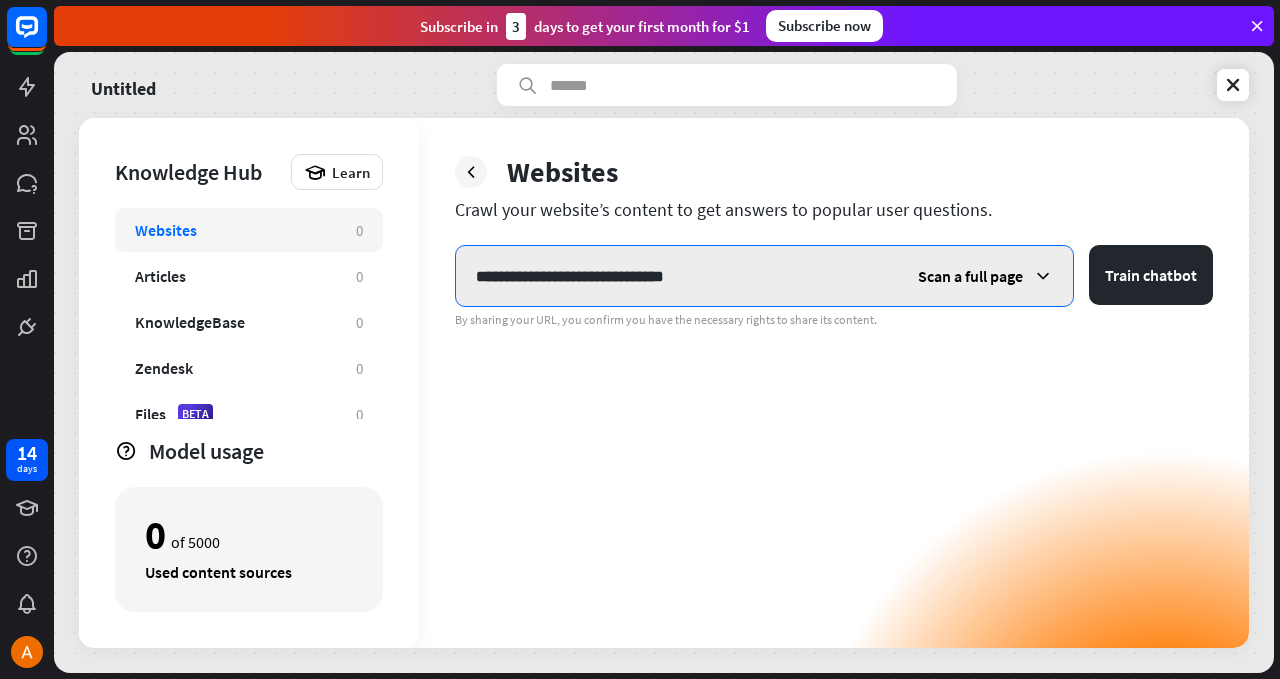 type on "**********" 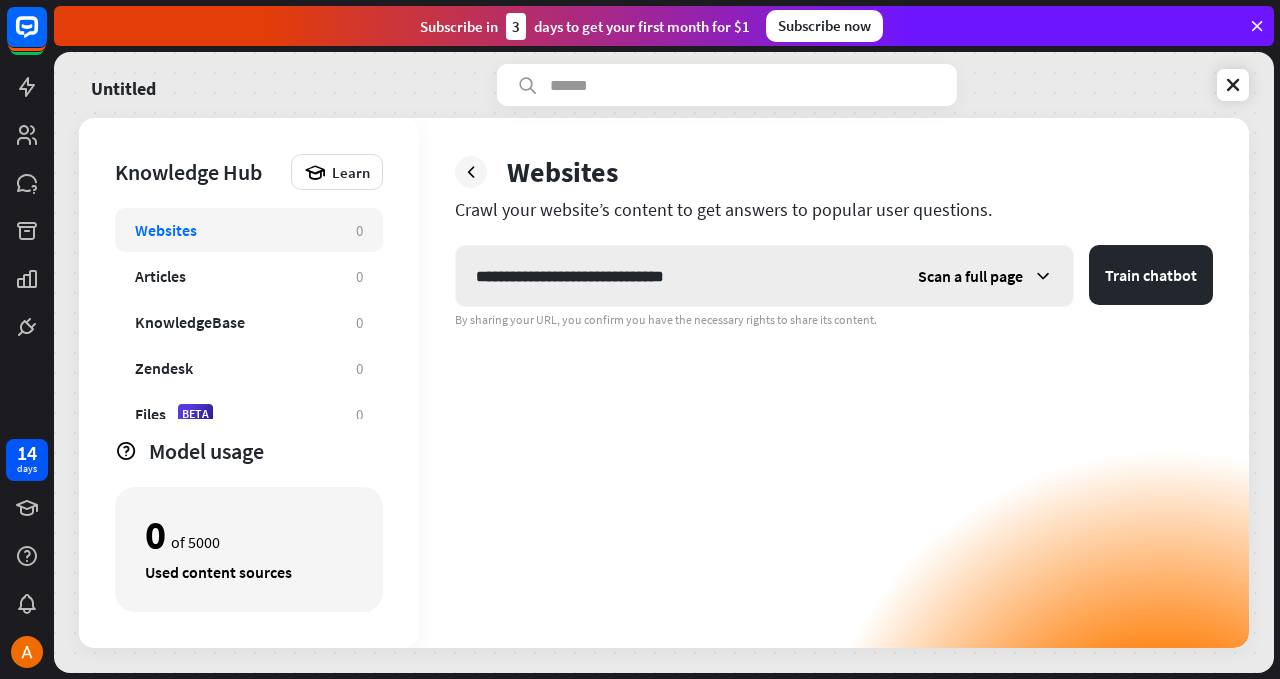click on "Scan a full page" at bounding box center (970, 276) 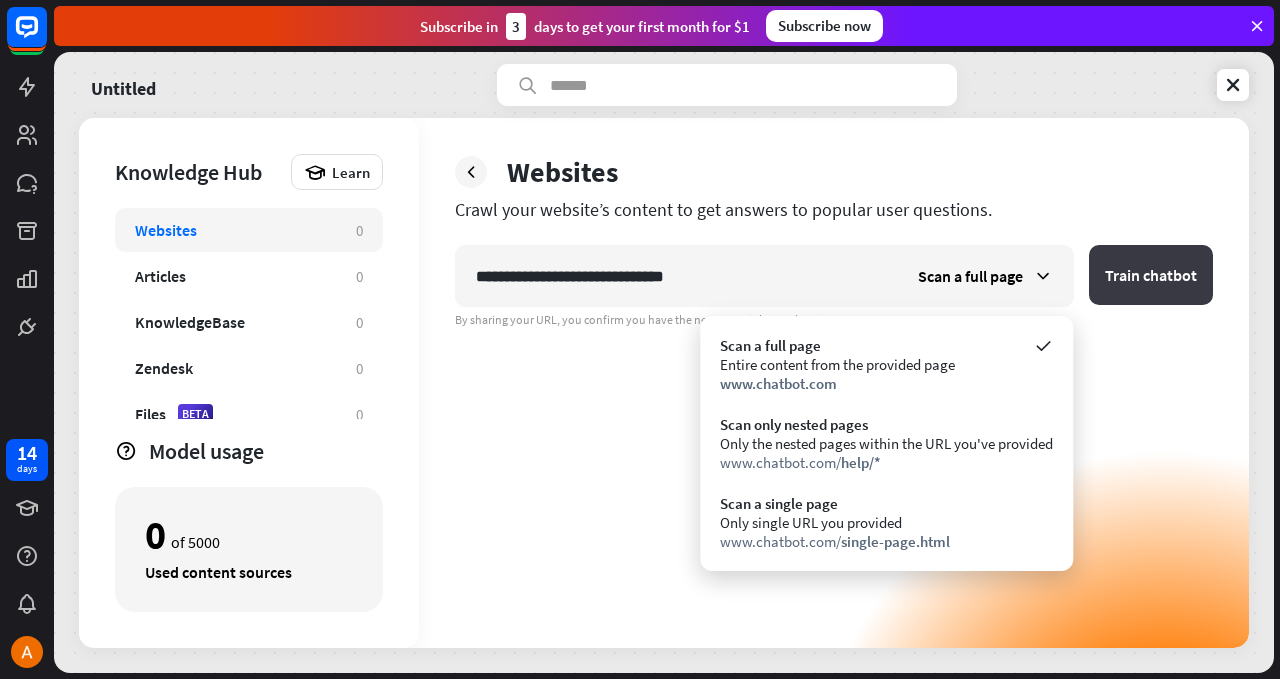 click on "Train chatbot" at bounding box center [1151, 275] 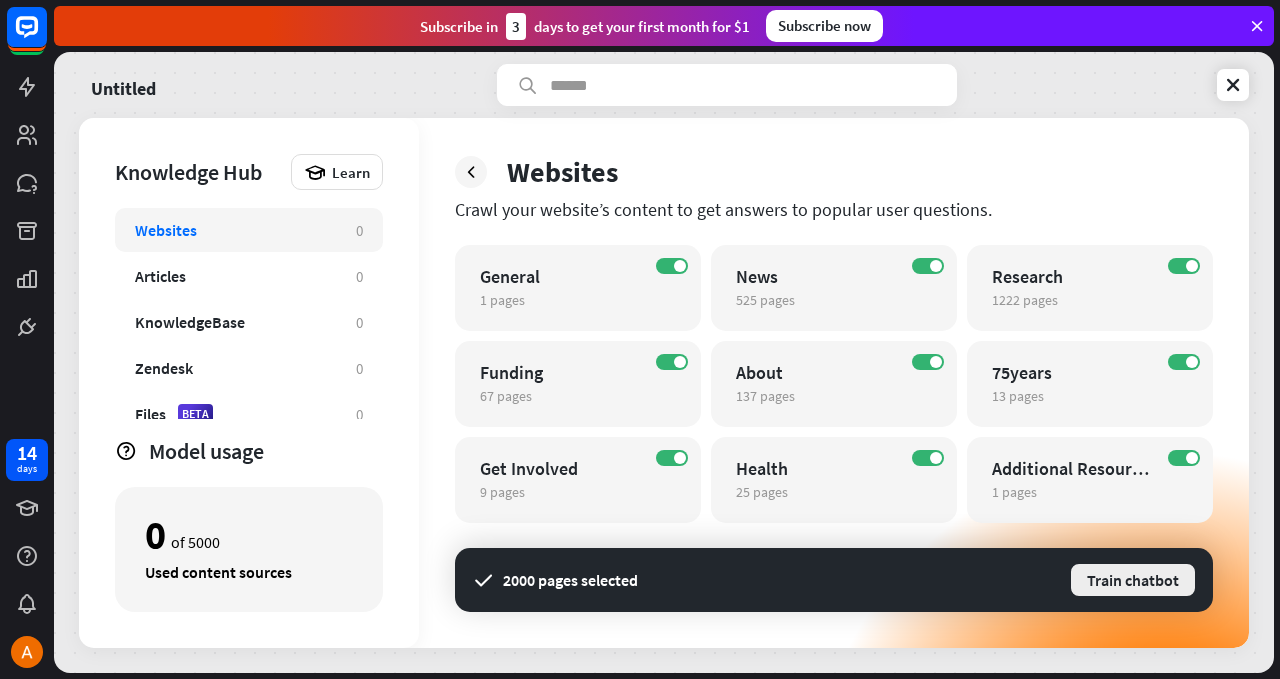 click on "Train chatbot" at bounding box center [1133, 580] 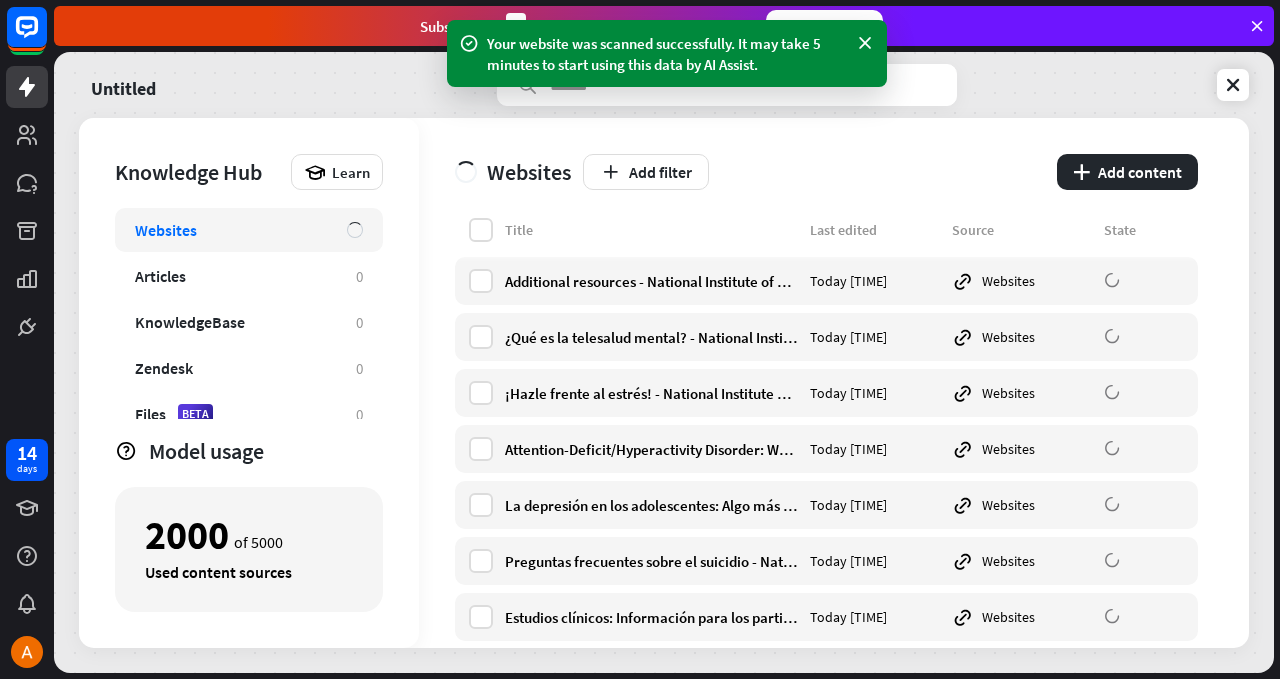 scroll, scrollTop: 0, scrollLeft: 0, axis: both 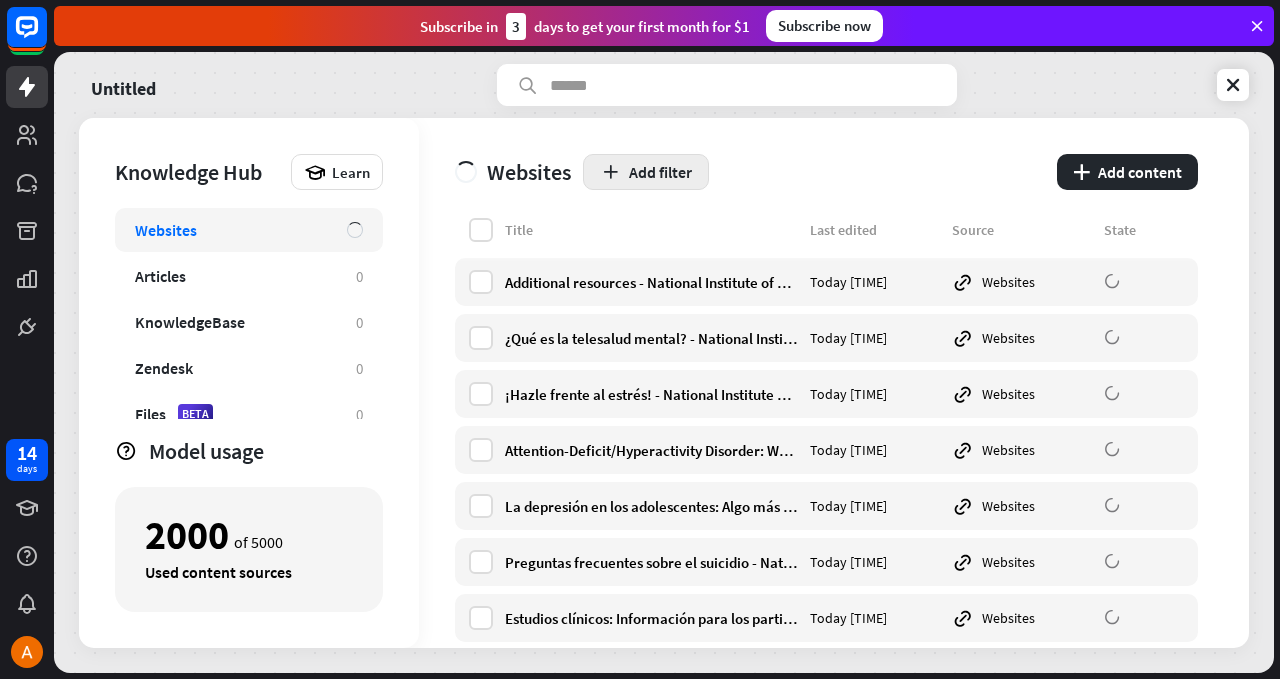 click on "Add filter" at bounding box center (646, 172) 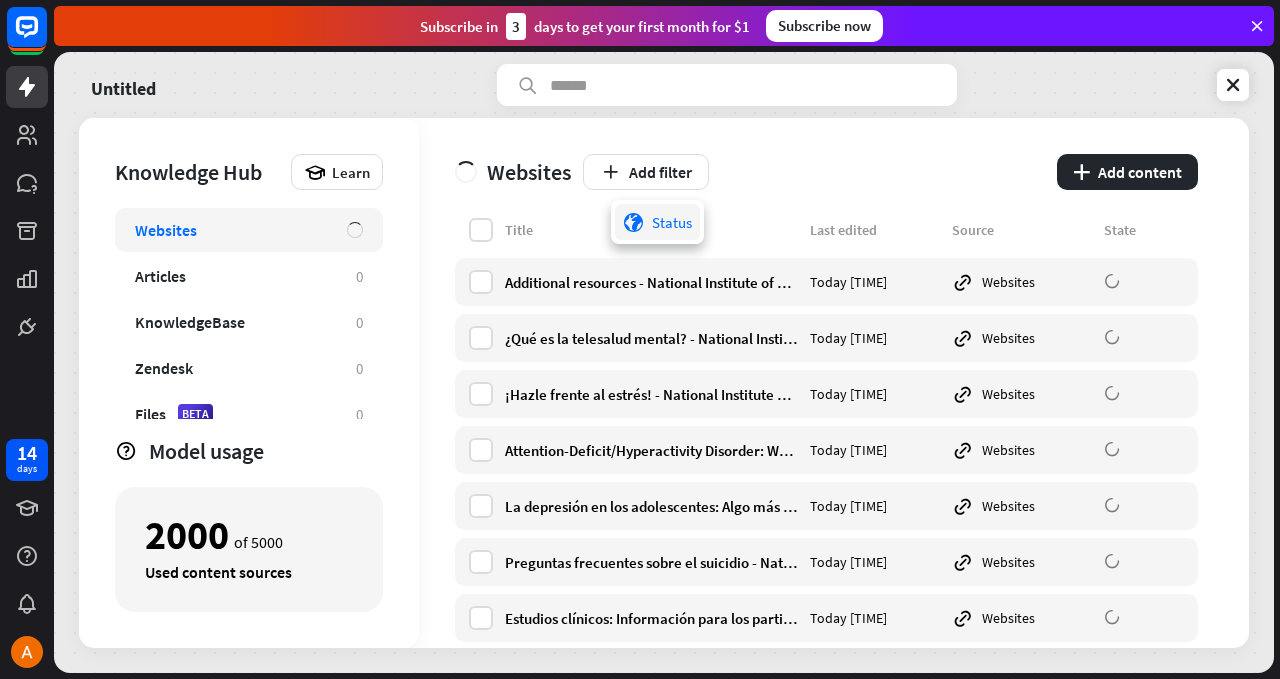 click on "globe
Status" at bounding box center (657, 222) 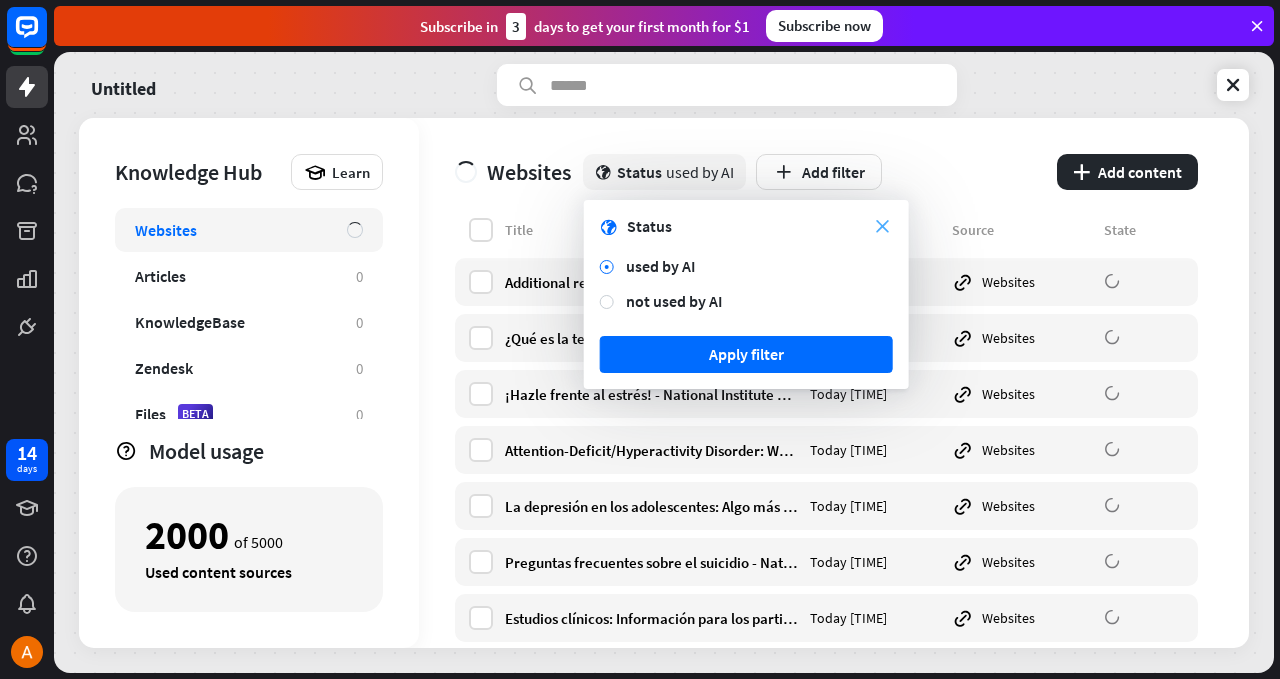click on "close" at bounding box center (882, 226) 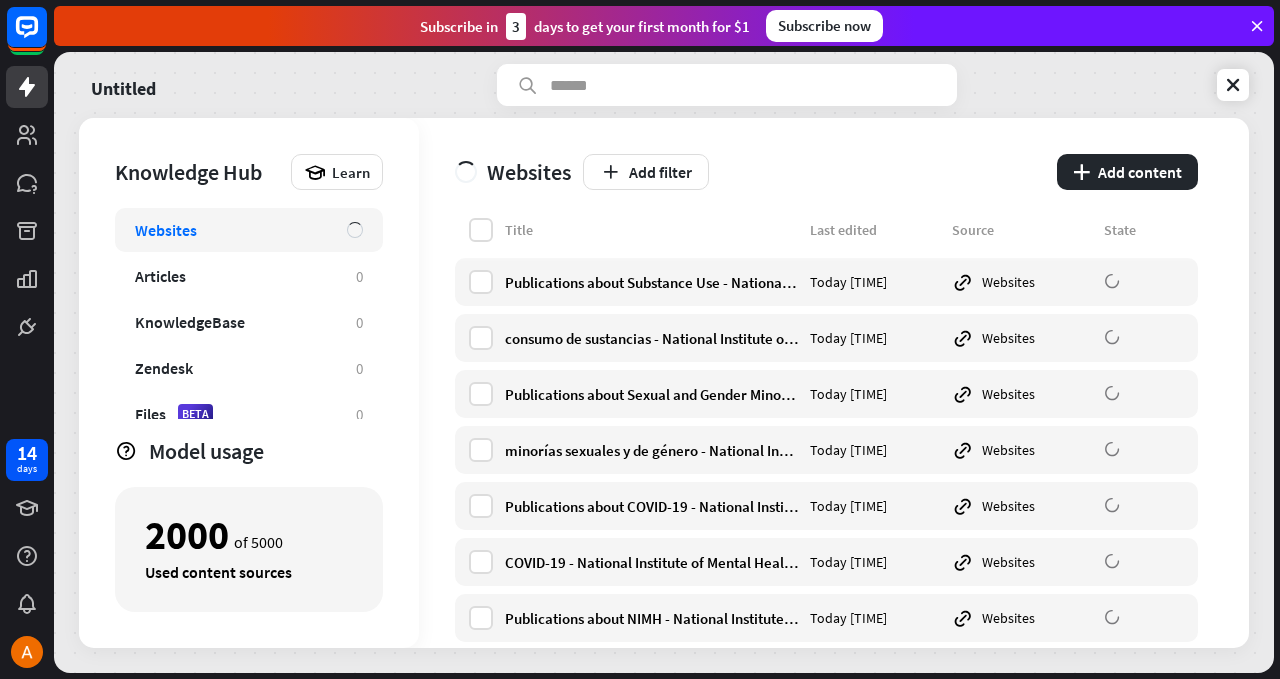 scroll, scrollTop: 0, scrollLeft: 0, axis: both 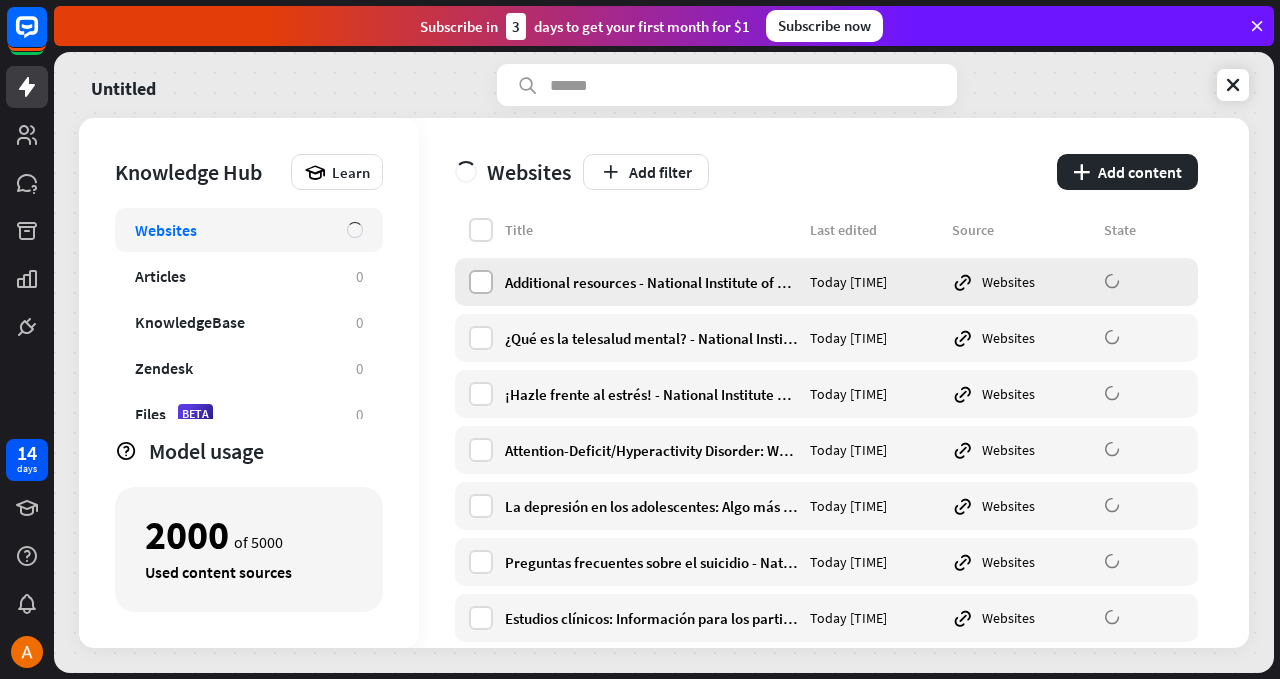 click at bounding box center (481, 282) 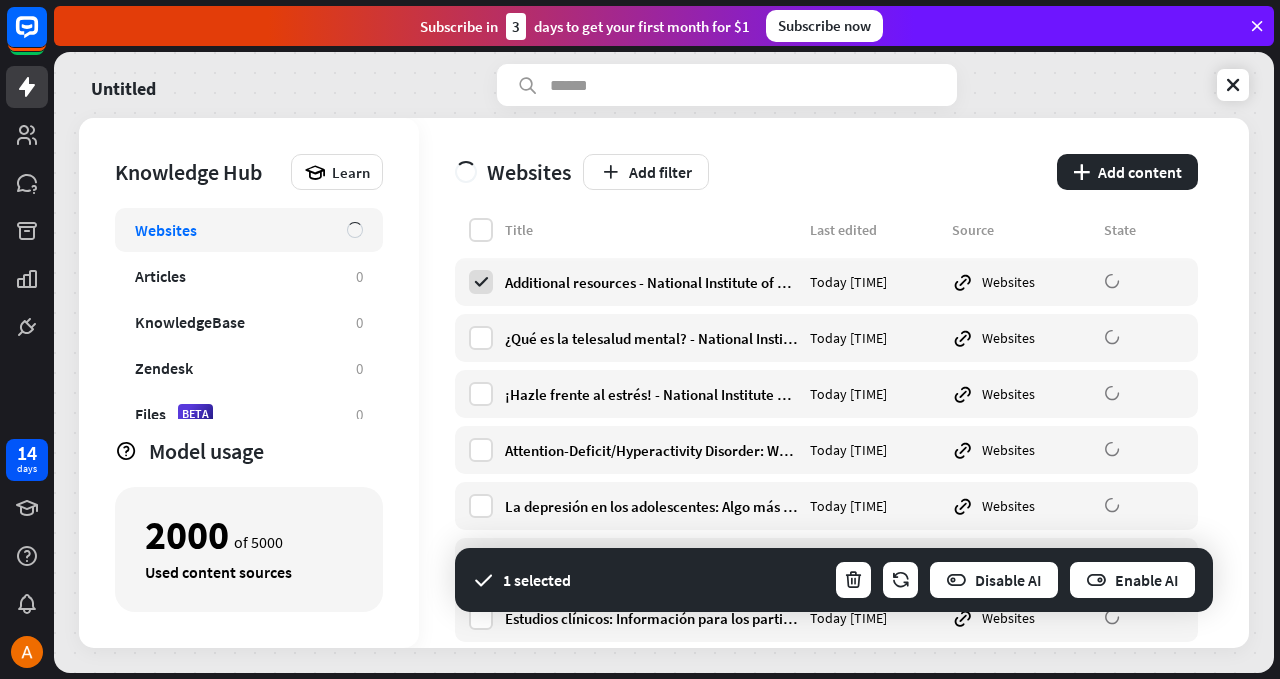 click on "Add filter" at bounding box center [814, 172] 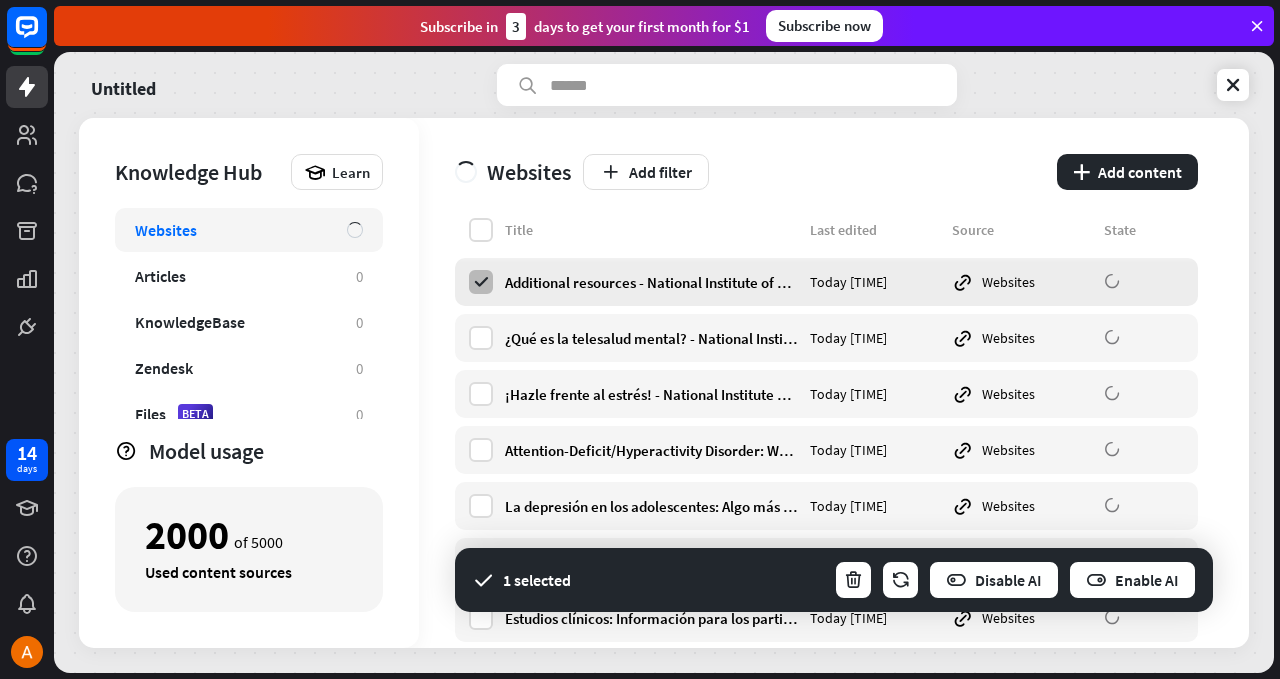 click at bounding box center [481, 282] 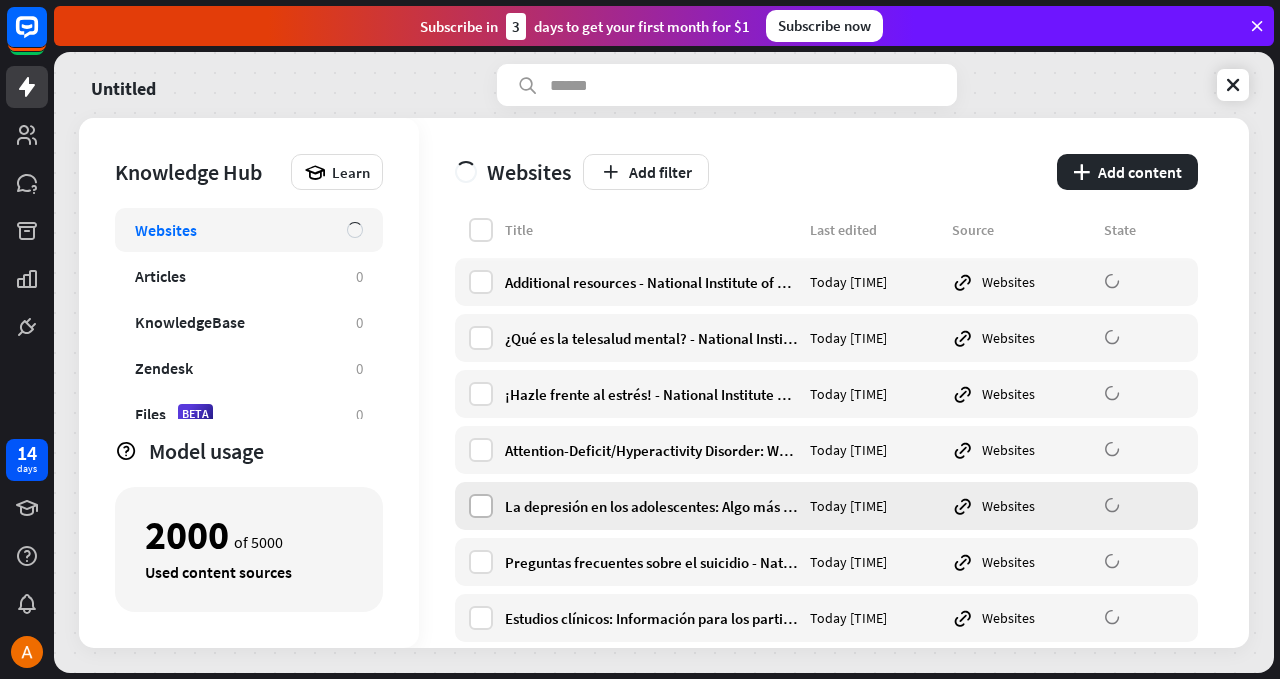 click at bounding box center (481, 506) 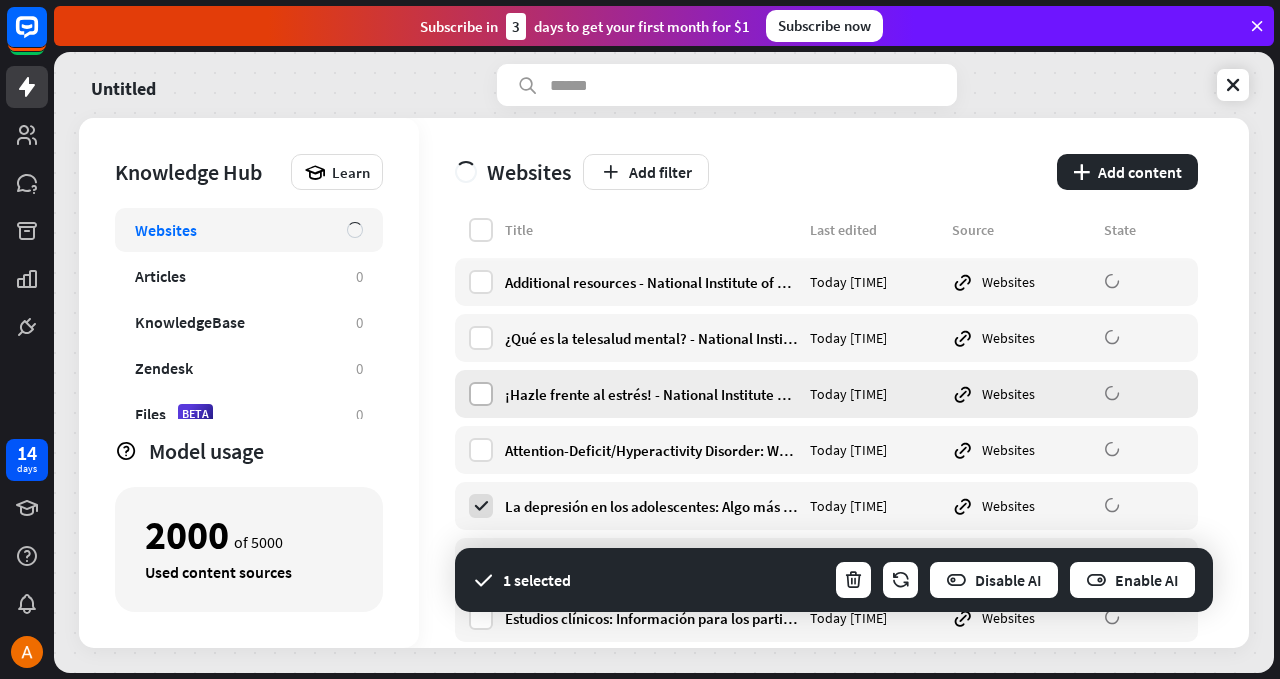click at bounding box center (481, 394) 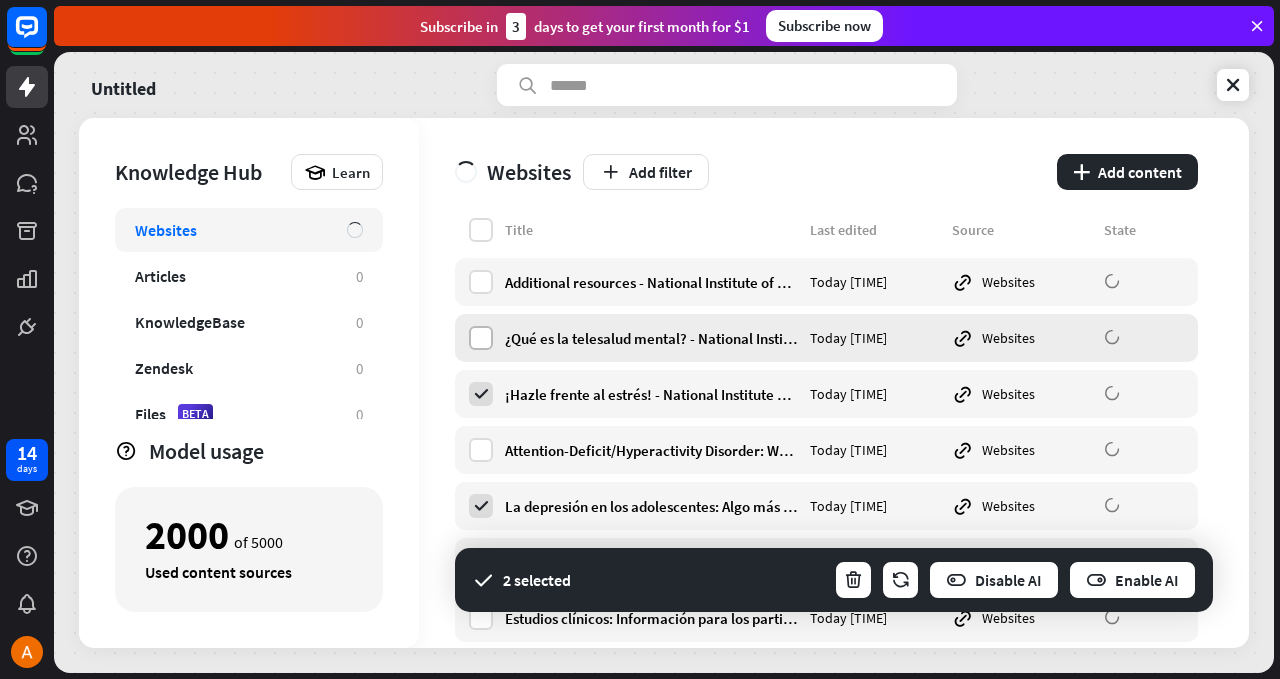 click at bounding box center [481, 338] 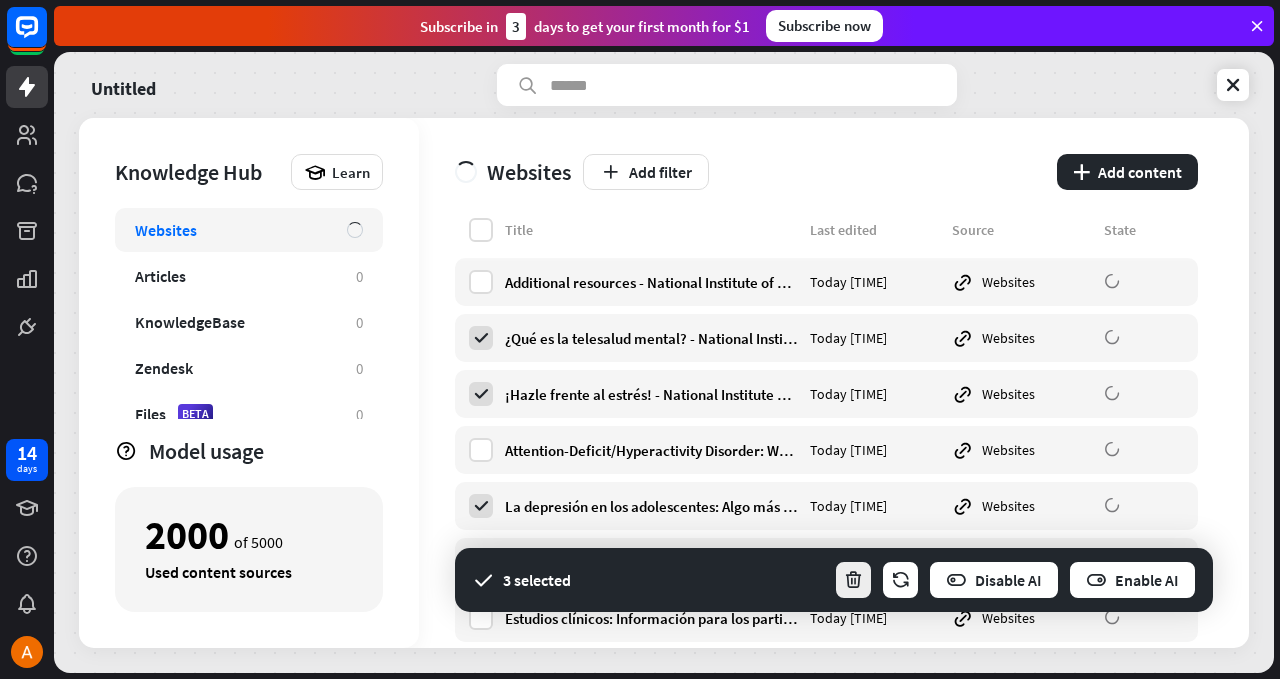 click at bounding box center (853, 580) 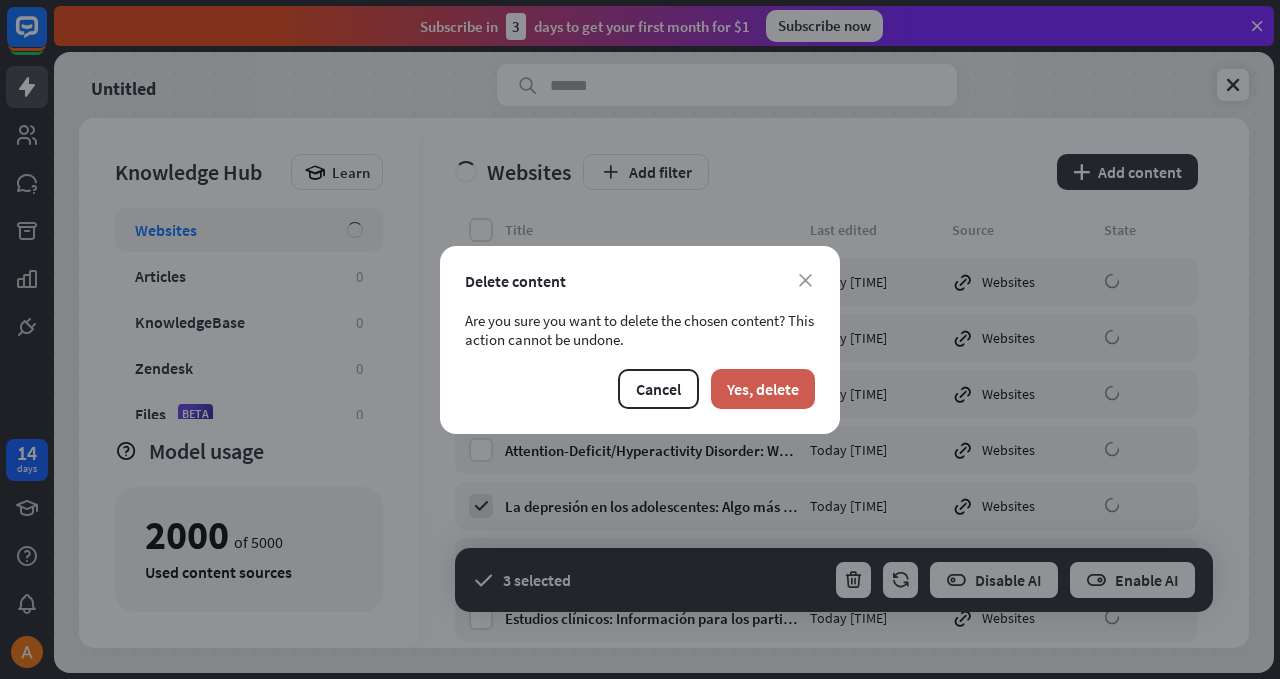 click on "Yes, delete" at bounding box center [763, 389] 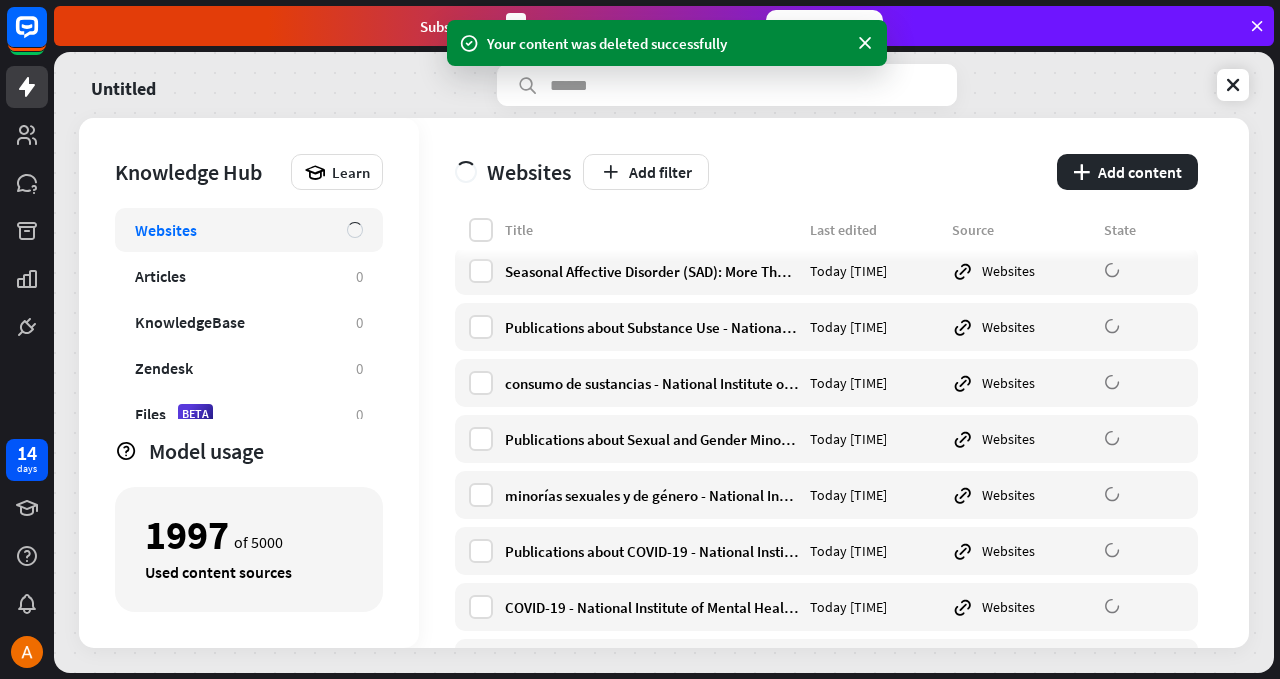 scroll, scrollTop: 237, scrollLeft: 0, axis: vertical 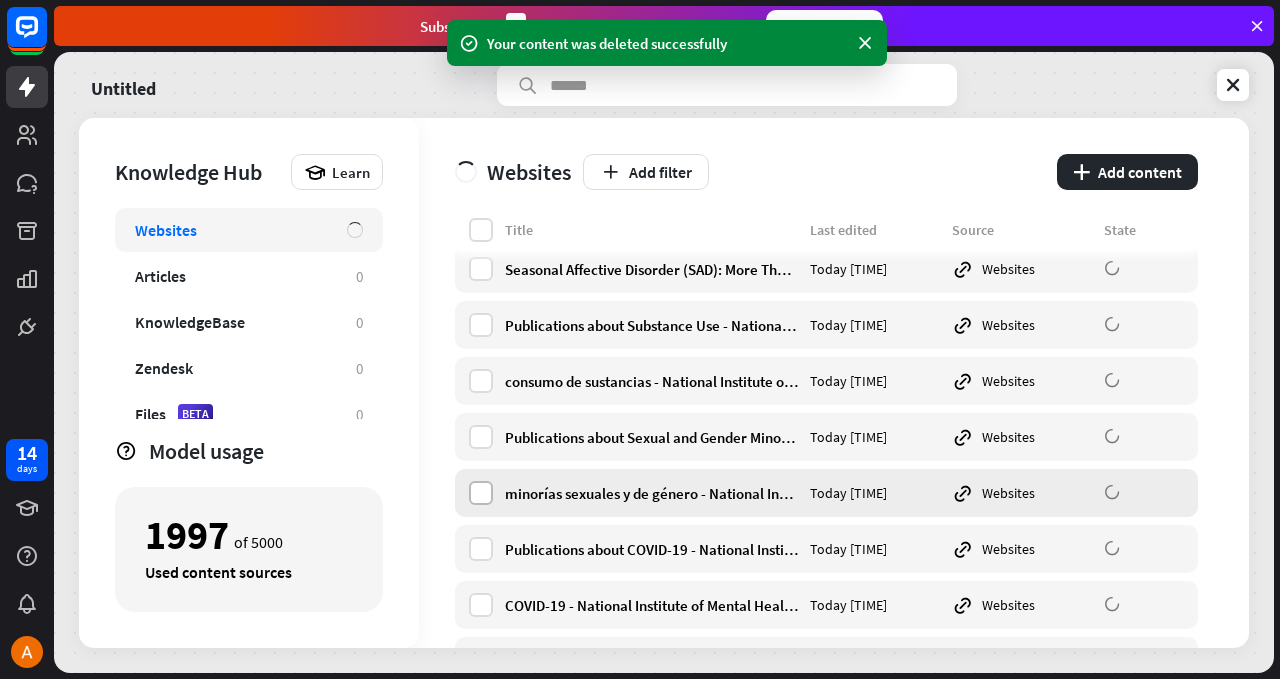 click at bounding box center (481, 493) 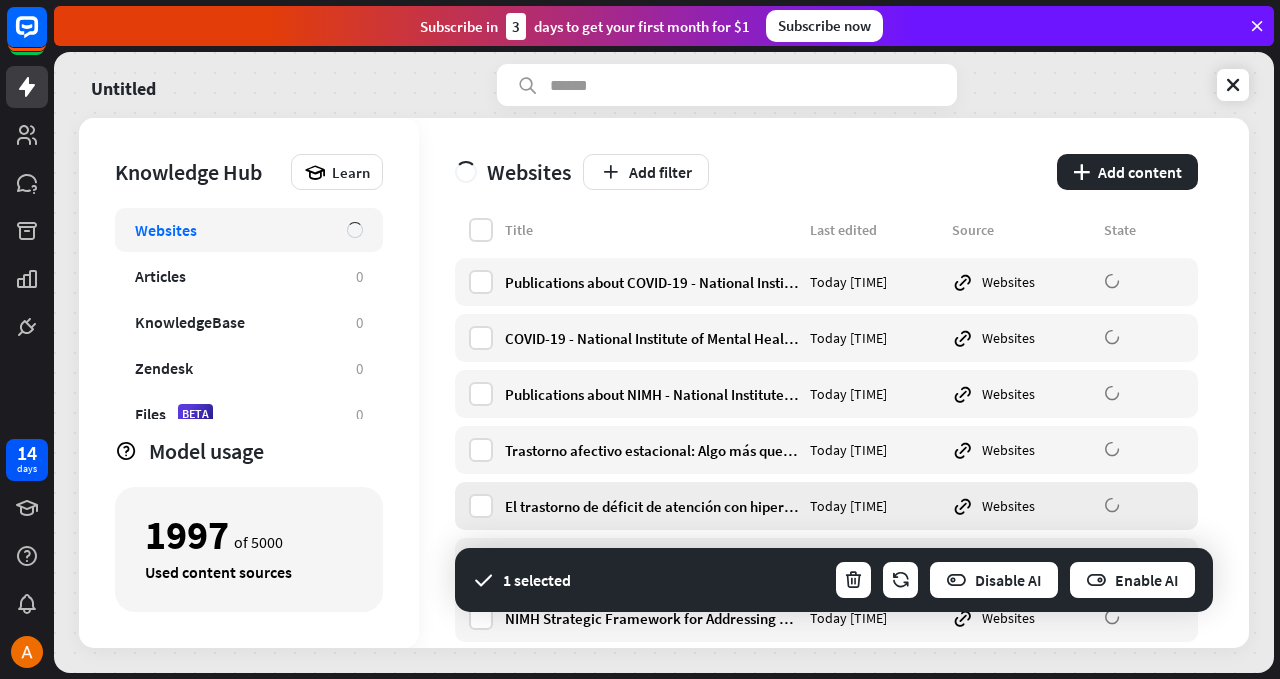 scroll, scrollTop: 555, scrollLeft: 0, axis: vertical 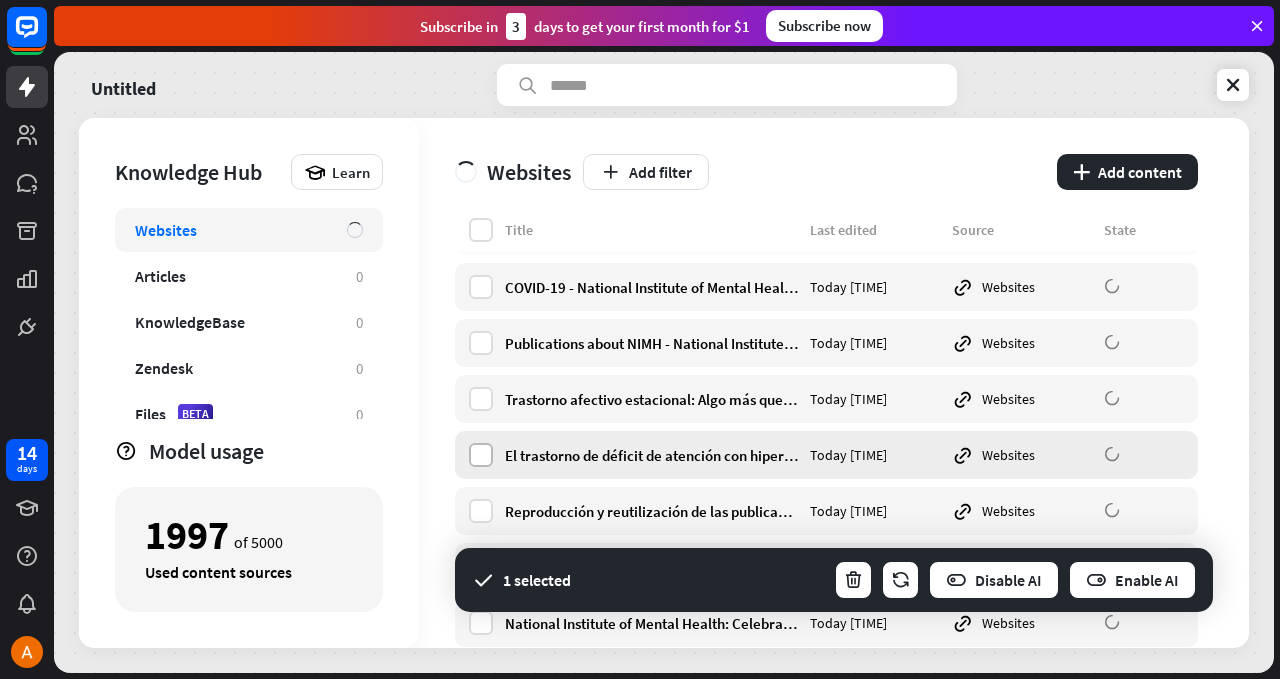click at bounding box center [481, 455] 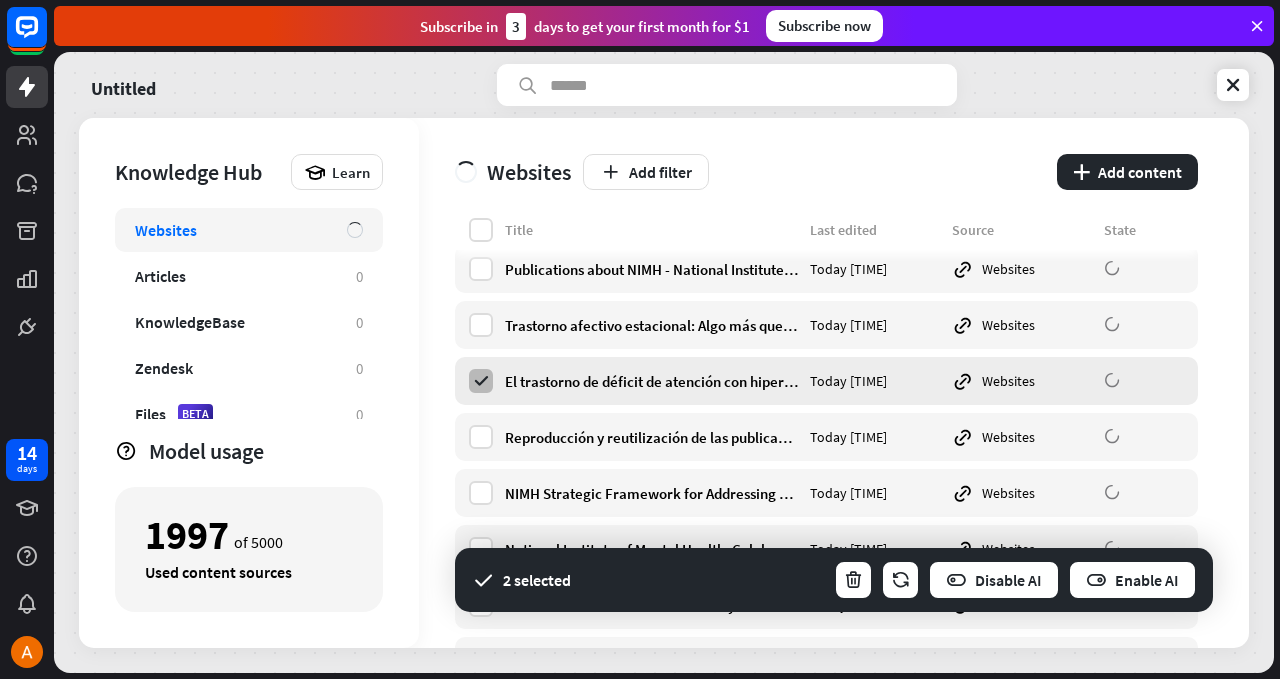 scroll, scrollTop: 634, scrollLeft: 0, axis: vertical 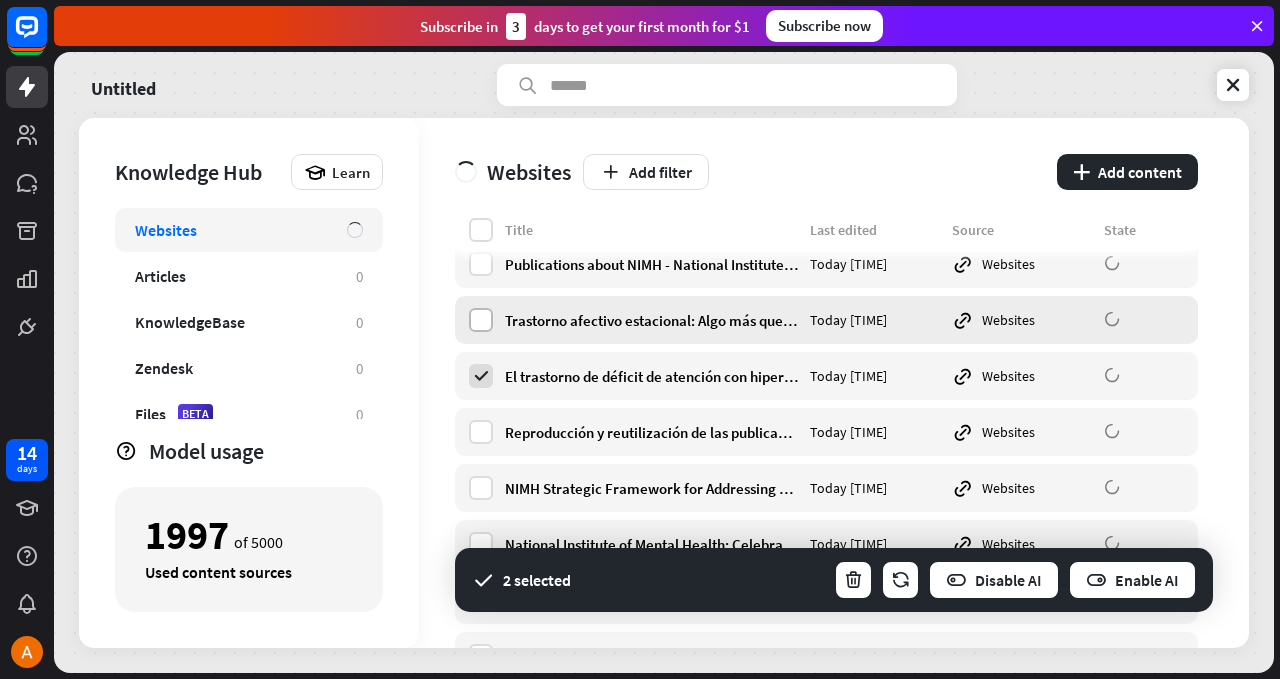 click at bounding box center [481, 320] 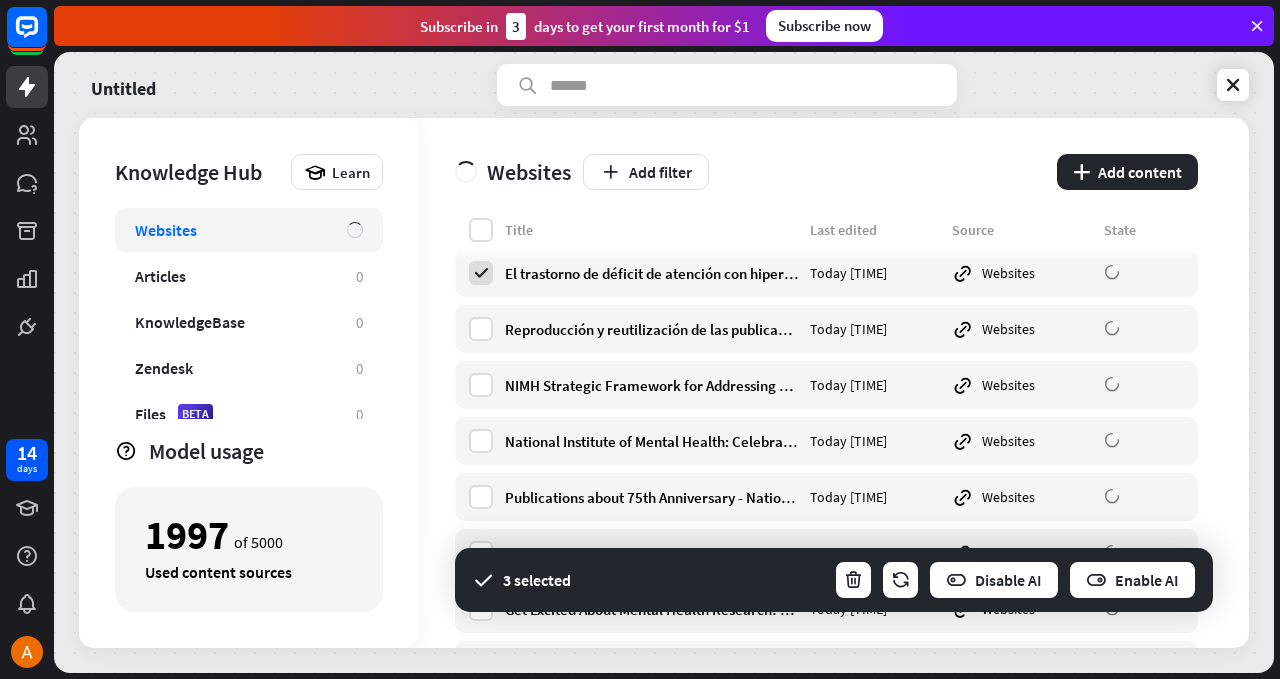 scroll, scrollTop: 738, scrollLeft: 0, axis: vertical 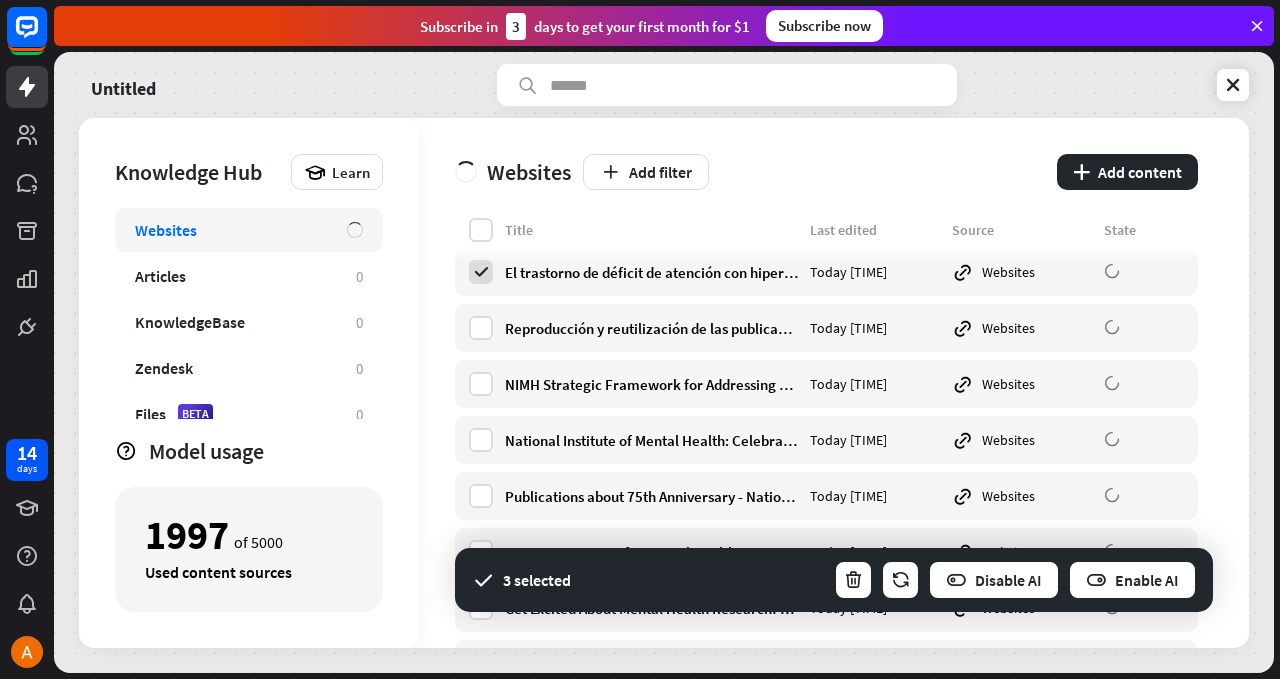 click at bounding box center [481, 328] 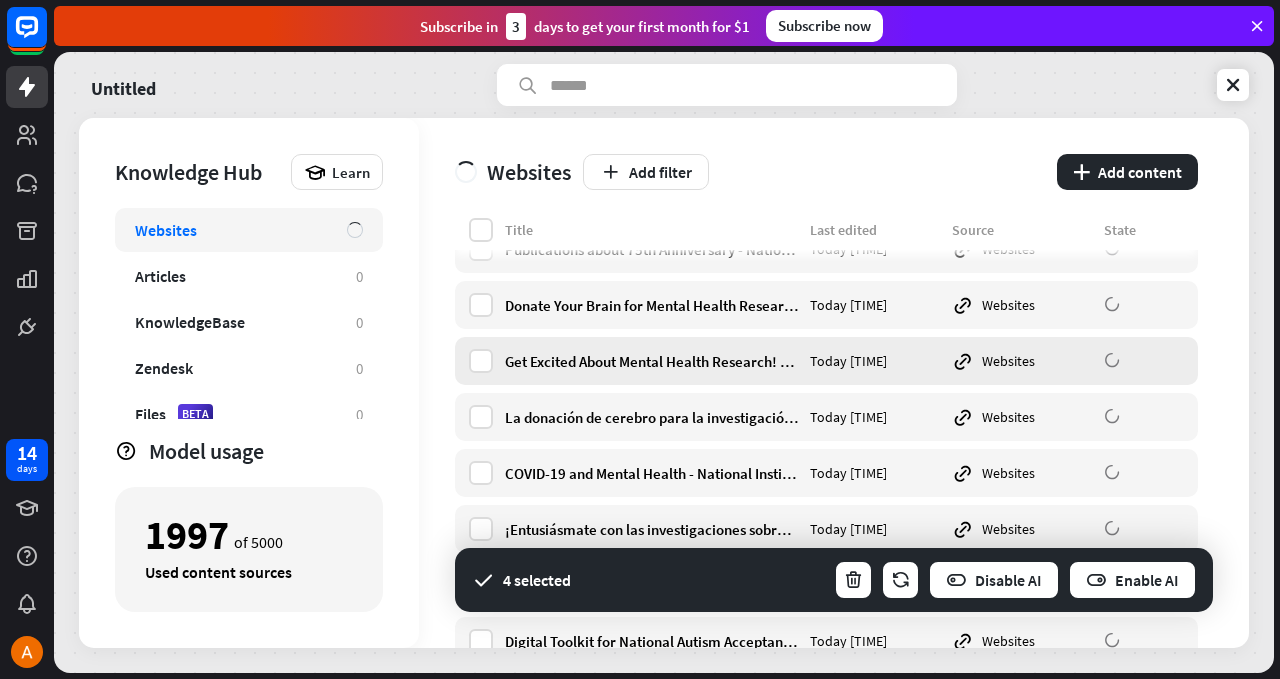 scroll, scrollTop: 989, scrollLeft: 0, axis: vertical 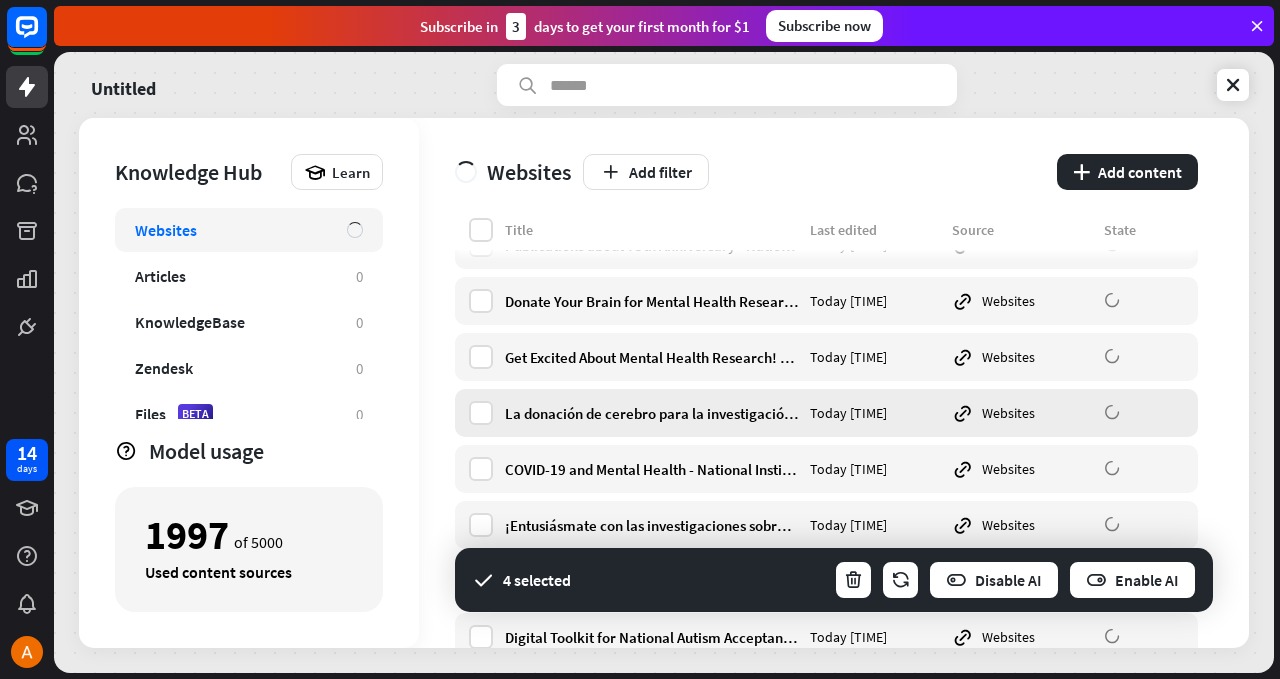 click on "La donación de cerebro para la investigación en salud mental - National Institute of Mental Health (NIMH)
Today 9:54 AM
Websites" at bounding box center [826, 413] 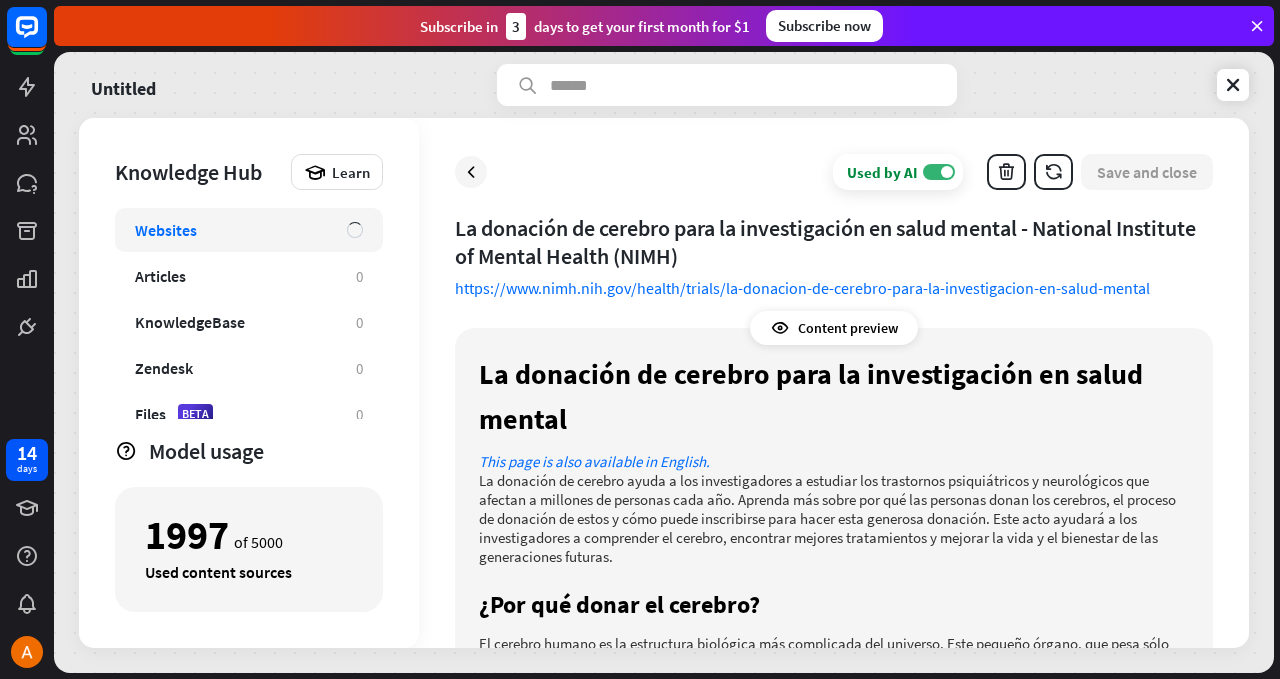 click on "Used by AI
ON
Save and close
La donación de cerebro para la investigación en salud mental - National Institute of Mental Health (NIMH)
https://www.nimh.nih.gov/health/trials/la-donacion-de-cerebro-para-la-investigacion-en-salud-mental
Content preview
La donación de cerebro para la investigación en salud mental
This page is also available in English.
La donación de cerebro ayuda a los investigadores a estudiar los trastornos psiquiátricos y neurológicos que afectan a millones de personas cada año. Aprenda más sobre por qué las personas donan los cerebros, el proceso de donación de estos y cómo puede inscribirse para hacer esta generosa donación. Este acto ayudará a los investigadores a comprender el cerebro, encontrar mejores tratamientos y mejorar la vida y el bienestar de las generaciones futuras.
¿Por qué donar el cerebro?
El  NIH NeuroBioBank" at bounding box center [834, 383] 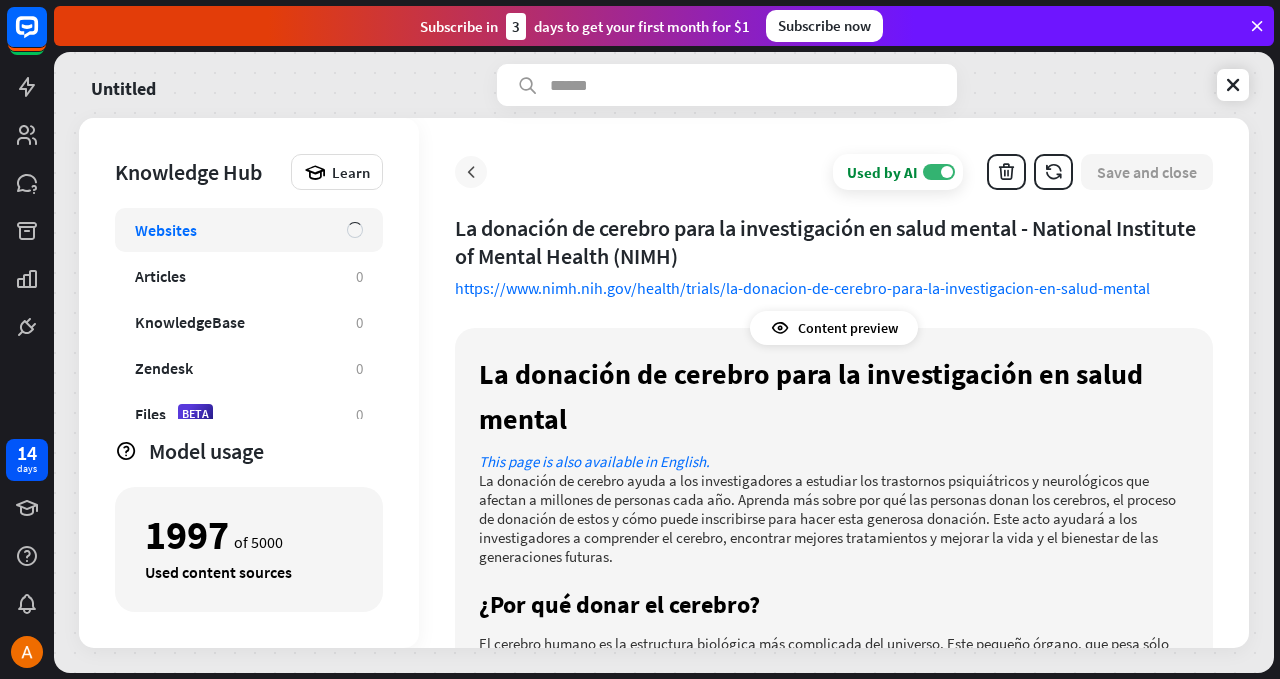 click at bounding box center (471, 172) 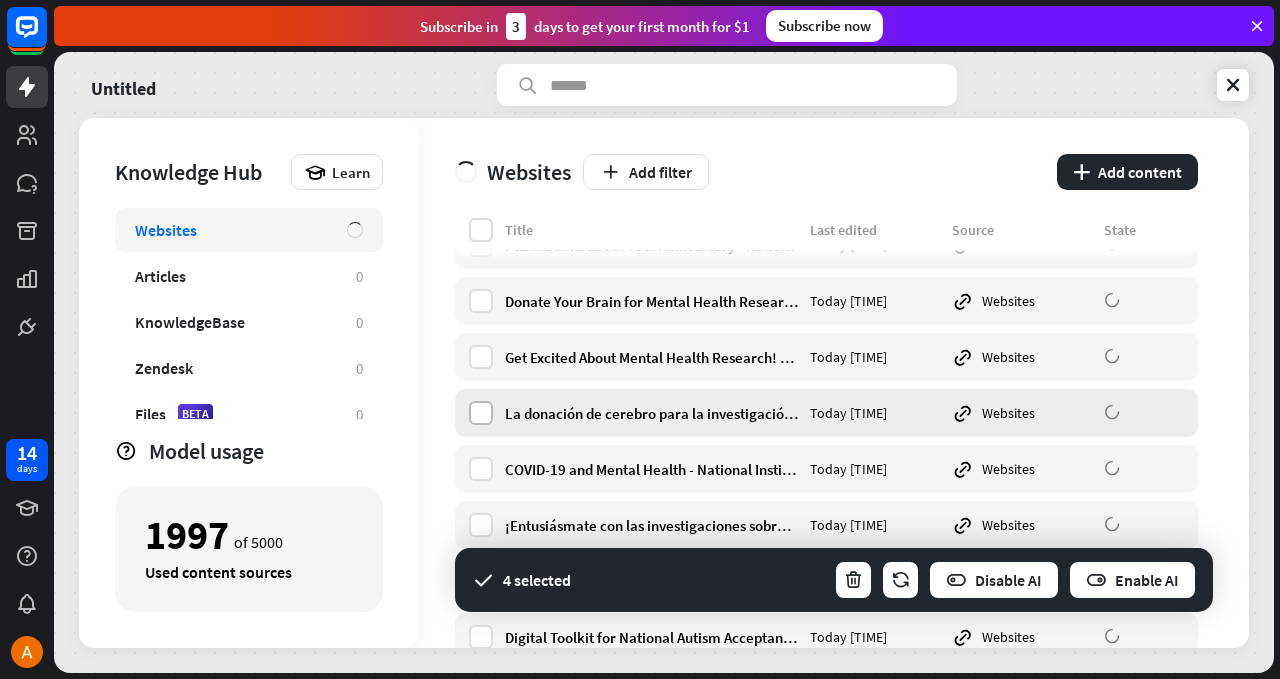 click at bounding box center (481, 413) 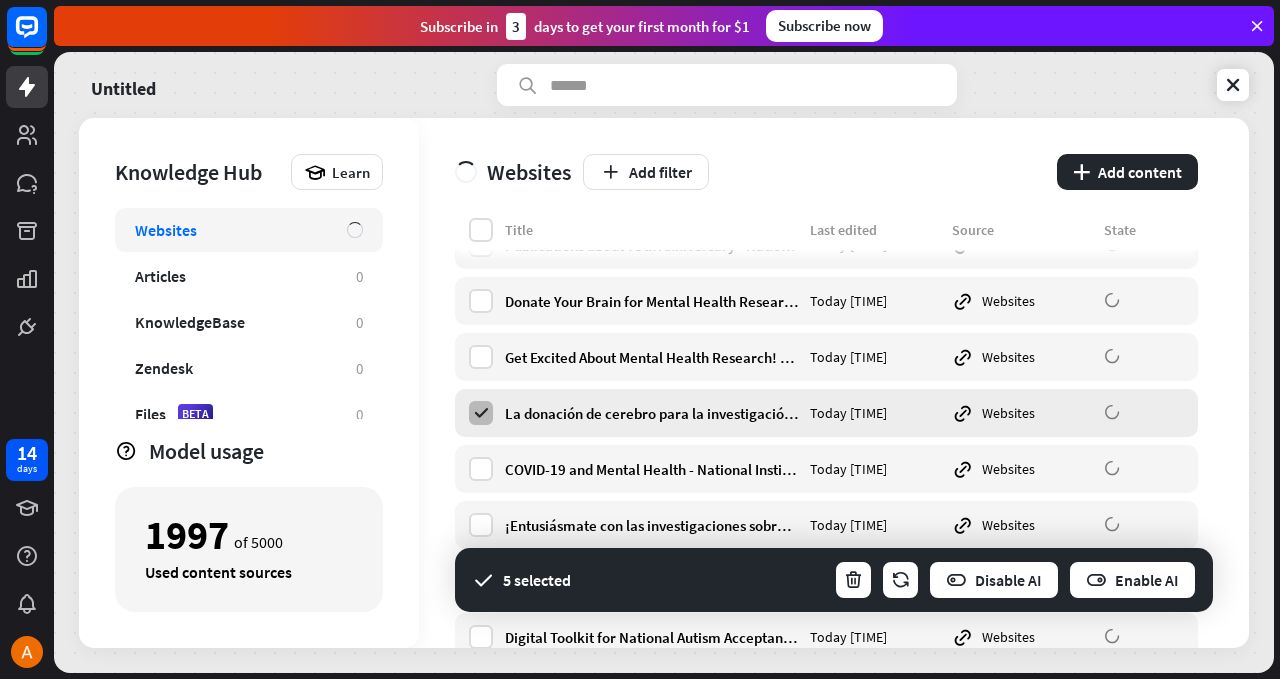 scroll, scrollTop: 1049, scrollLeft: 0, axis: vertical 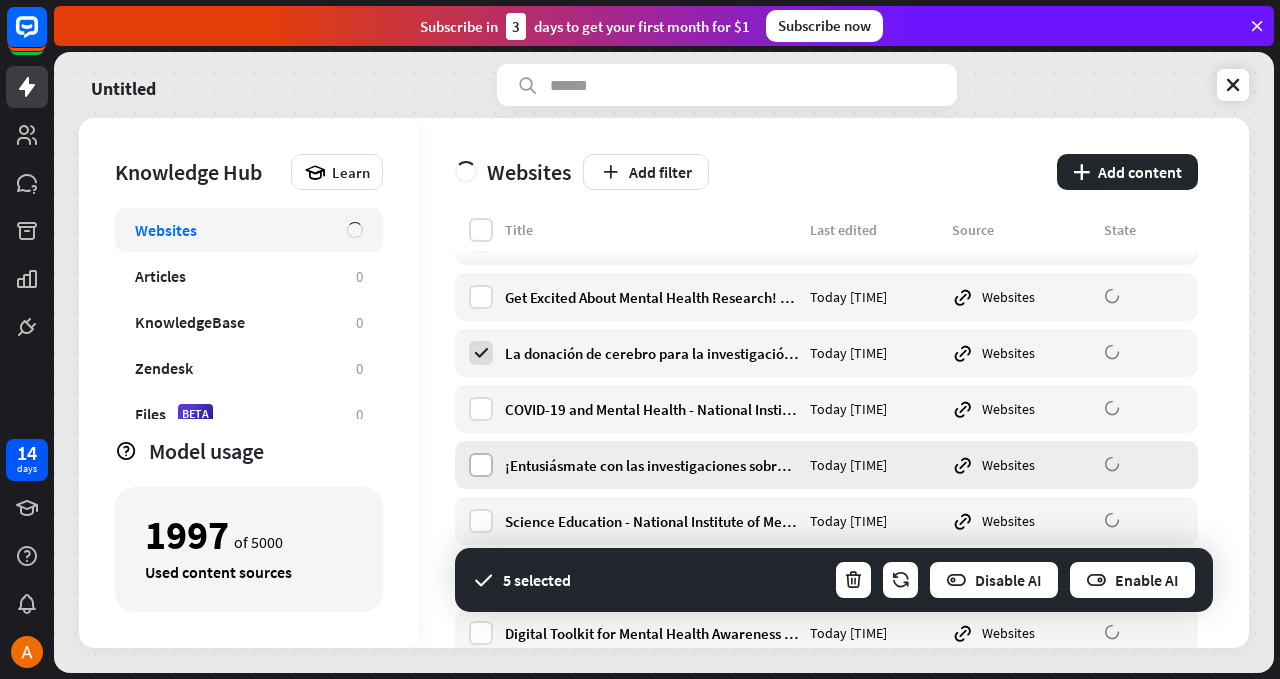 click at bounding box center [481, 465] 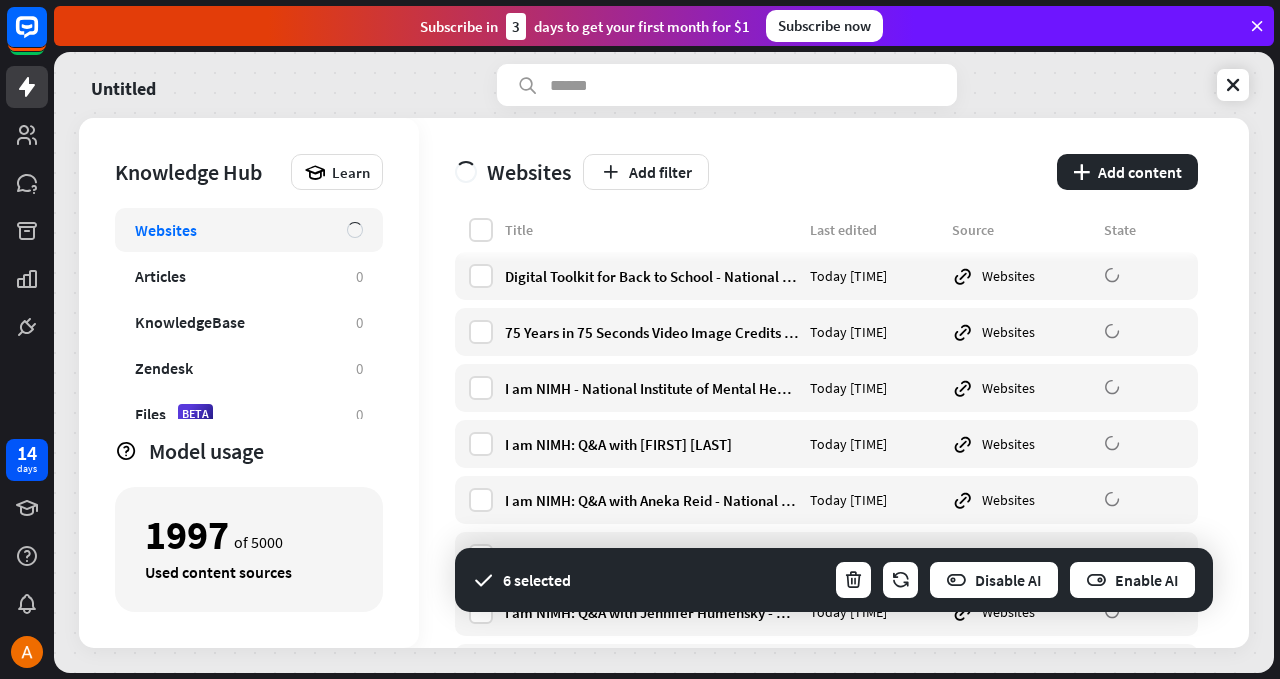 scroll, scrollTop: 1743, scrollLeft: 0, axis: vertical 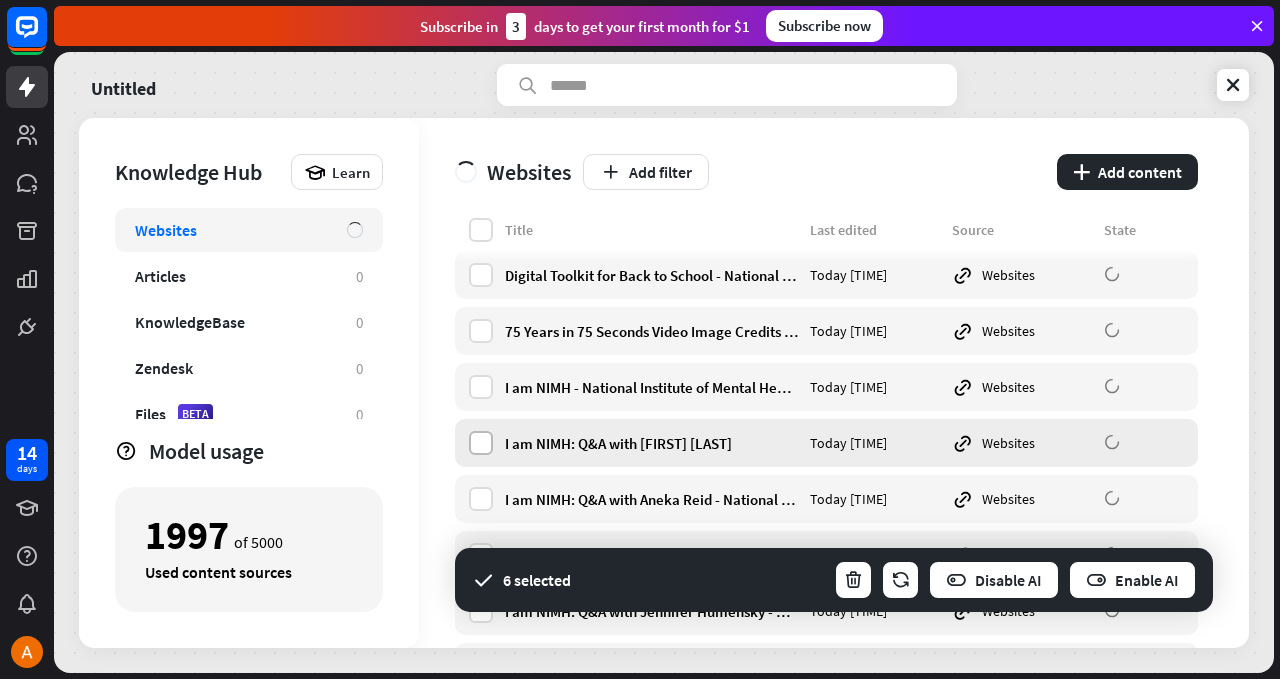 click at bounding box center [481, 443] 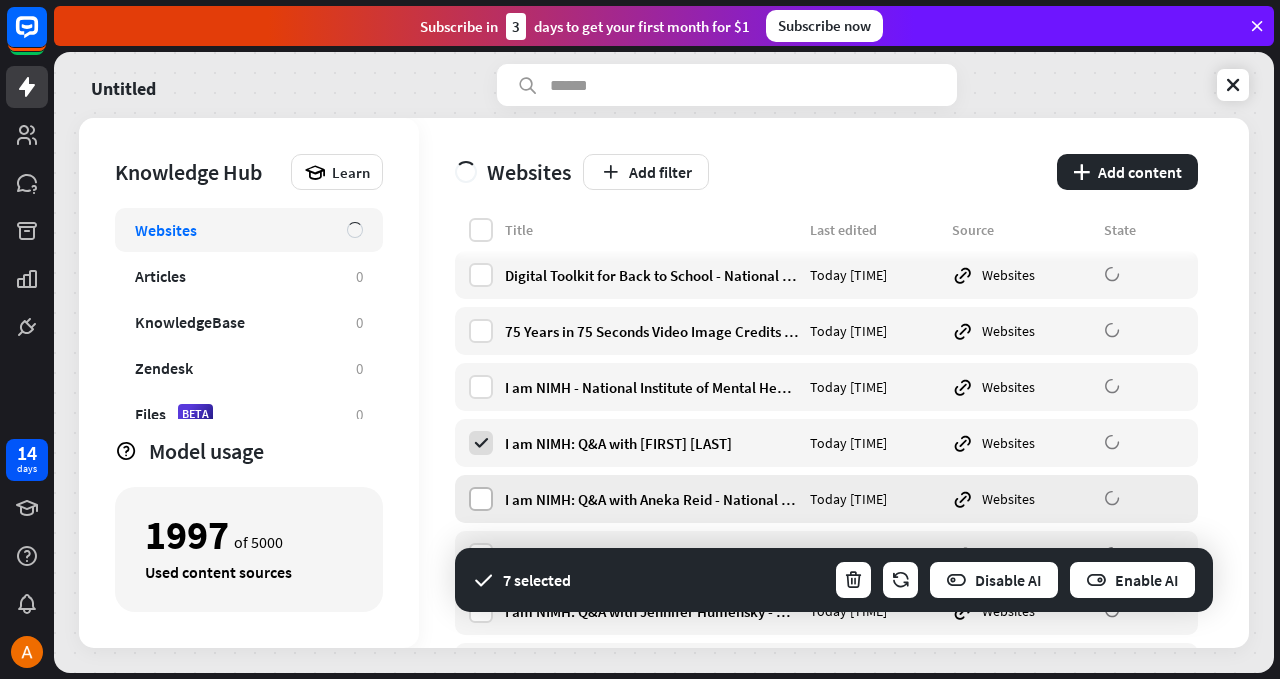 click at bounding box center [481, 499] 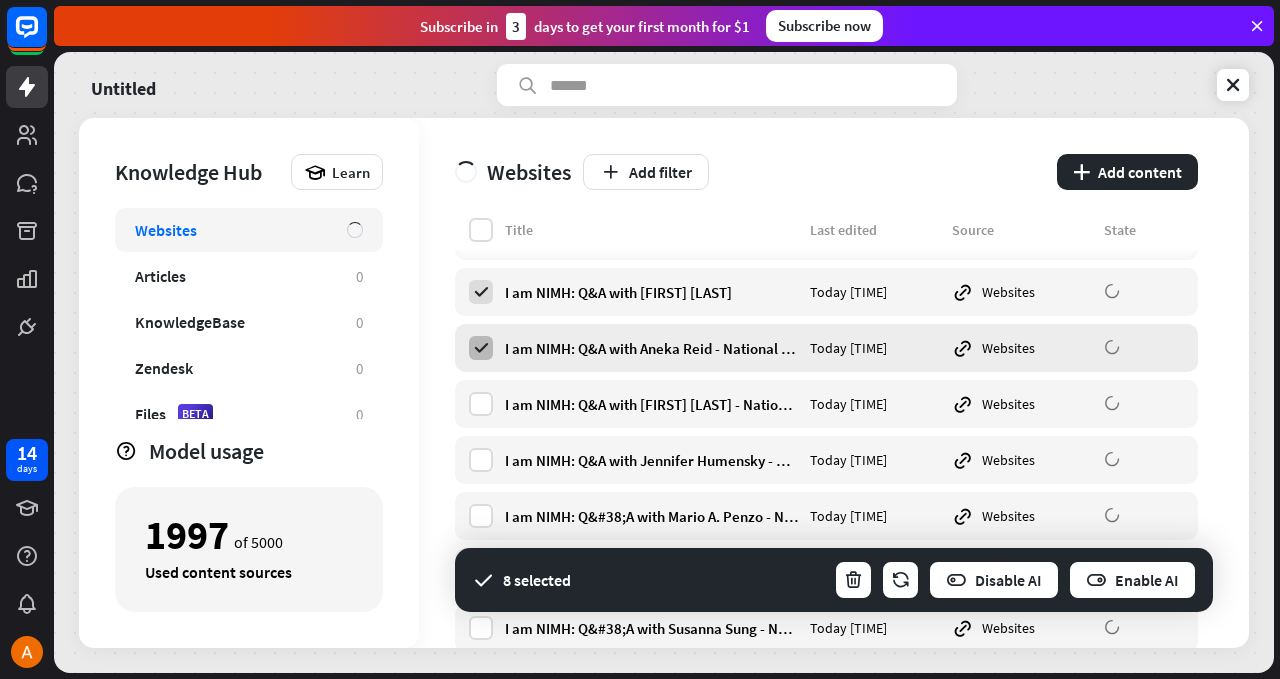 scroll, scrollTop: 1890, scrollLeft: 0, axis: vertical 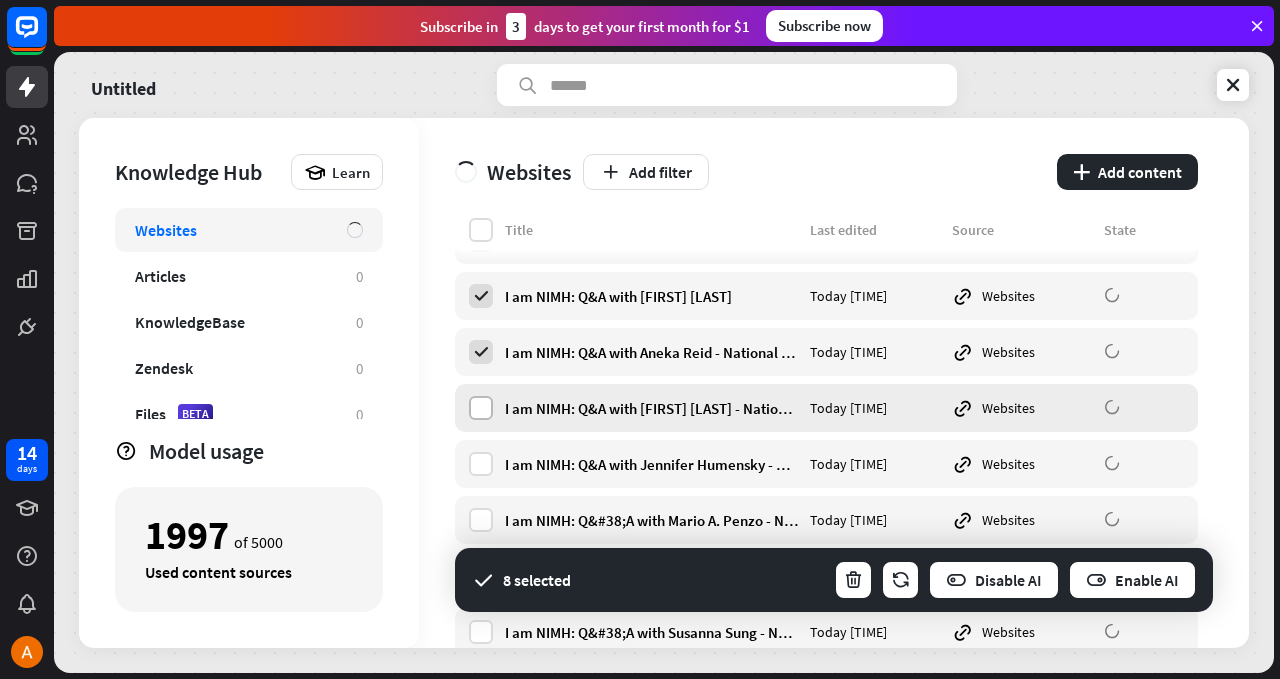 click at bounding box center (481, 408) 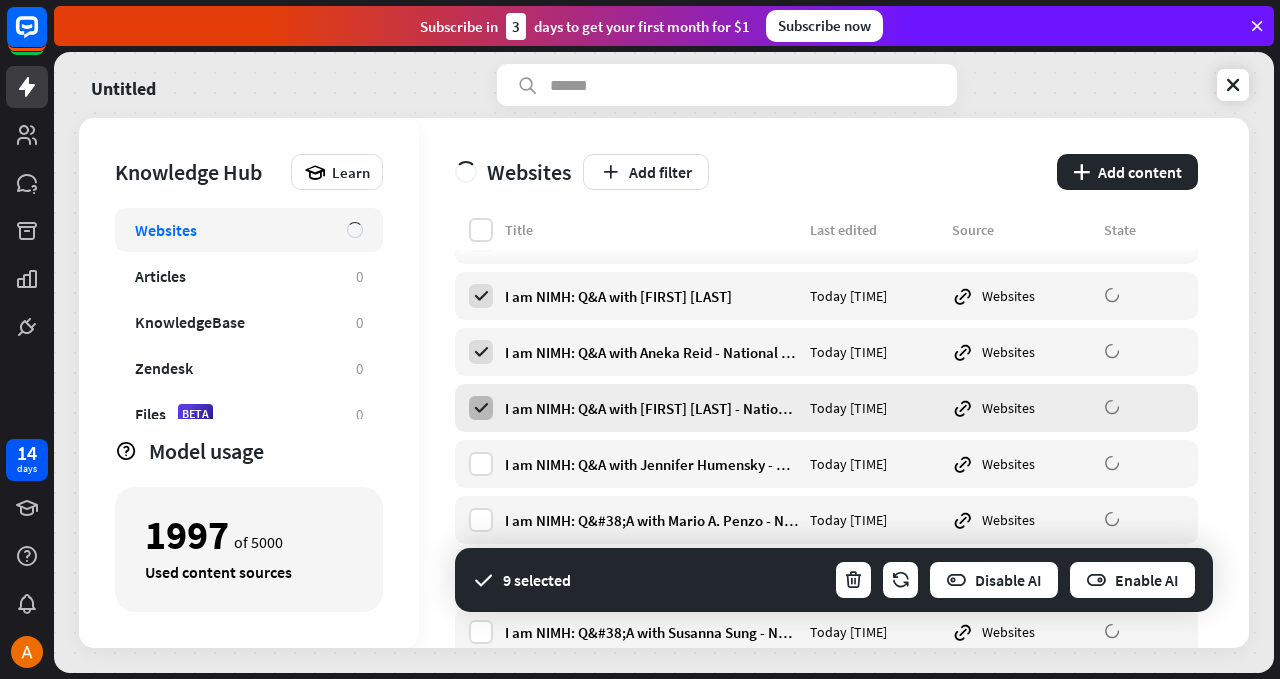 scroll, scrollTop: 1930, scrollLeft: 0, axis: vertical 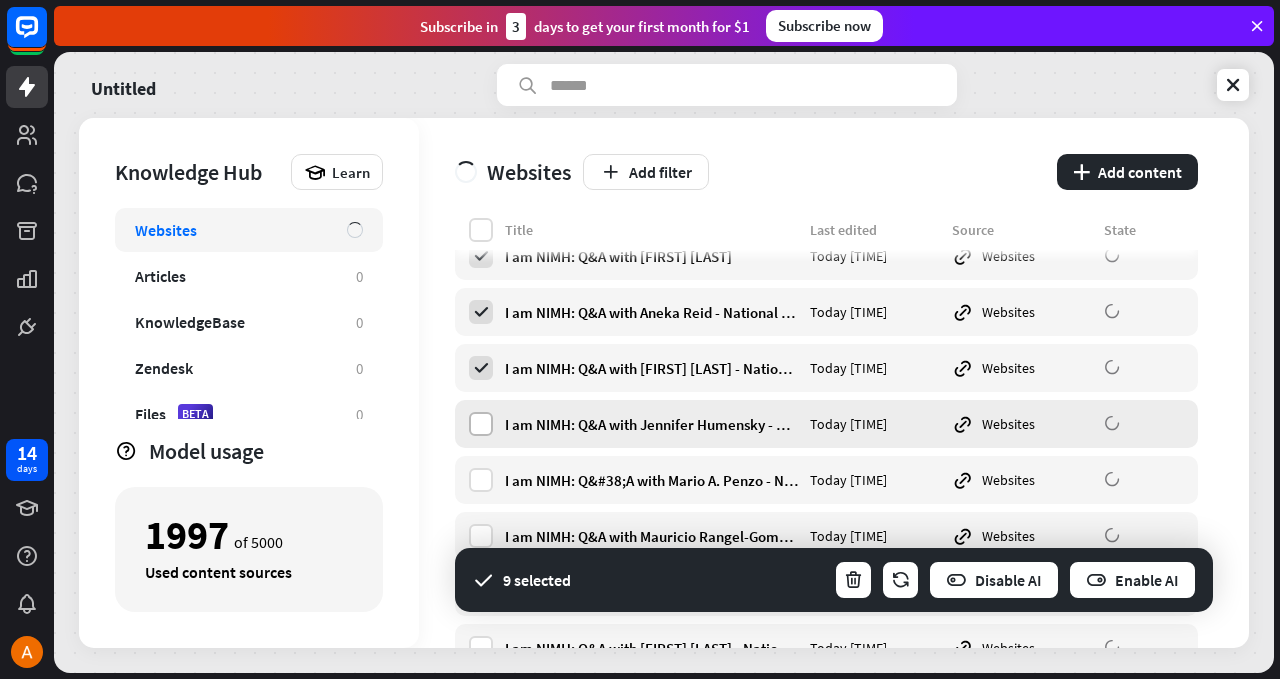 click at bounding box center [481, 424] 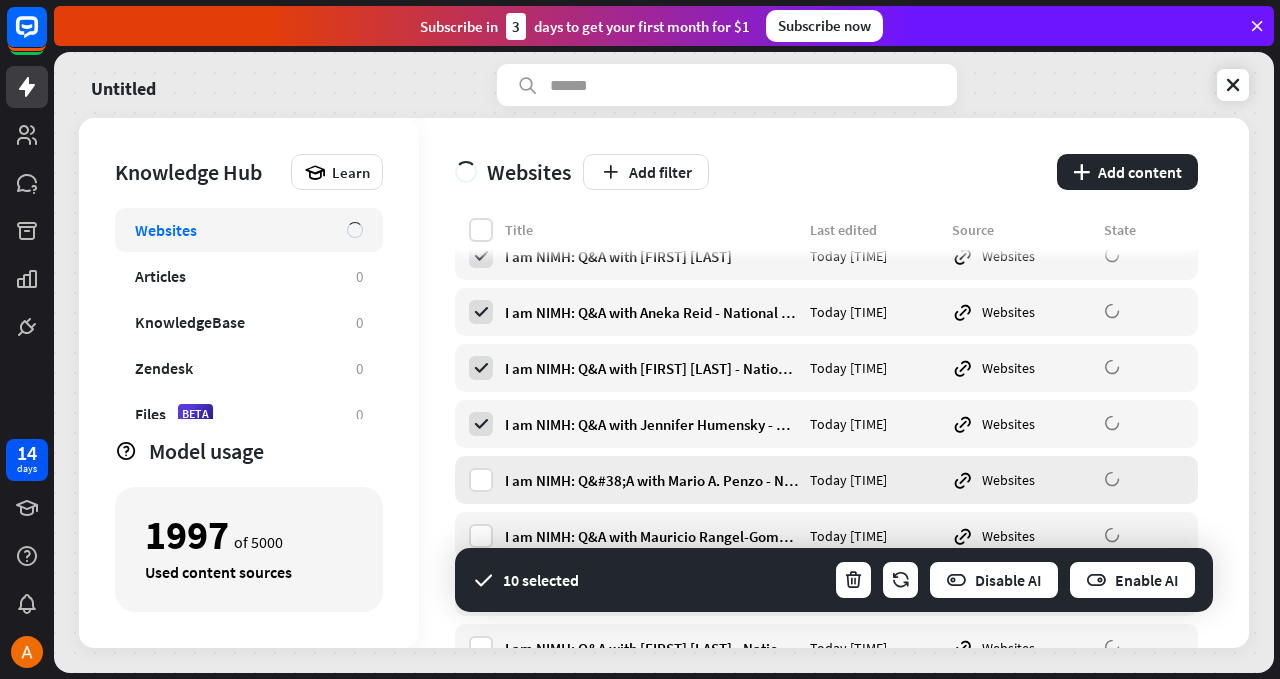 click on "I am NIMH: Q&A with [NAME]
Today 9:54 AM
Websites" at bounding box center [826, 480] 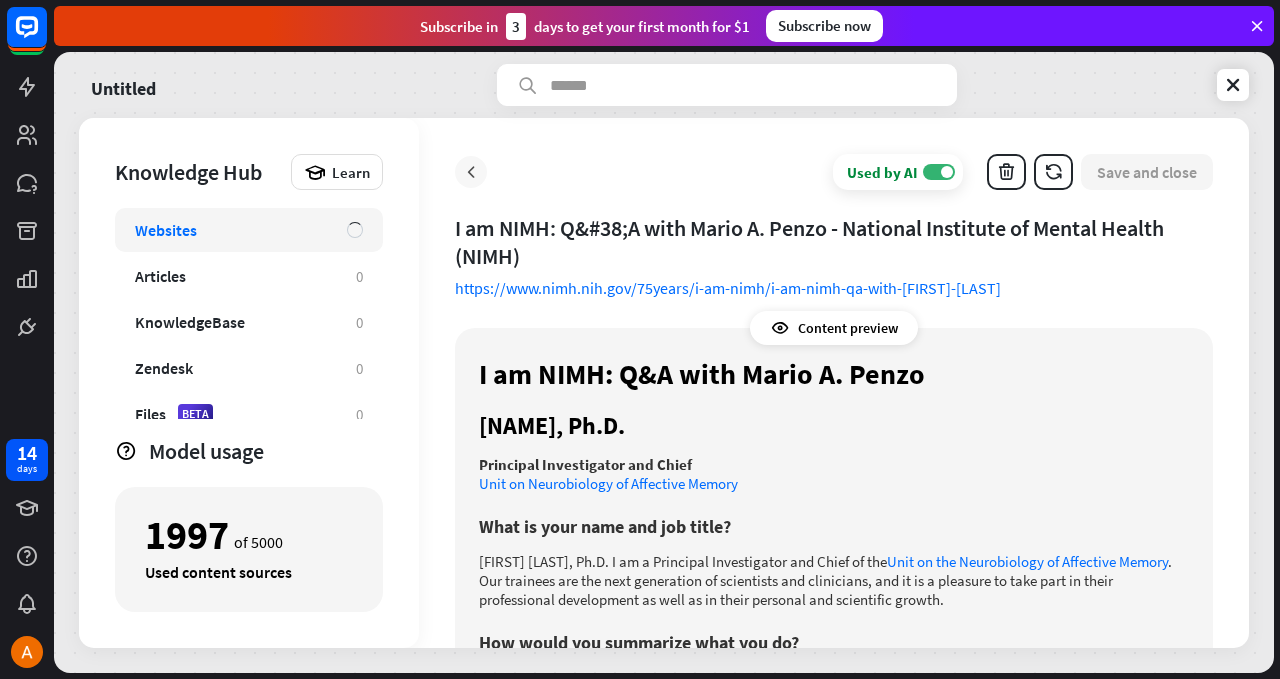 click at bounding box center (471, 172) 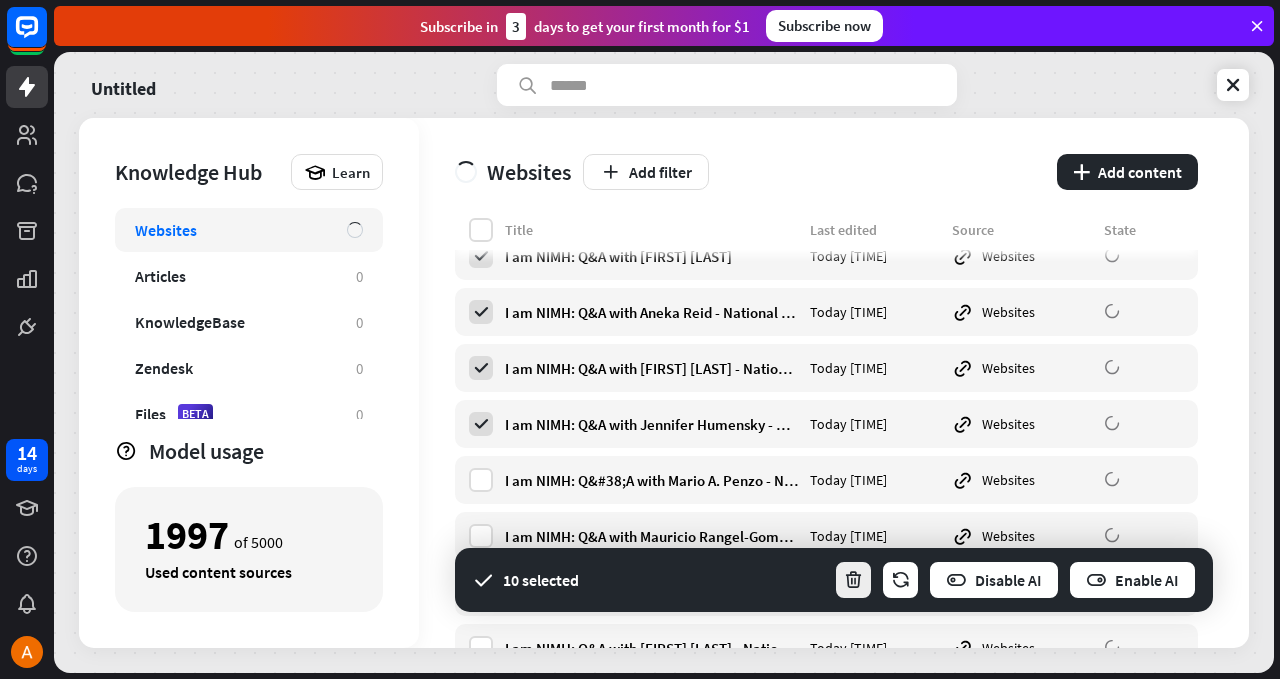 click at bounding box center [853, 580] 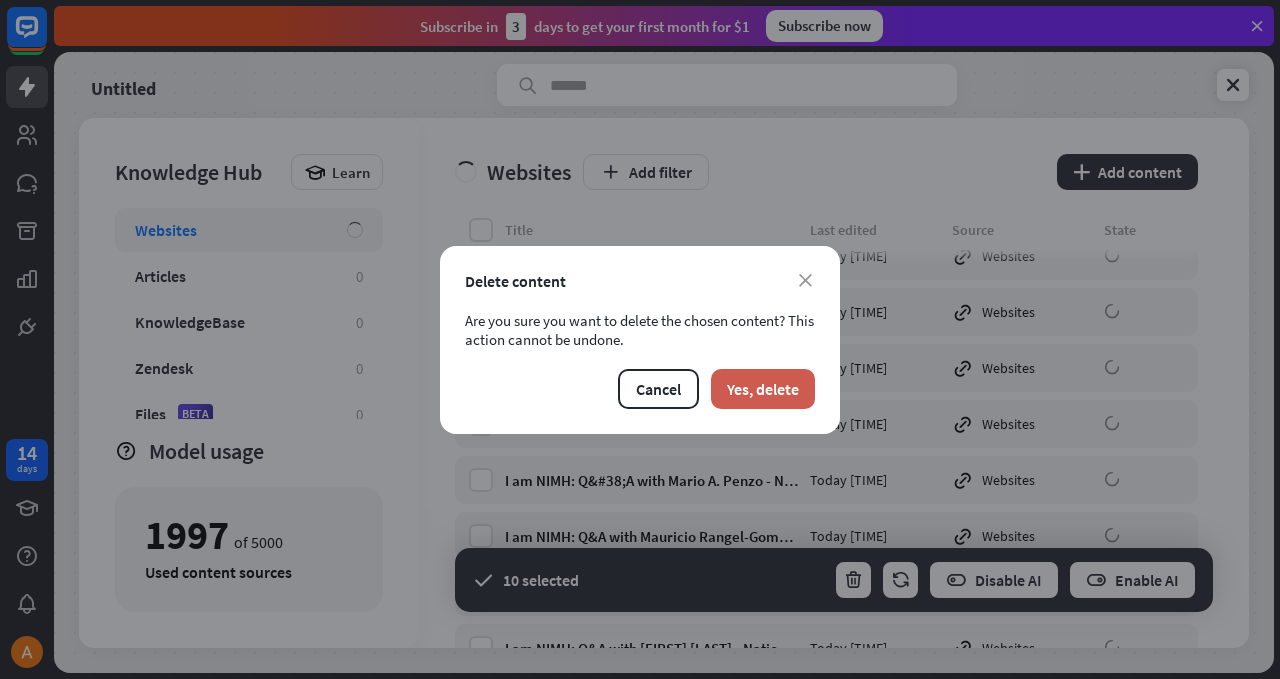 click on "Yes, delete" at bounding box center (763, 389) 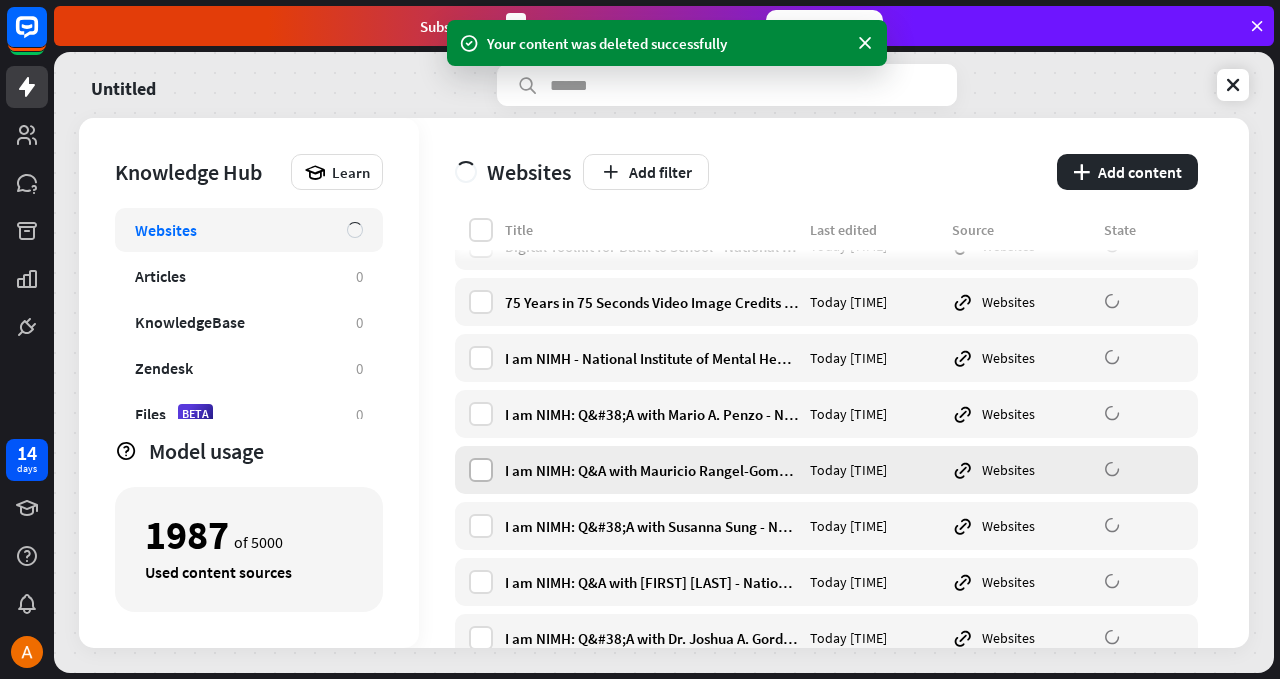 scroll, scrollTop: 1435, scrollLeft: 0, axis: vertical 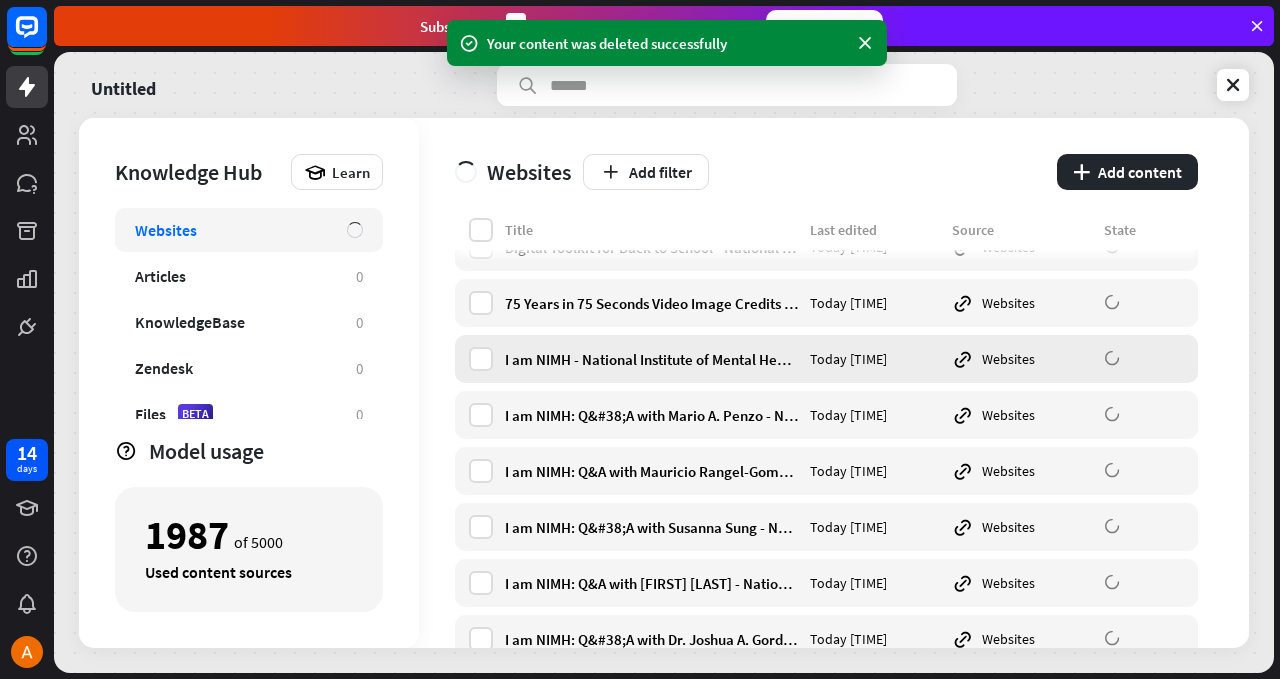 click on "I am NIMH - National Institute of Mental Health (NIMH)" at bounding box center [651, 359] 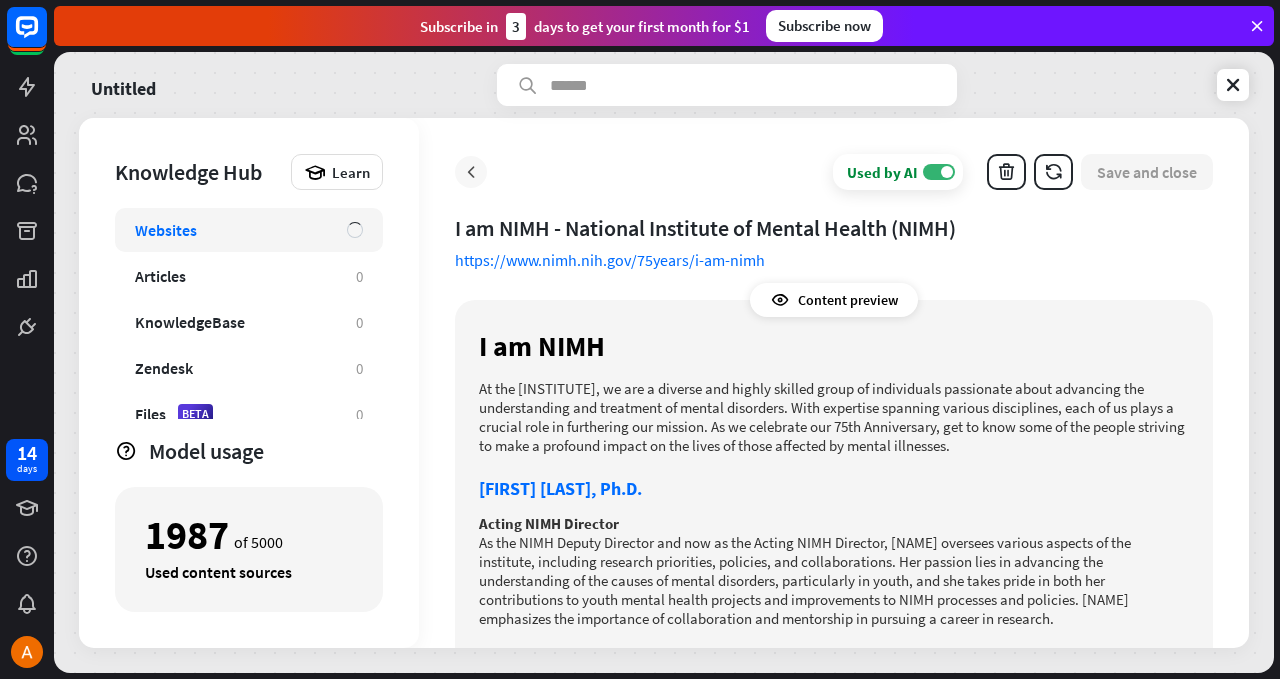 click at bounding box center (471, 172) 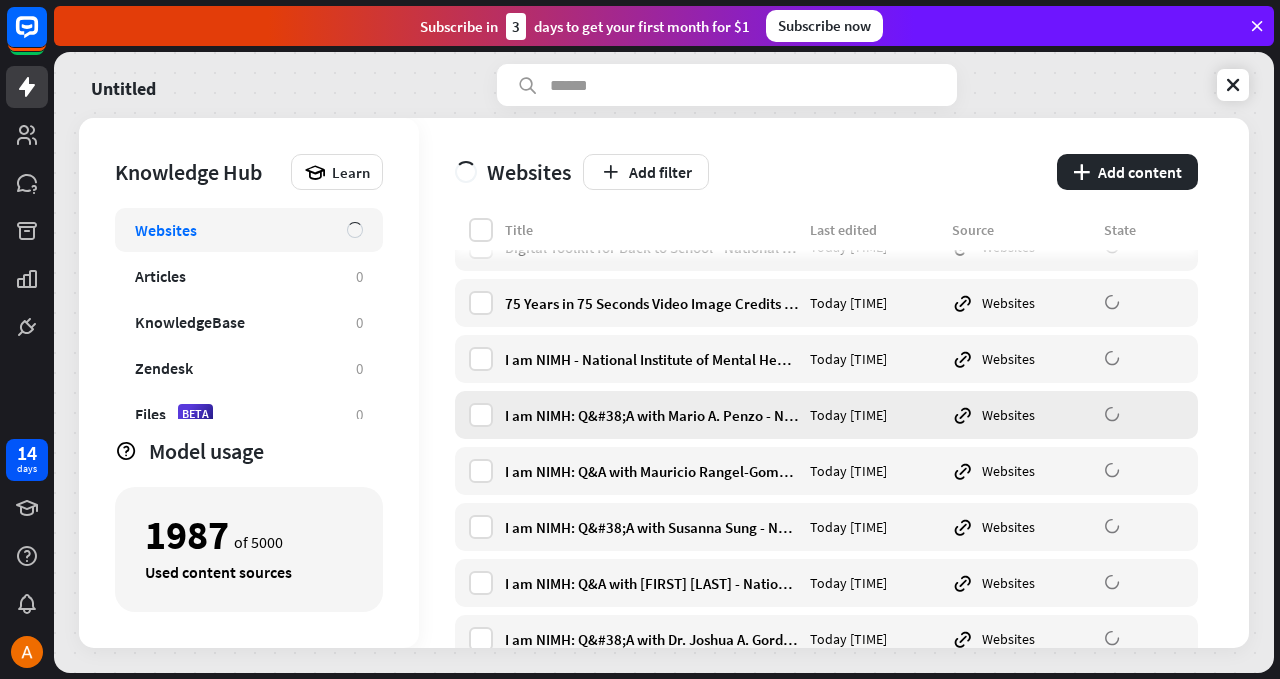 click on "I am NIMH: Q&#38;A with Mario A. Penzo - National Institute of Mental Health (NIMH)" at bounding box center (651, 415) 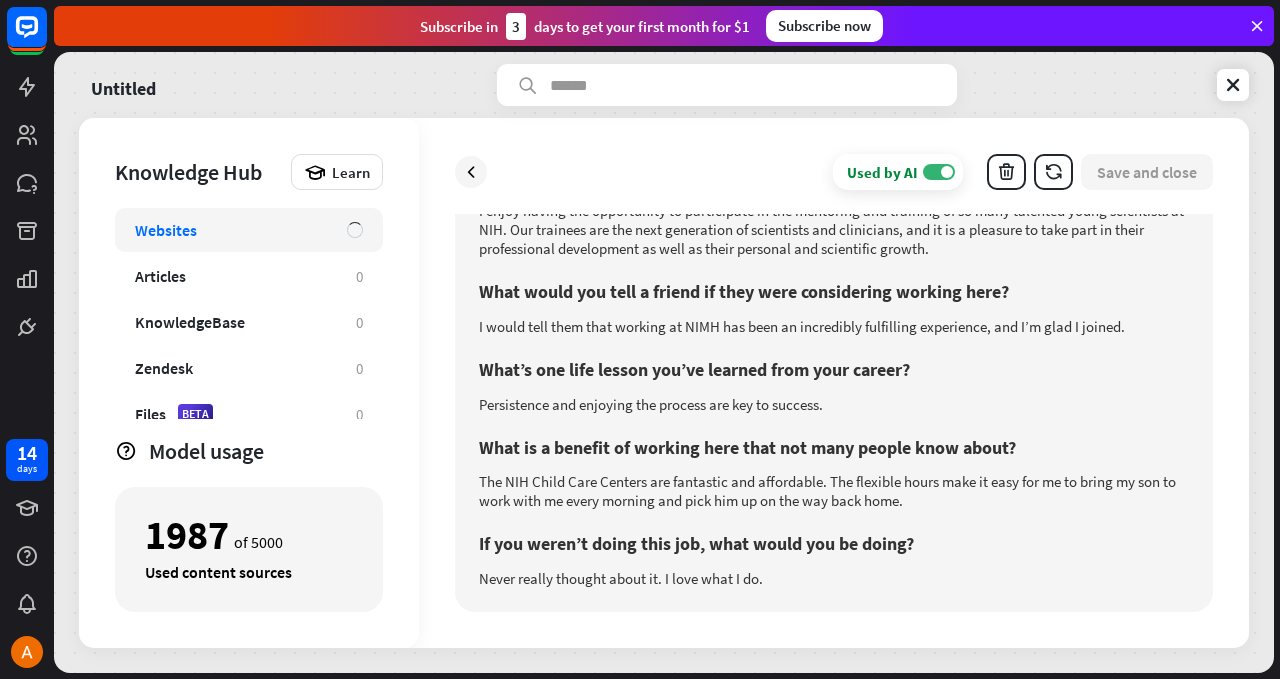 scroll, scrollTop: 0, scrollLeft: 0, axis: both 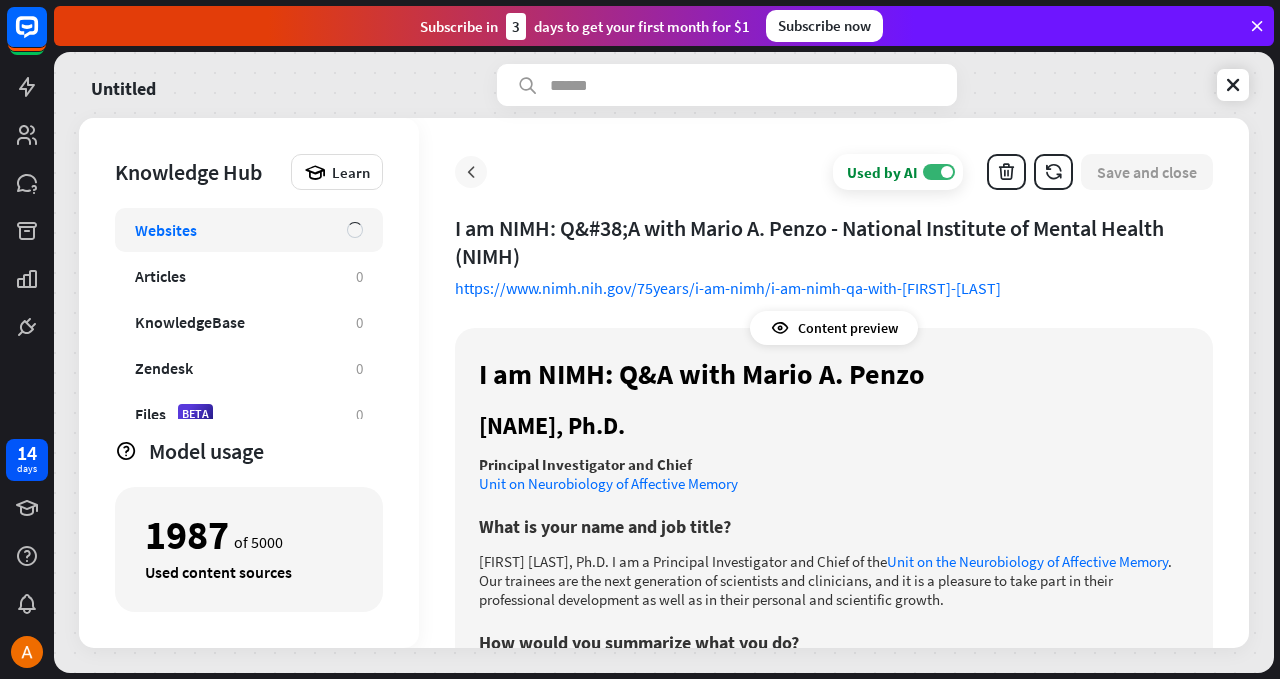 click at bounding box center [471, 172] 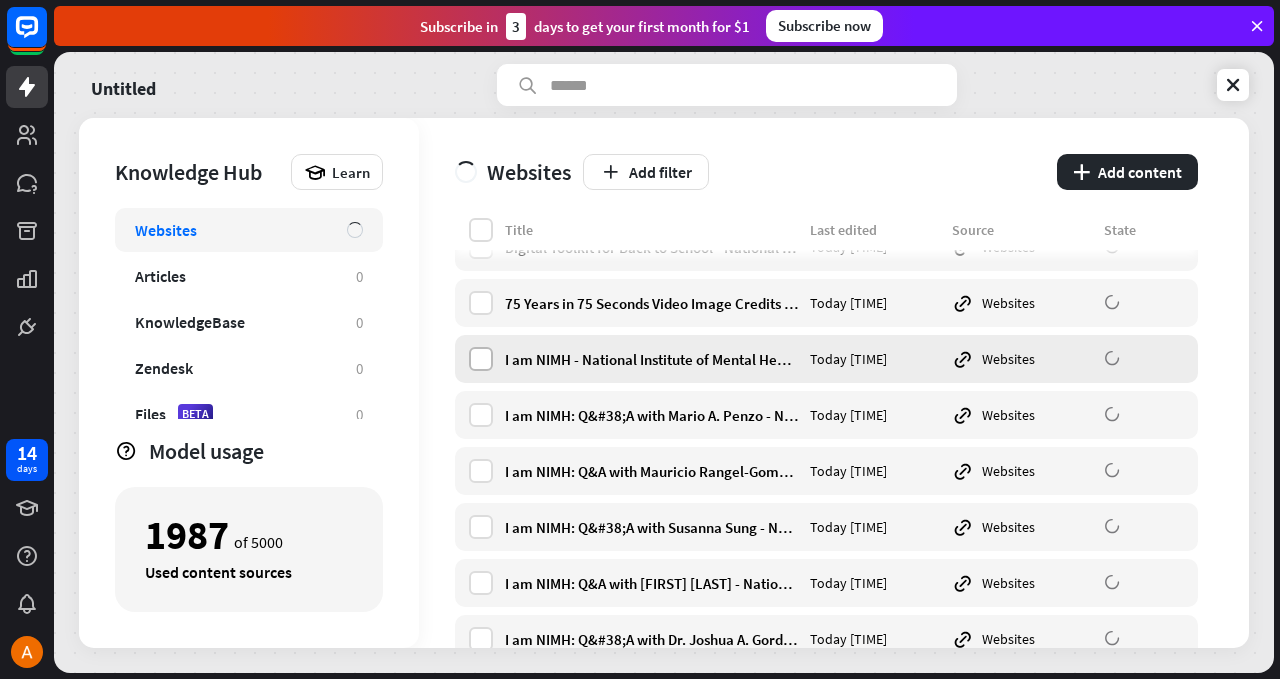 click at bounding box center [481, 359] 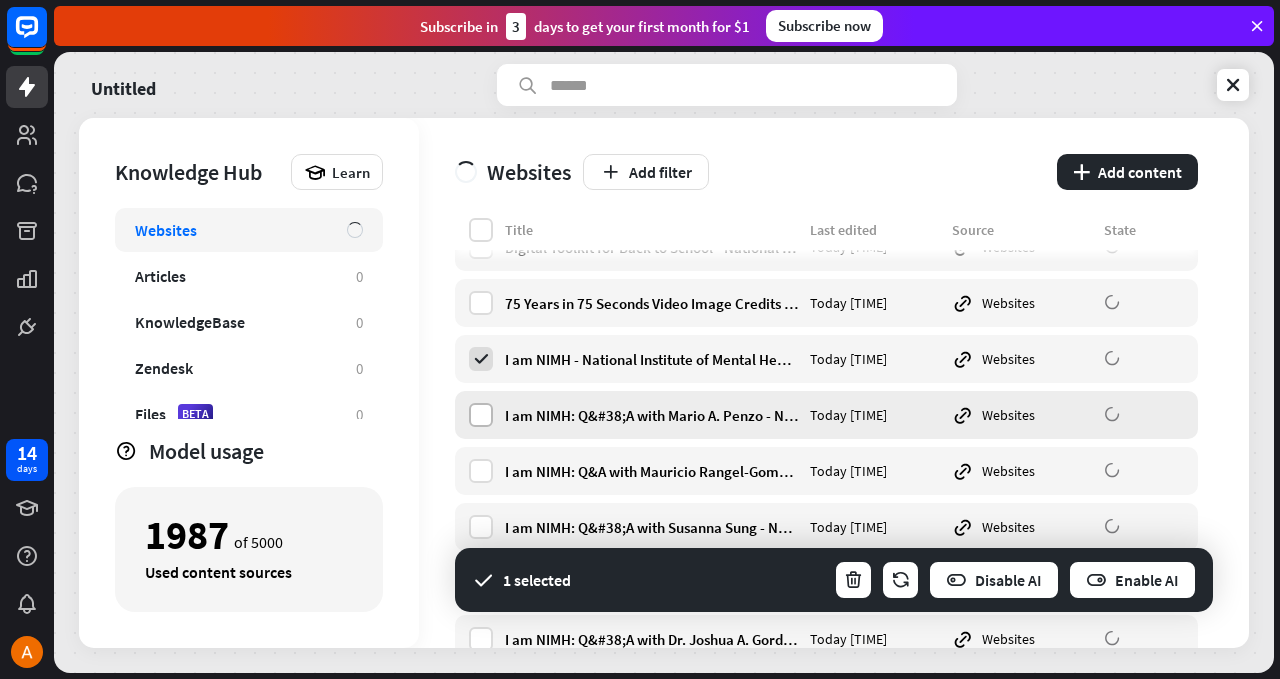 click at bounding box center (481, 415) 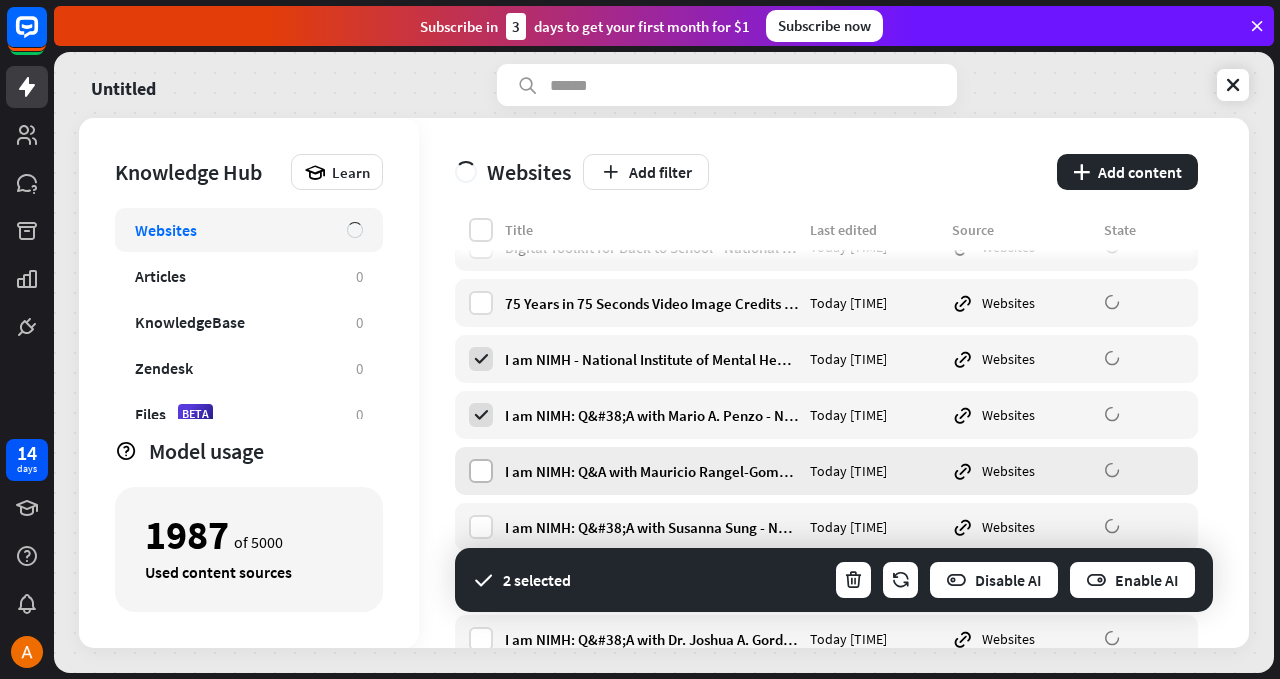 click at bounding box center [481, 471] 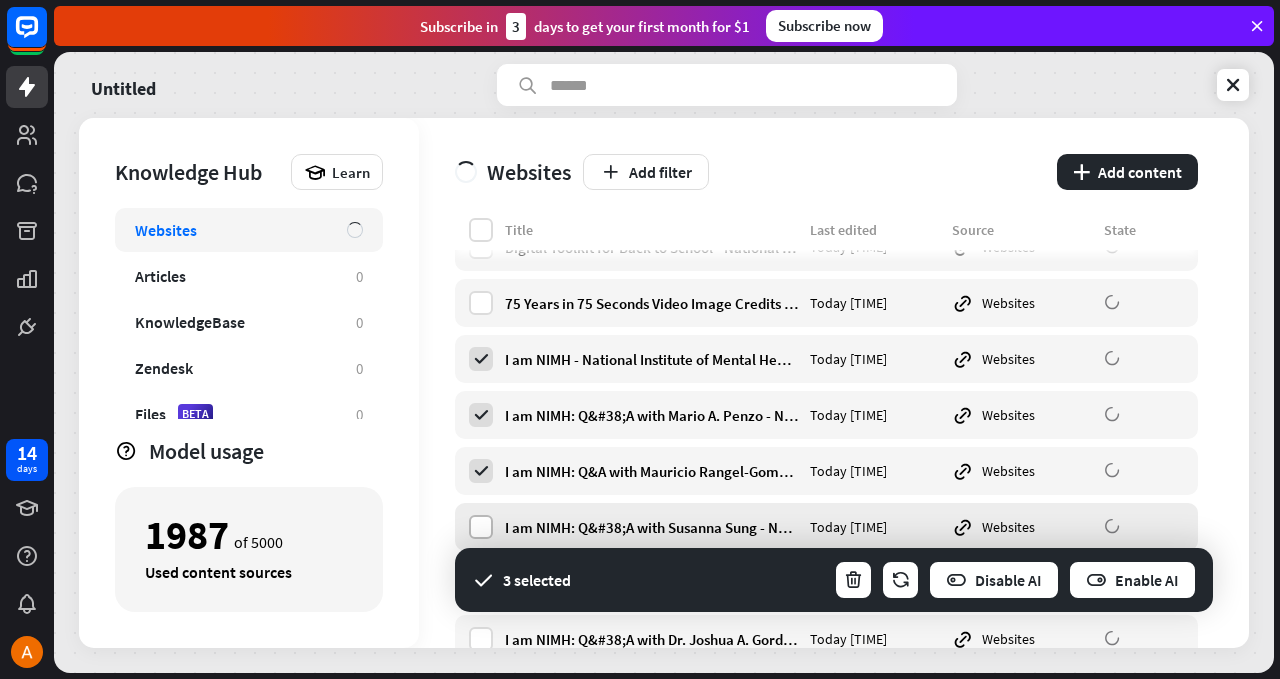 click at bounding box center [481, 527] 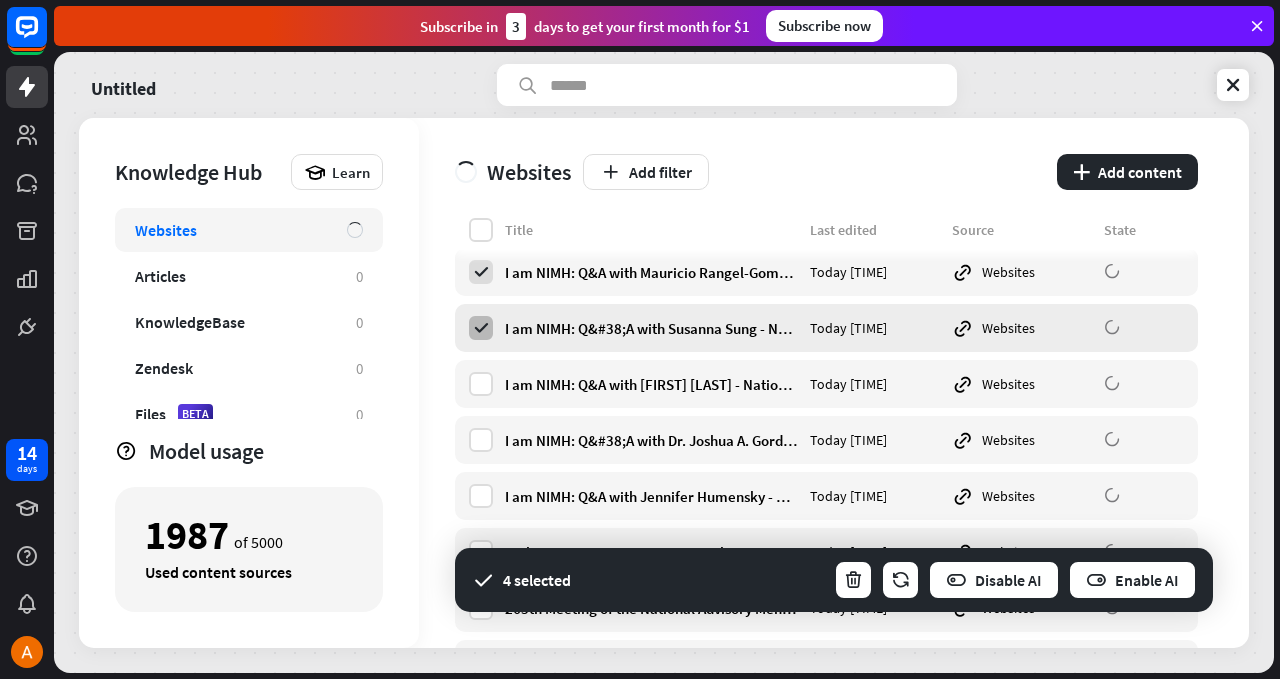 scroll, scrollTop: 1639, scrollLeft: 0, axis: vertical 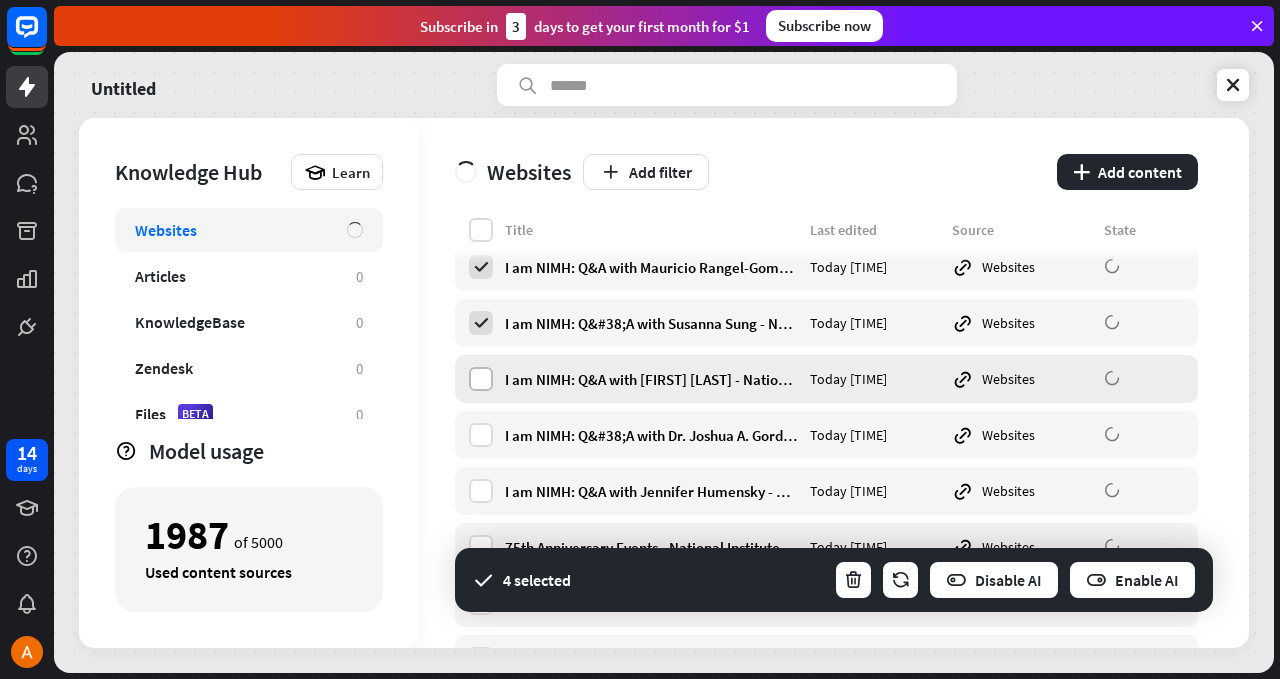 click at bounding box center (481, 379) 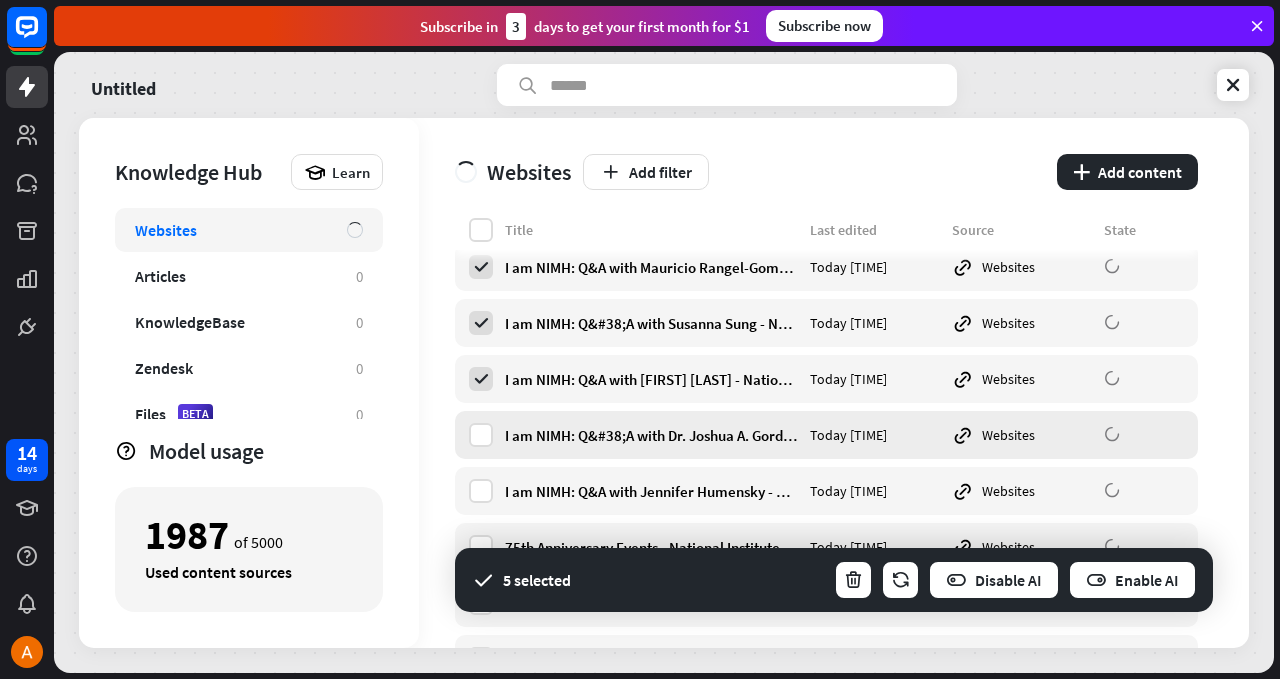 click on "I am NIMH: Q&A with Dr. [FIRST] [LAST] - National Institute of Mental Health (NIMH)
Today 9:54 AM
Websites" at bounding box center [826, 435] 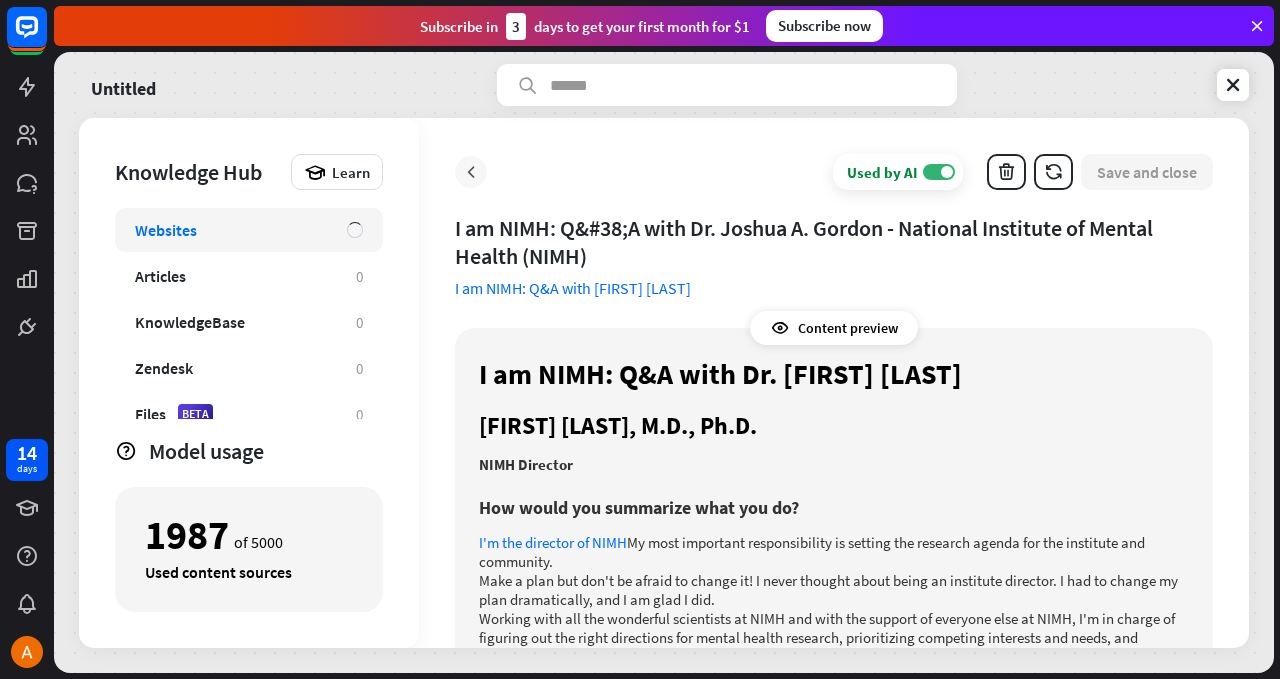 click at bounding box center [471, 172] 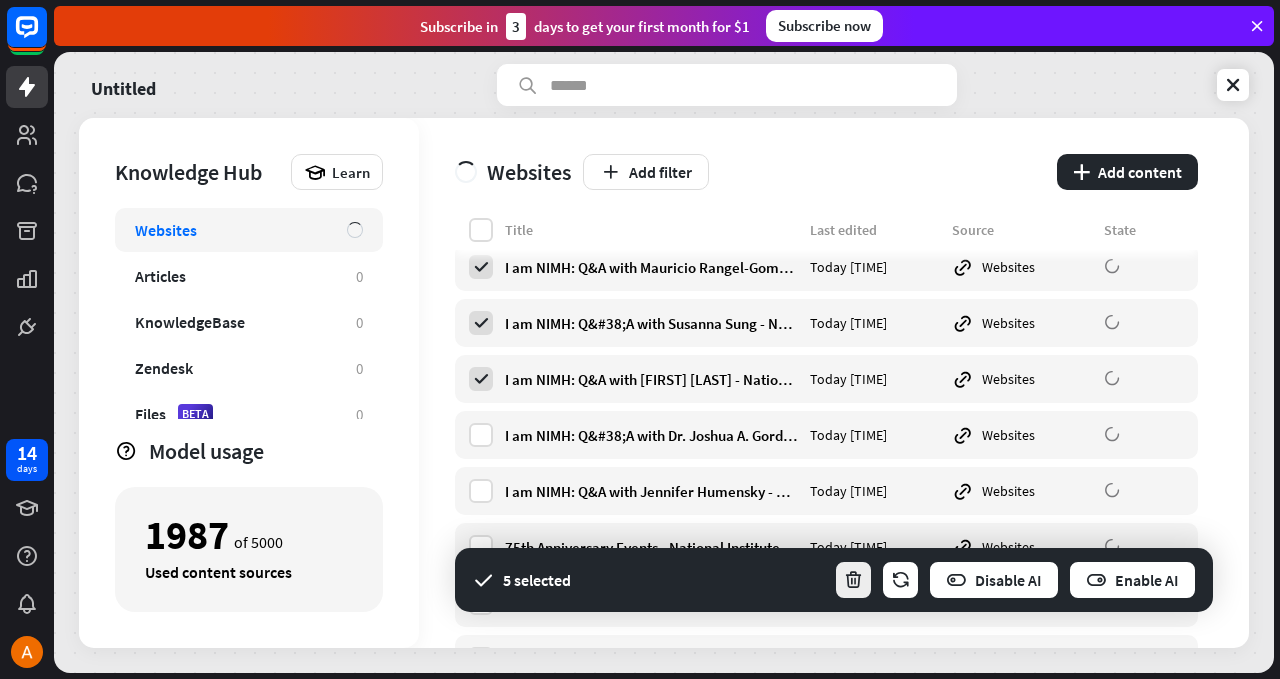 click at bounding box center (853, 580) 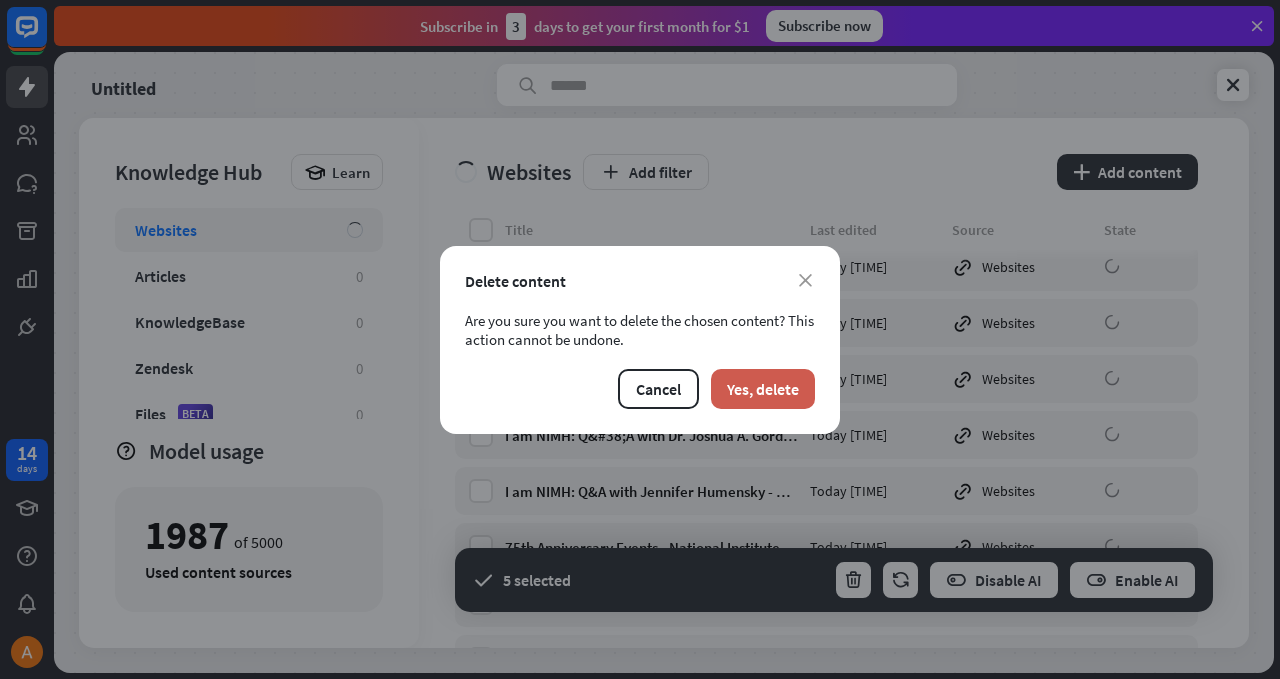 click on "Yes, delete" at bounding box center [763, 389] 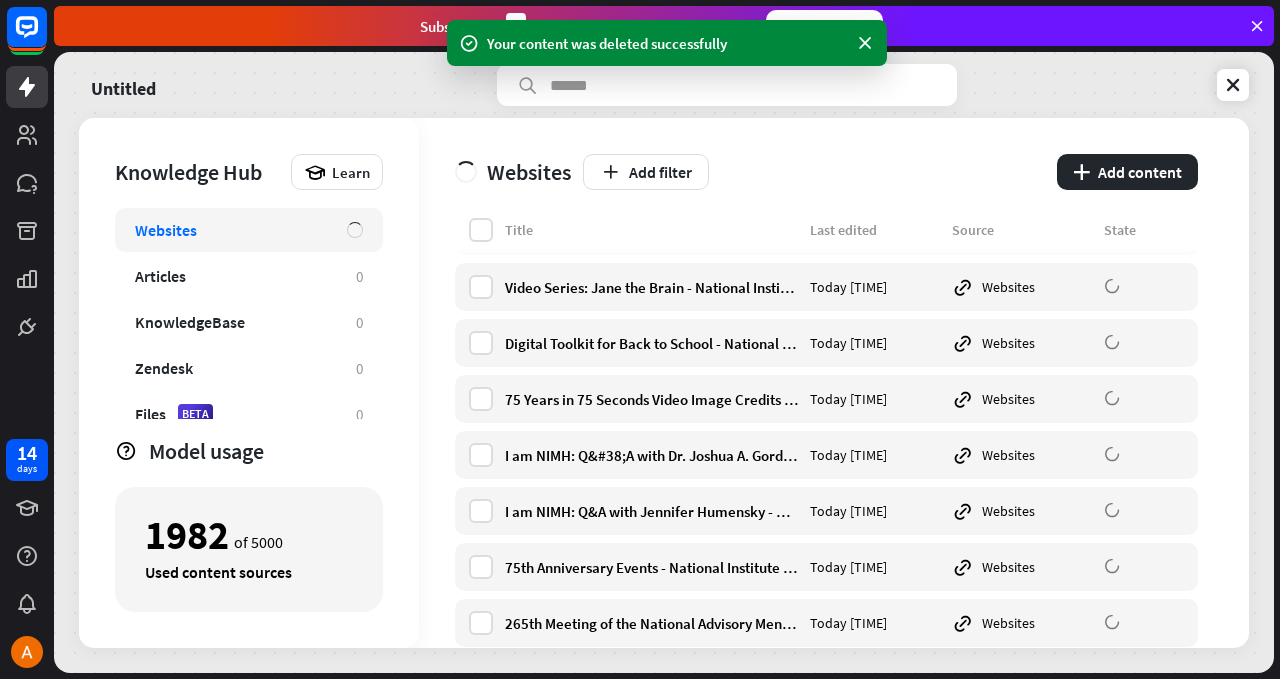 scroll, scrollTop: 1338, scrollLeft: 0, axis: vertical 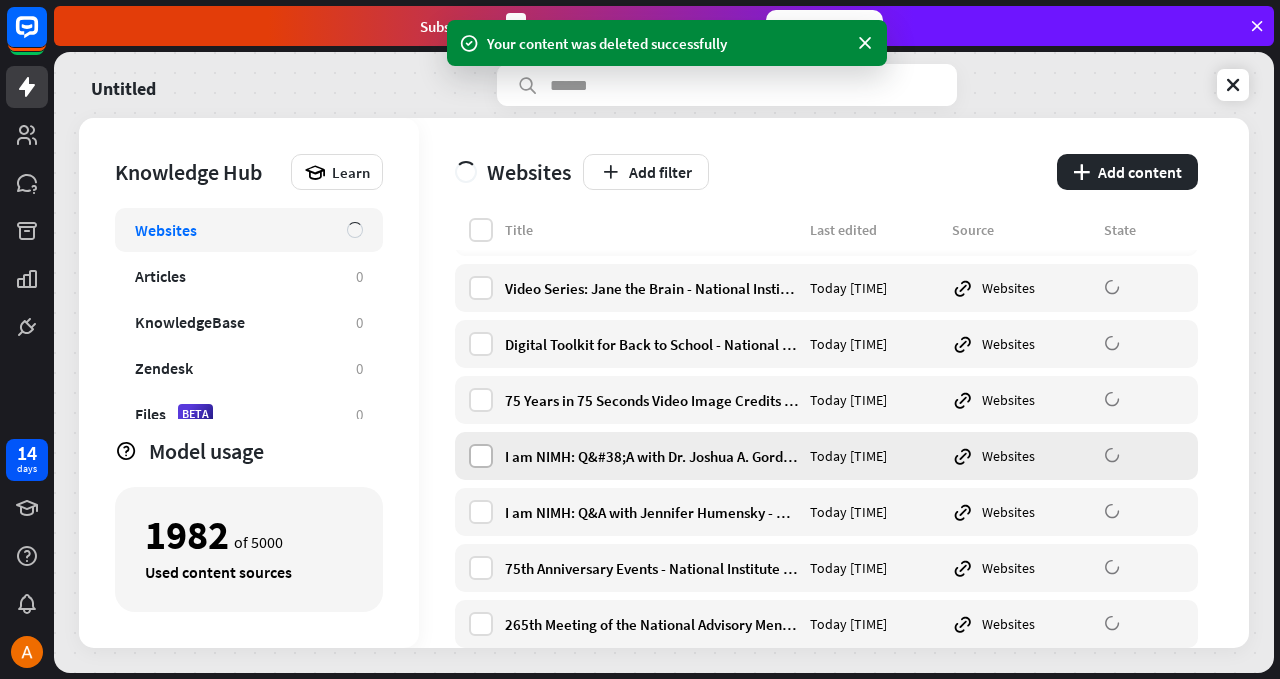 click at bounding box center [481, 456] 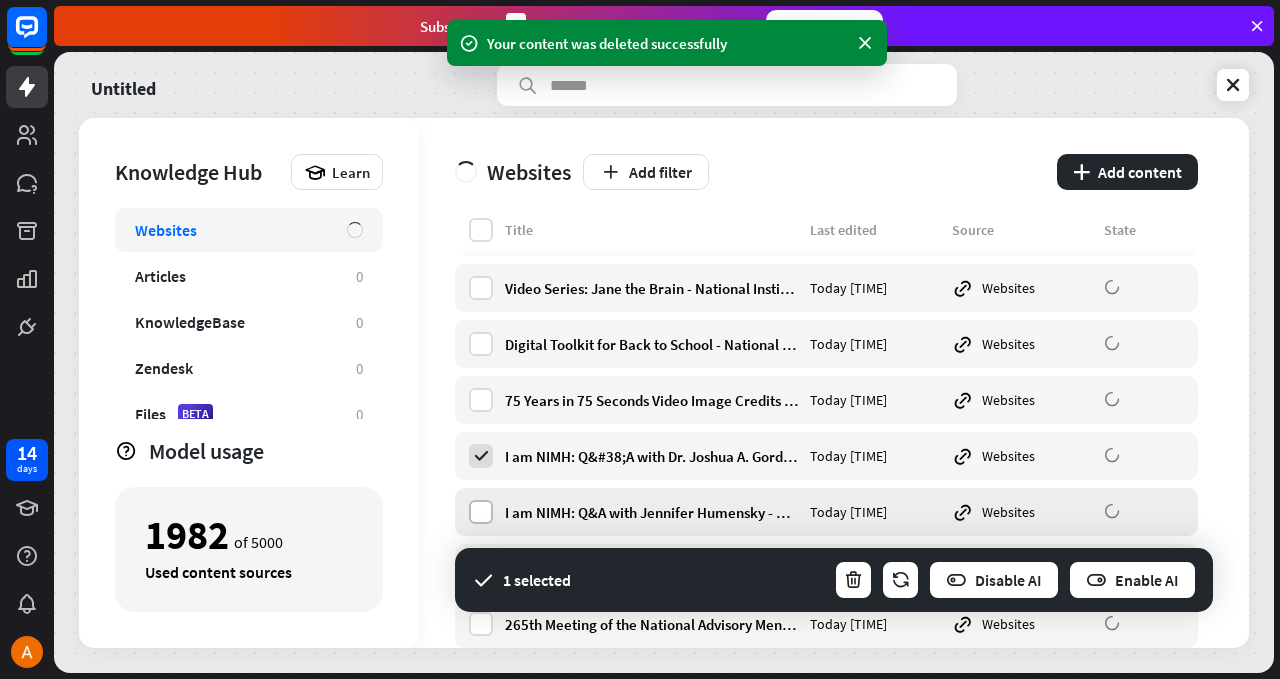click at bounding box center [481, 512] 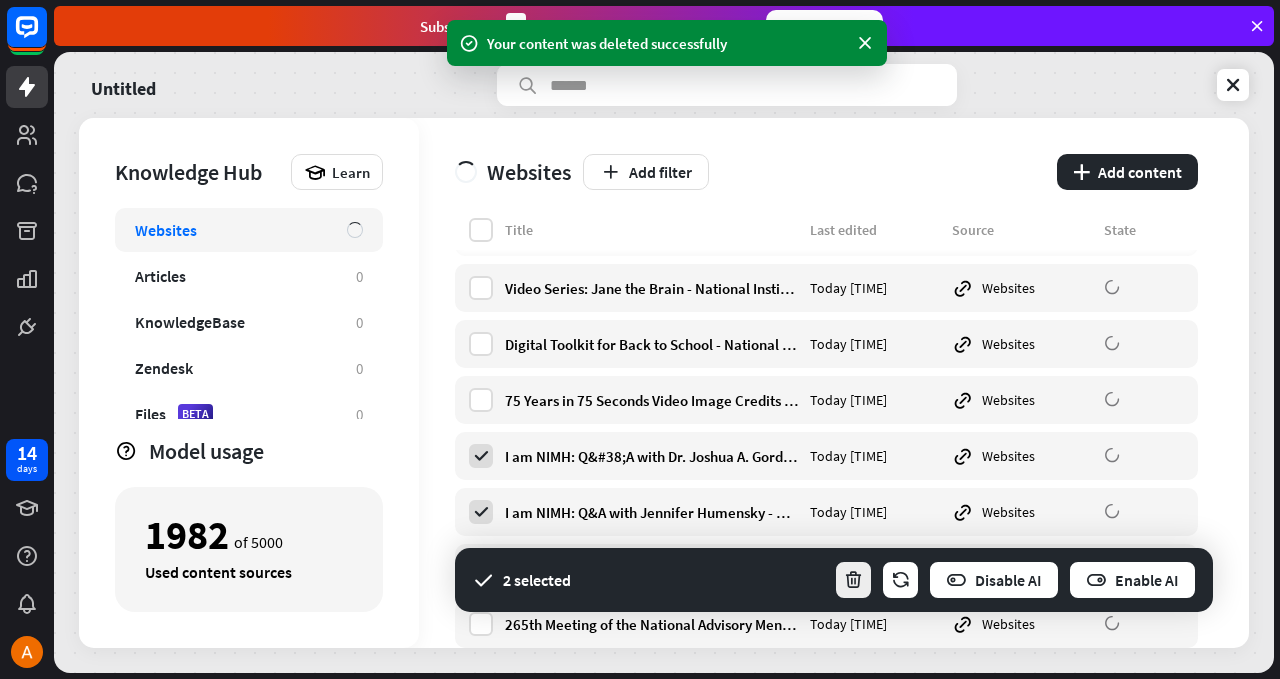 click at bounding box center (853, 580) 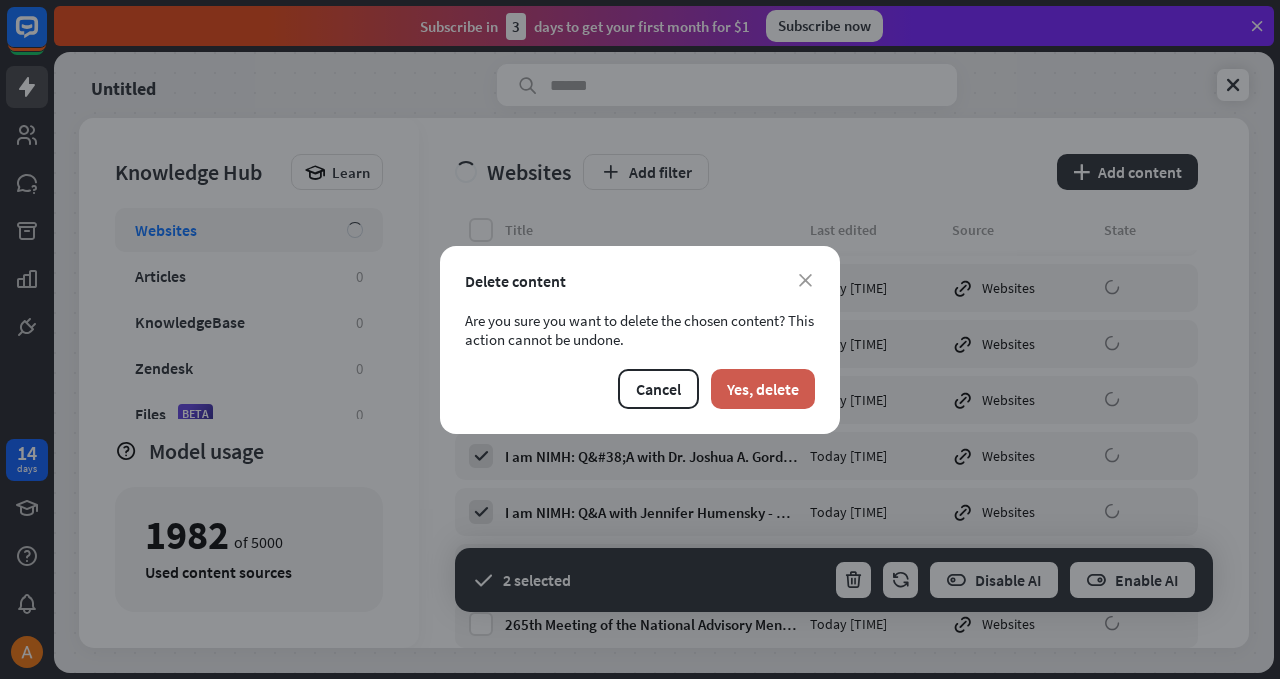 click on "Yes, delete" at bounding box center (763, 389) 